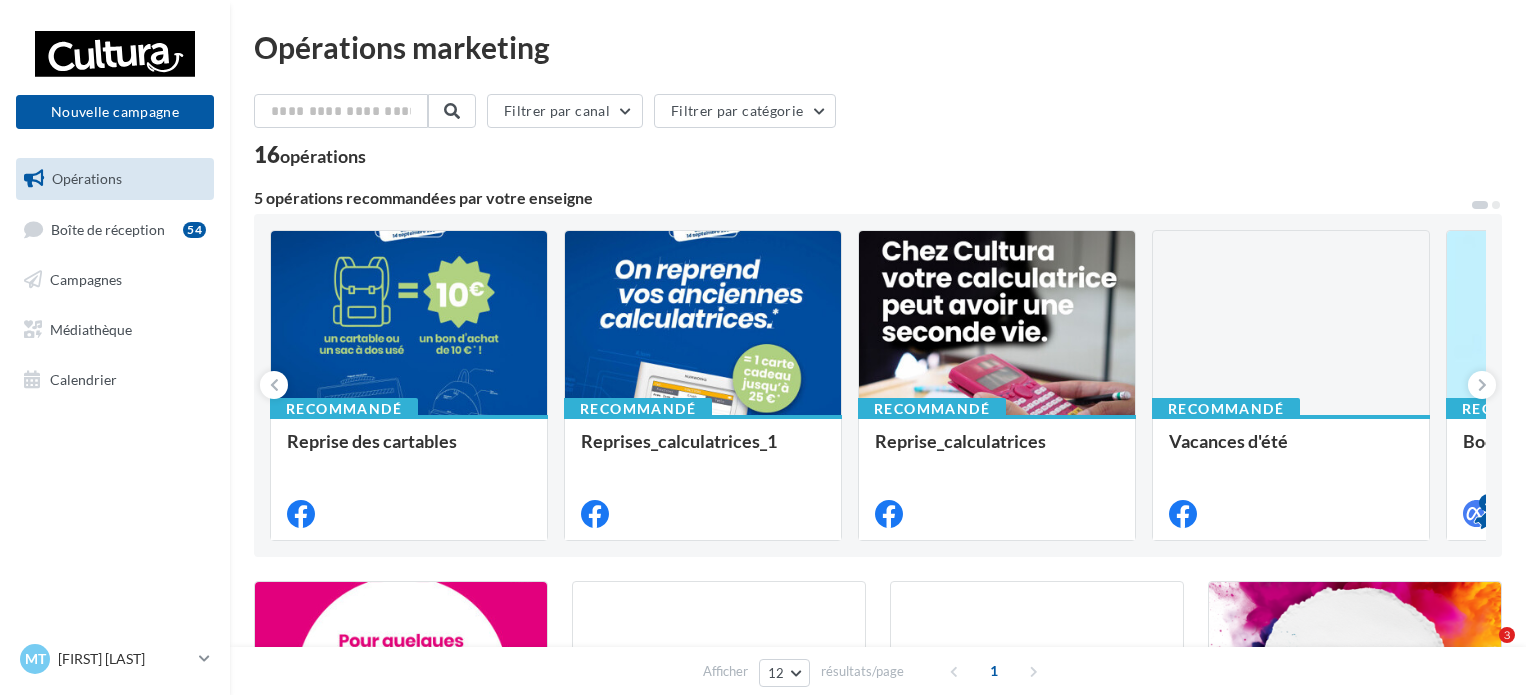 scroll, scrollTop: 0, scrollLeft: 0, axis: both 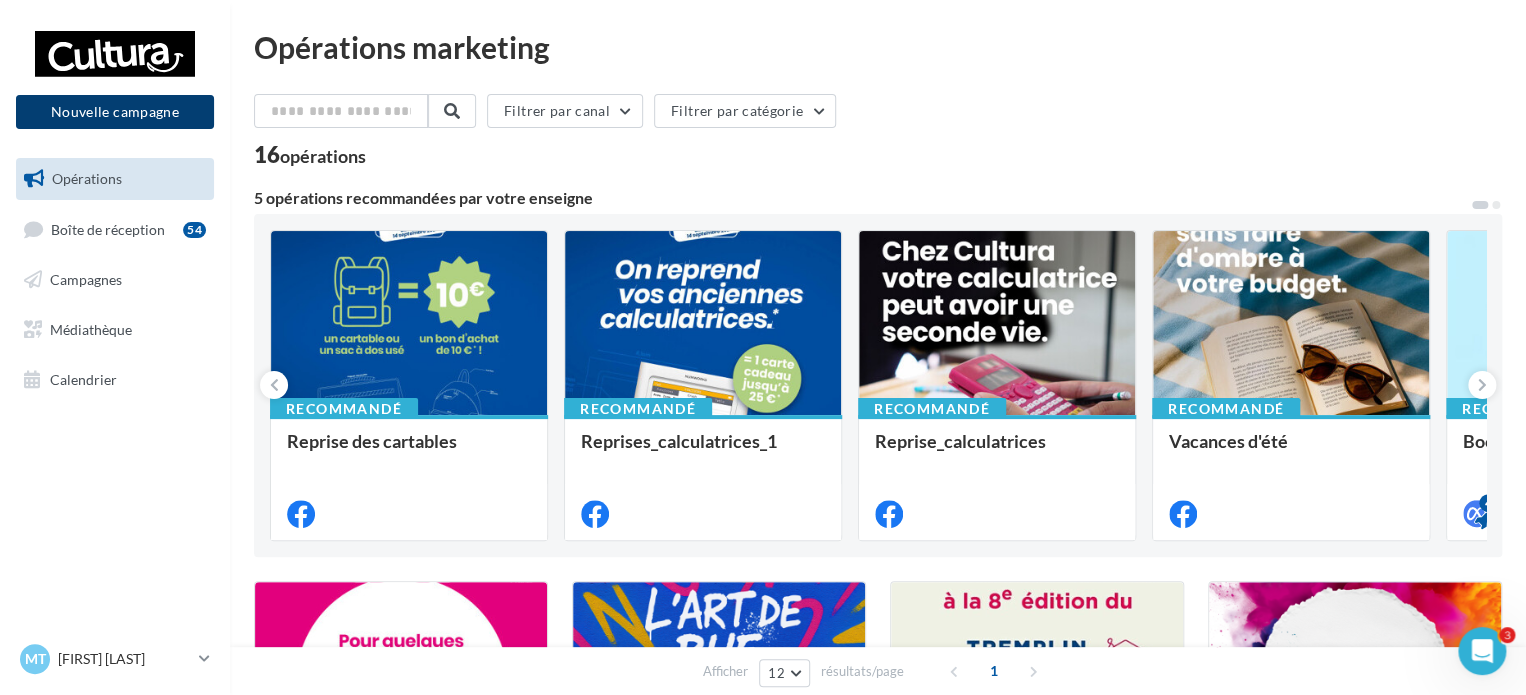 click on "Nouvelle campagne" at bounding box center [115, 112] 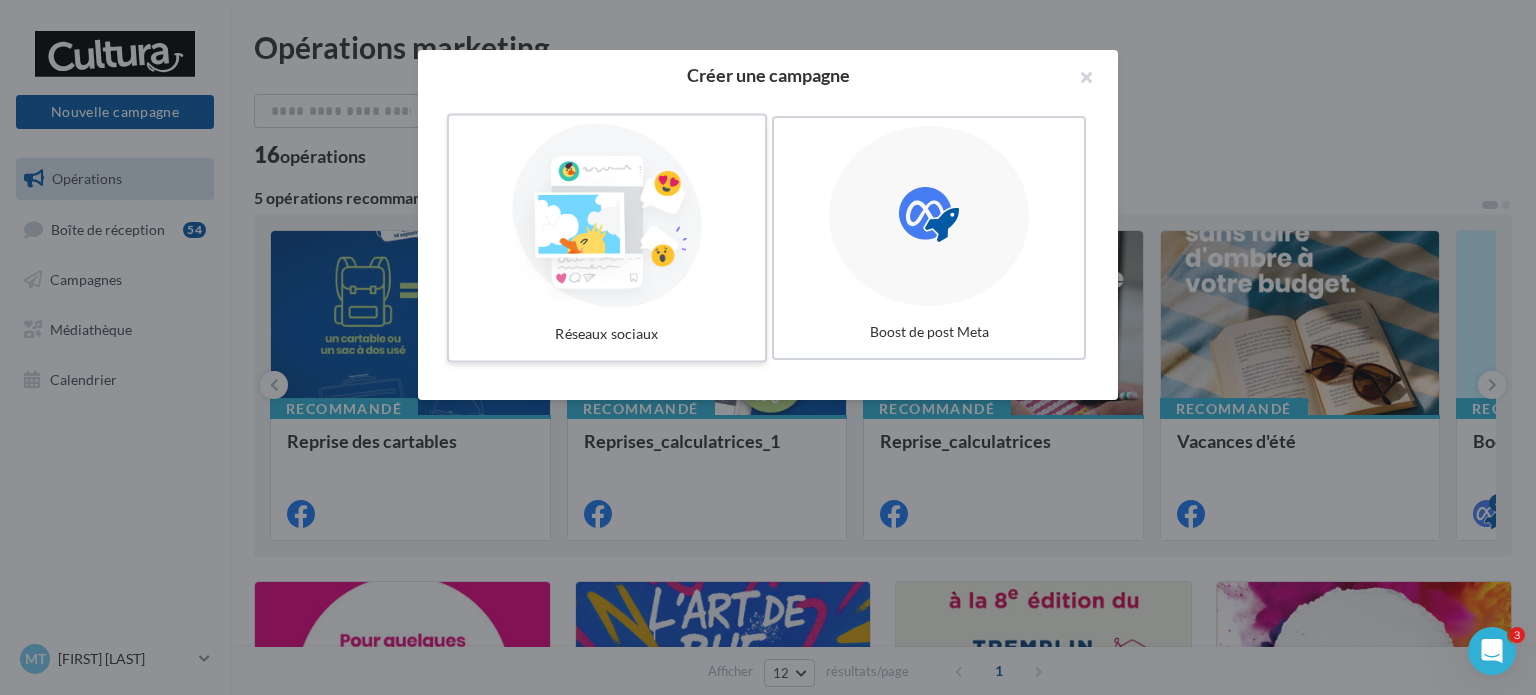 click at bounding box center (607, 216) 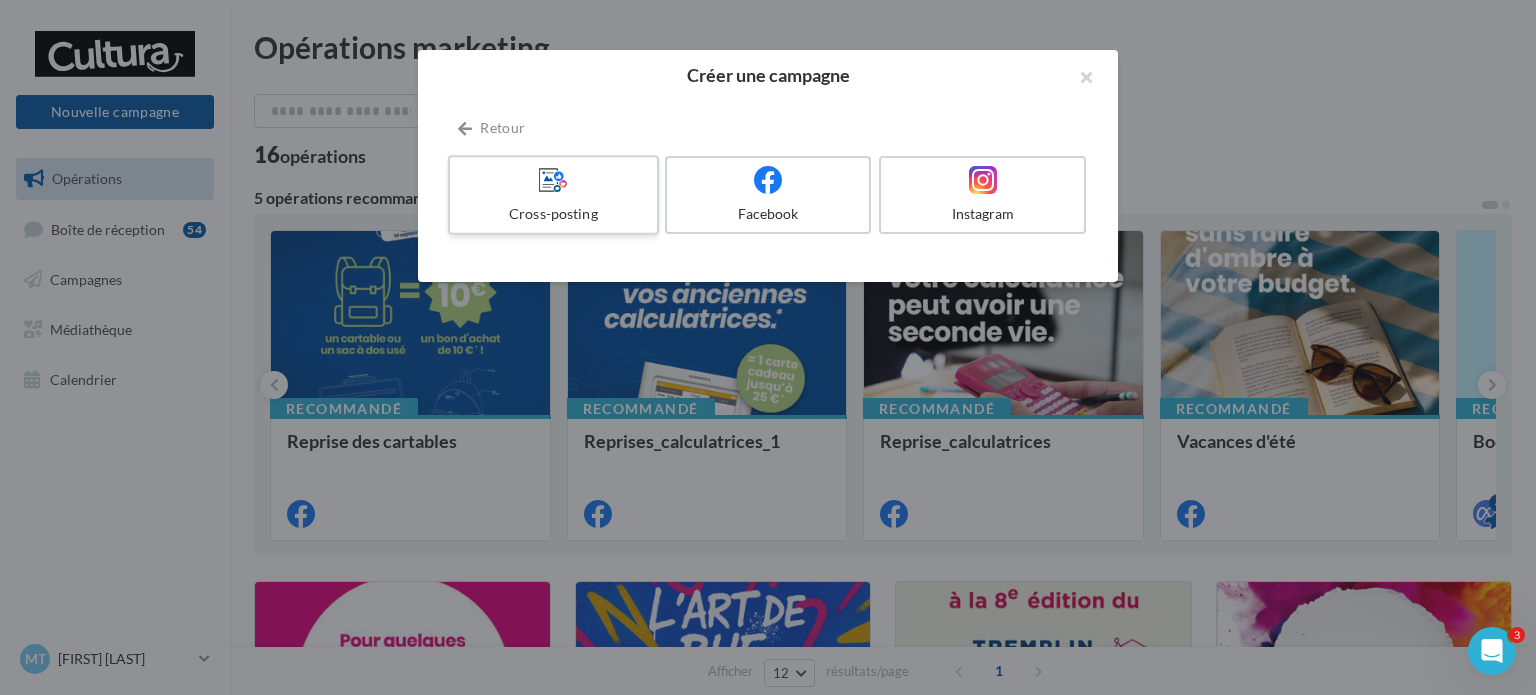 click on "Cross-posting" at bounding box center [553, 214] 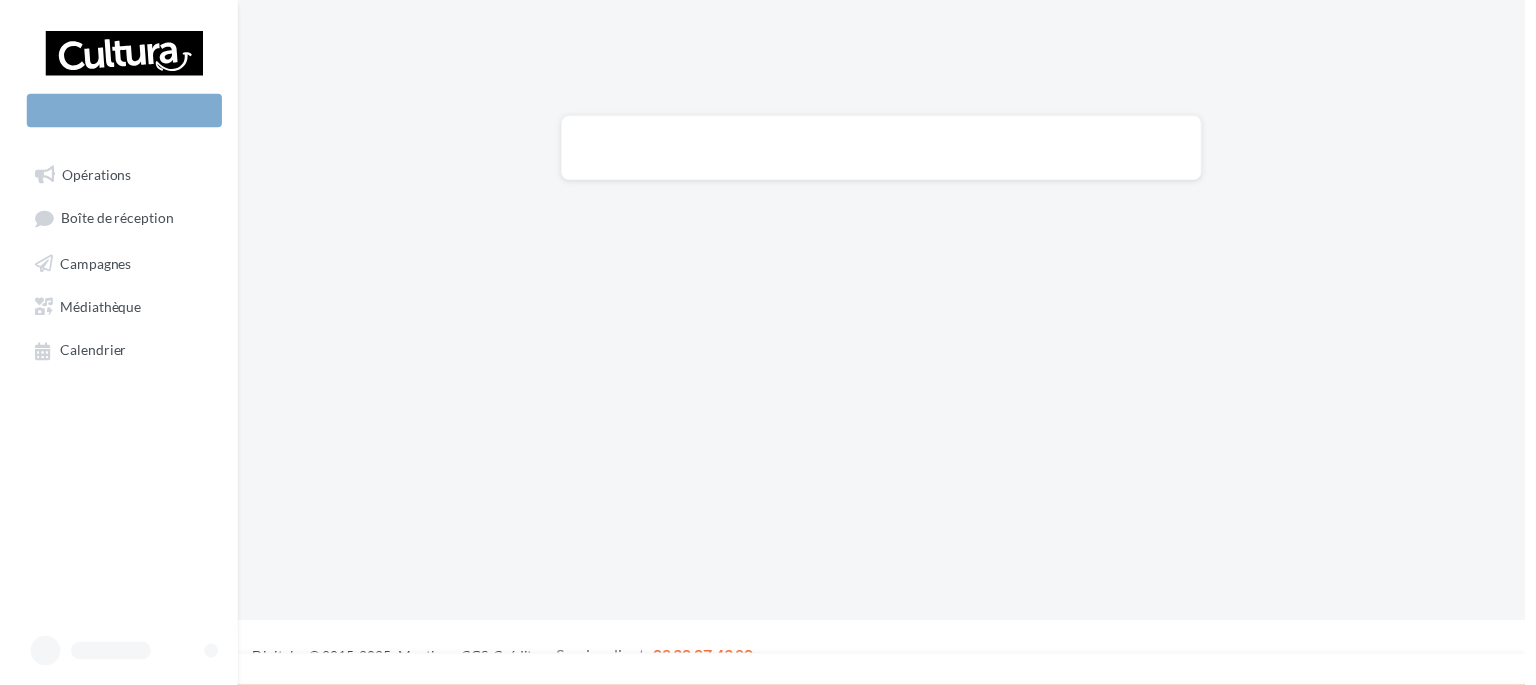 scroll, scrollTop: 0, scrollLeft: 0, axis: both 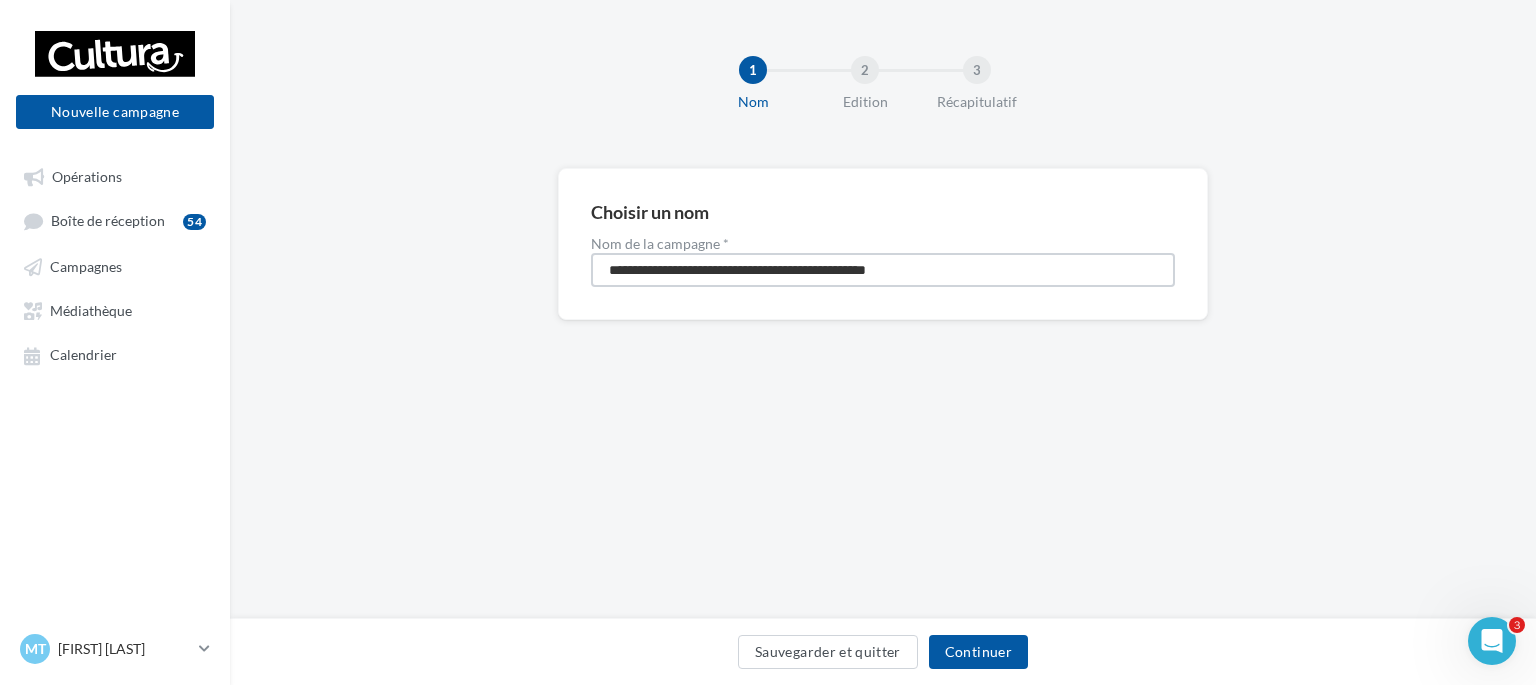 drag, startPoint x: 965, startPoint y: 271, endPoint x: 525, endPoint y: 256, distance: 440.2556 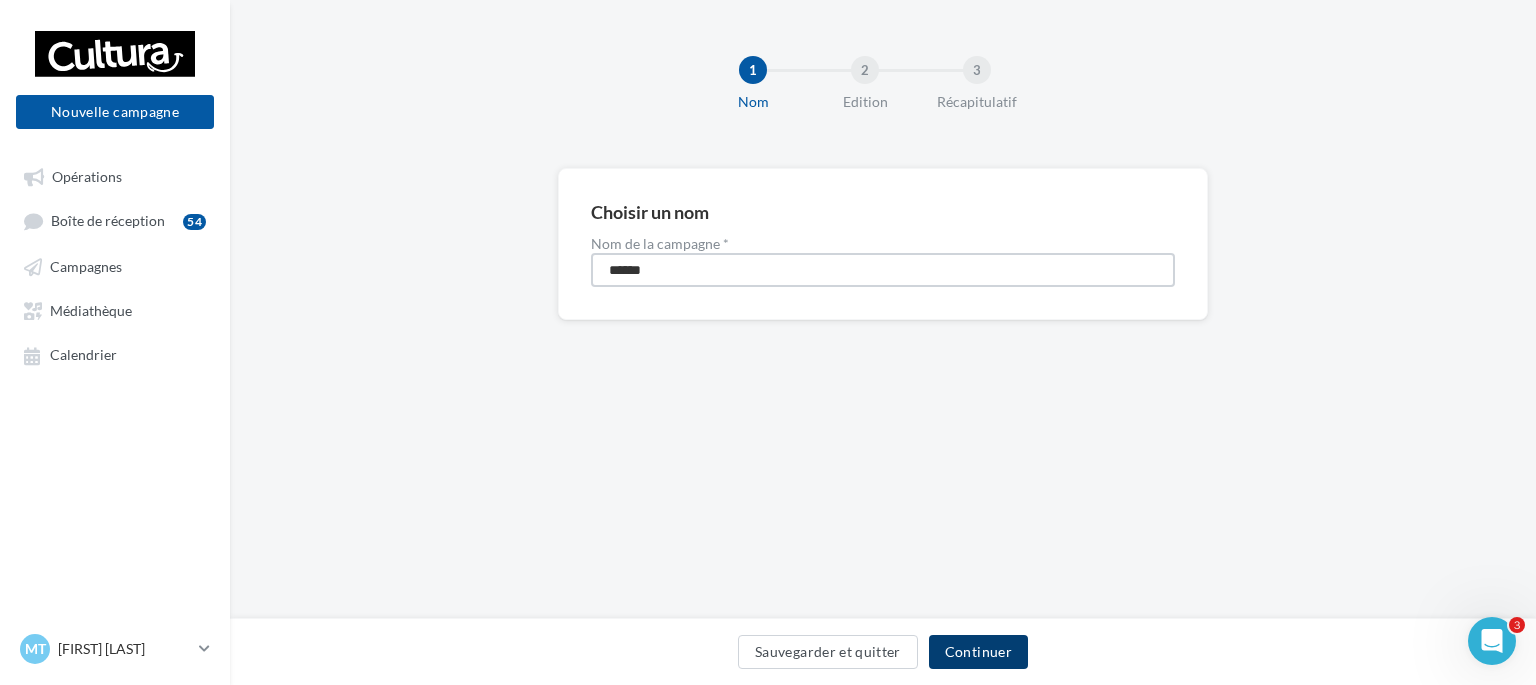type on "******" 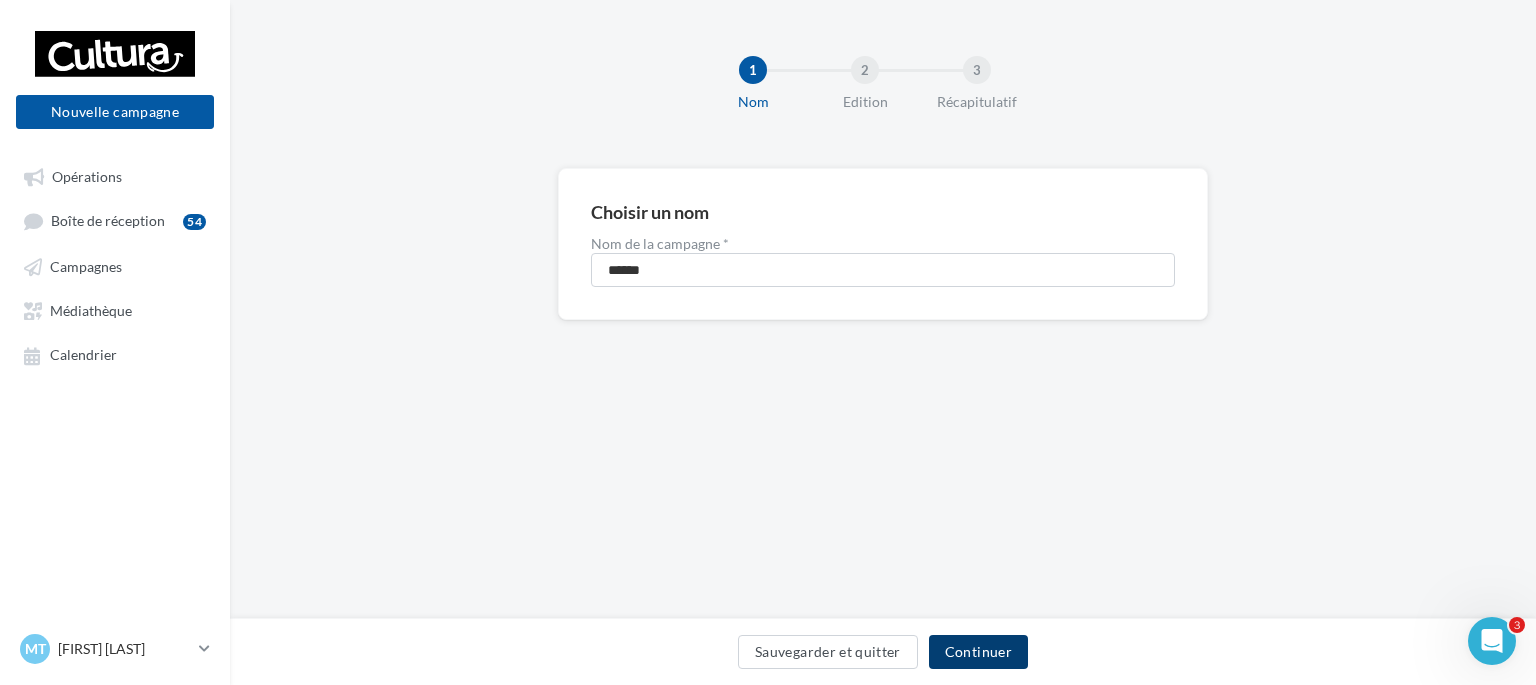 click on "Continuer" at bounding box center (978, 652) 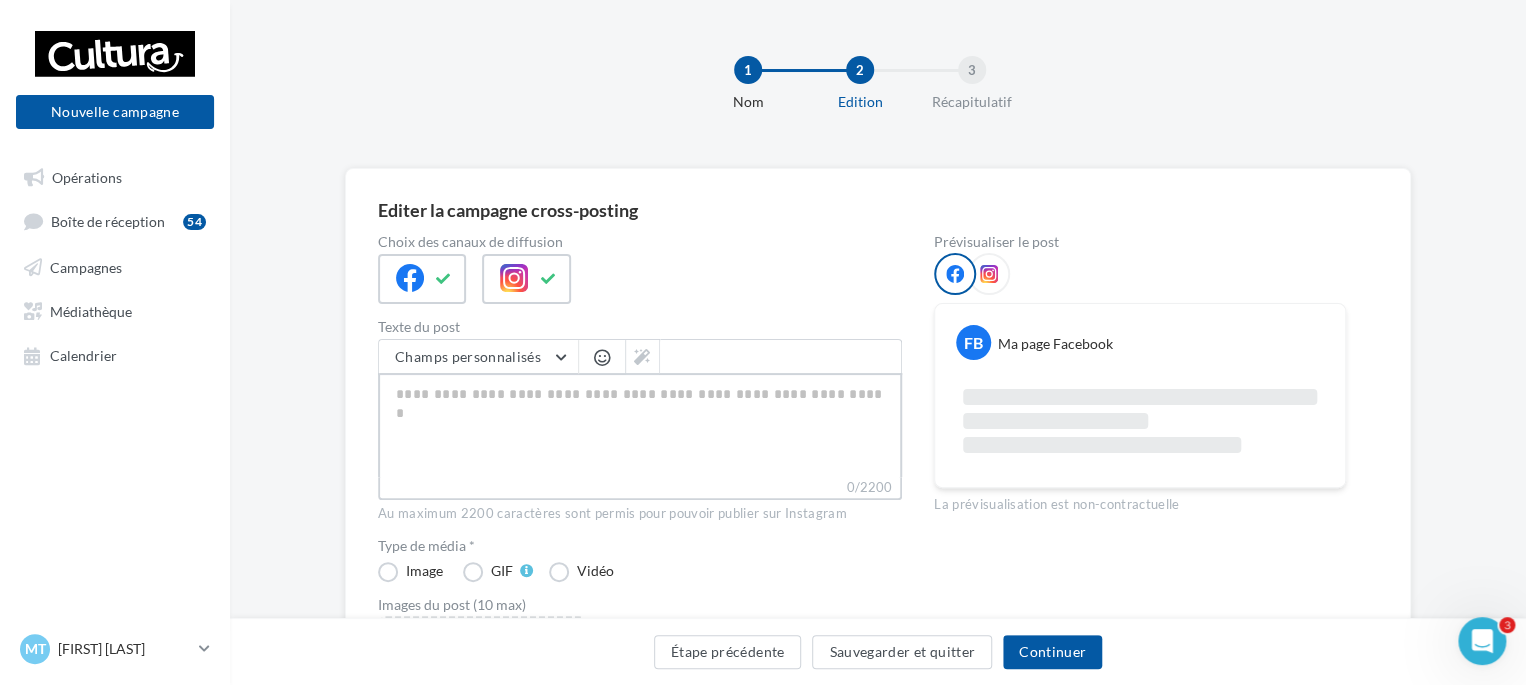 click on "0/2200" at bounding box center [640, 425] 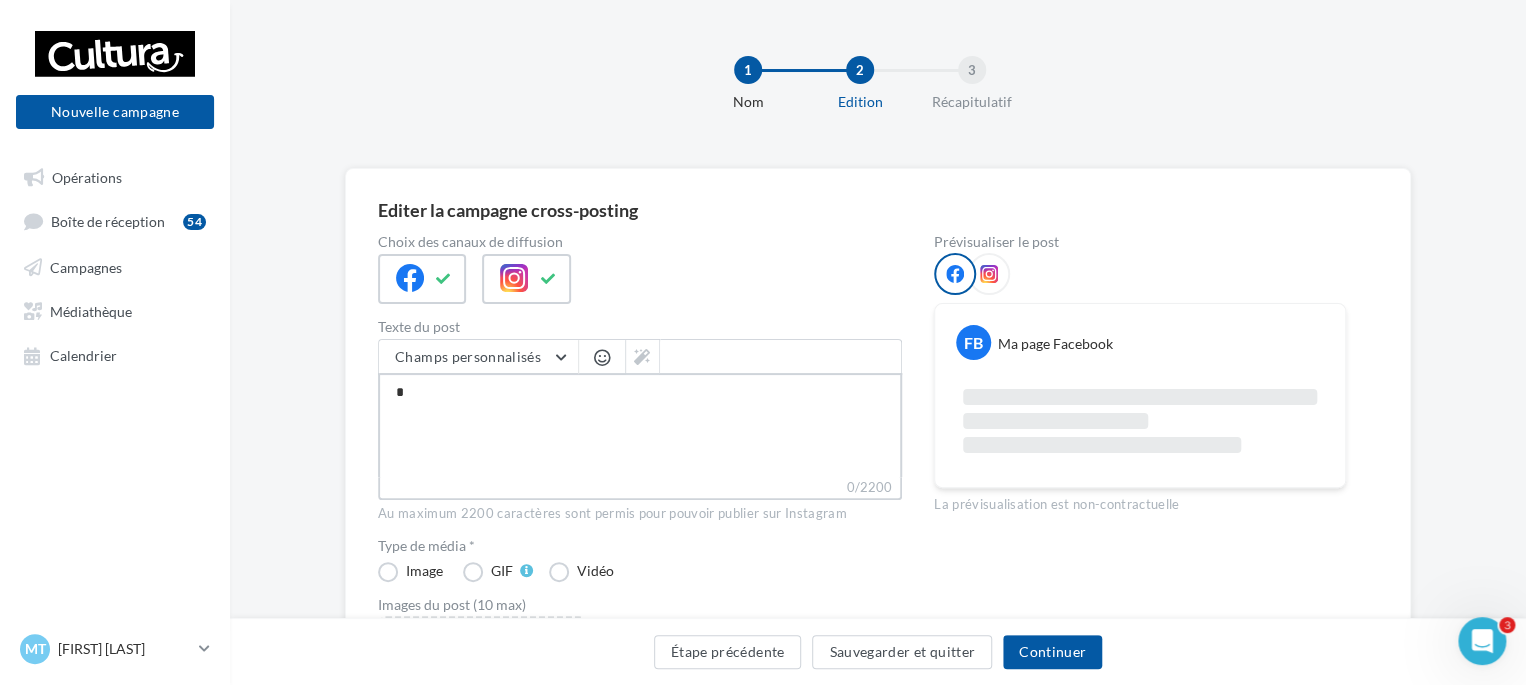 type on "**" 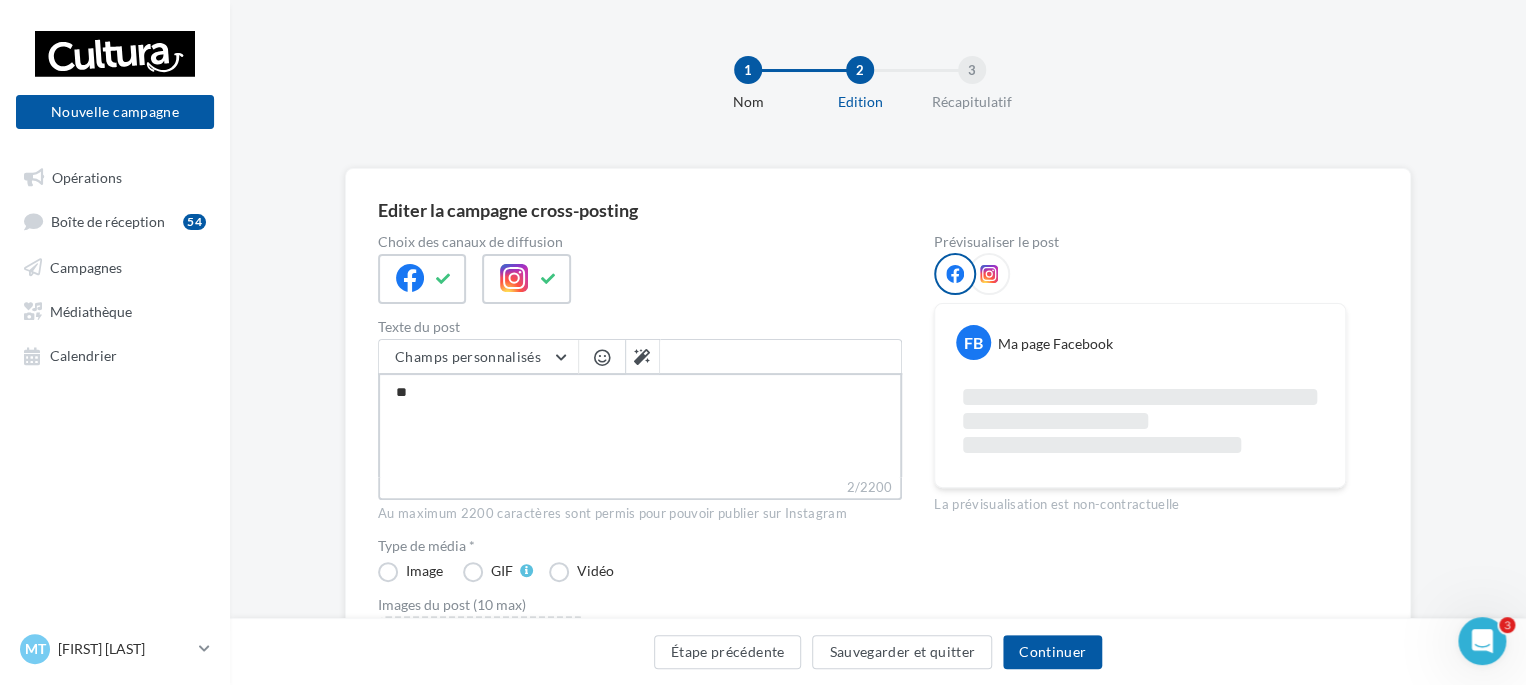type on "***" 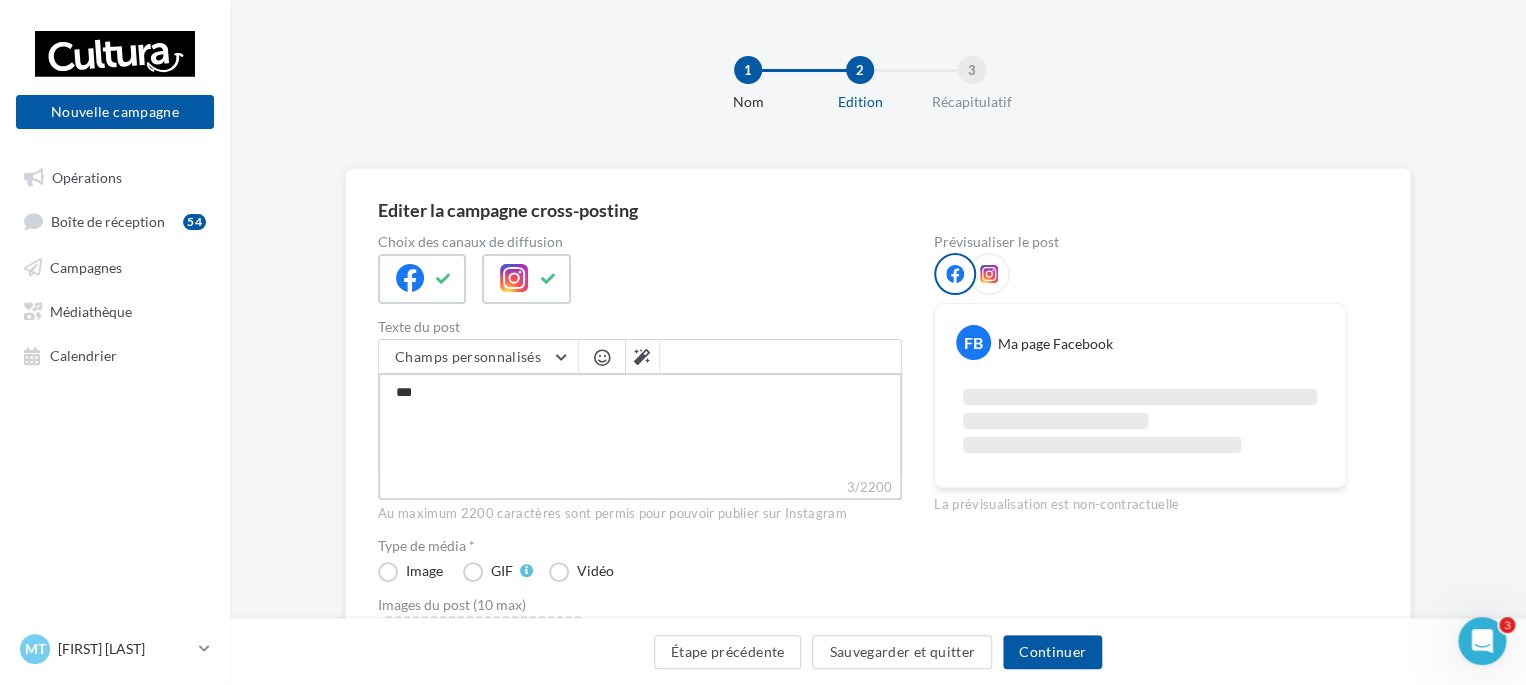 type on "***" 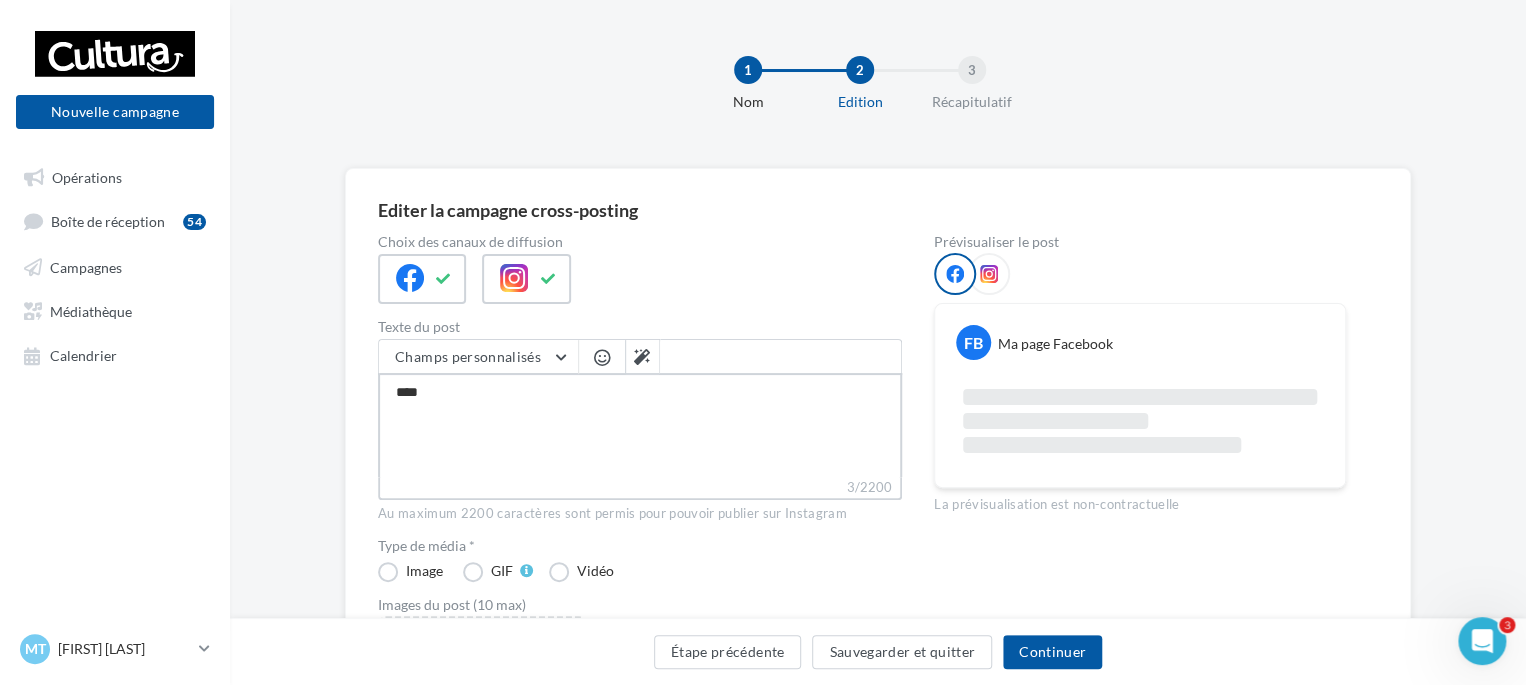 type on "*****" 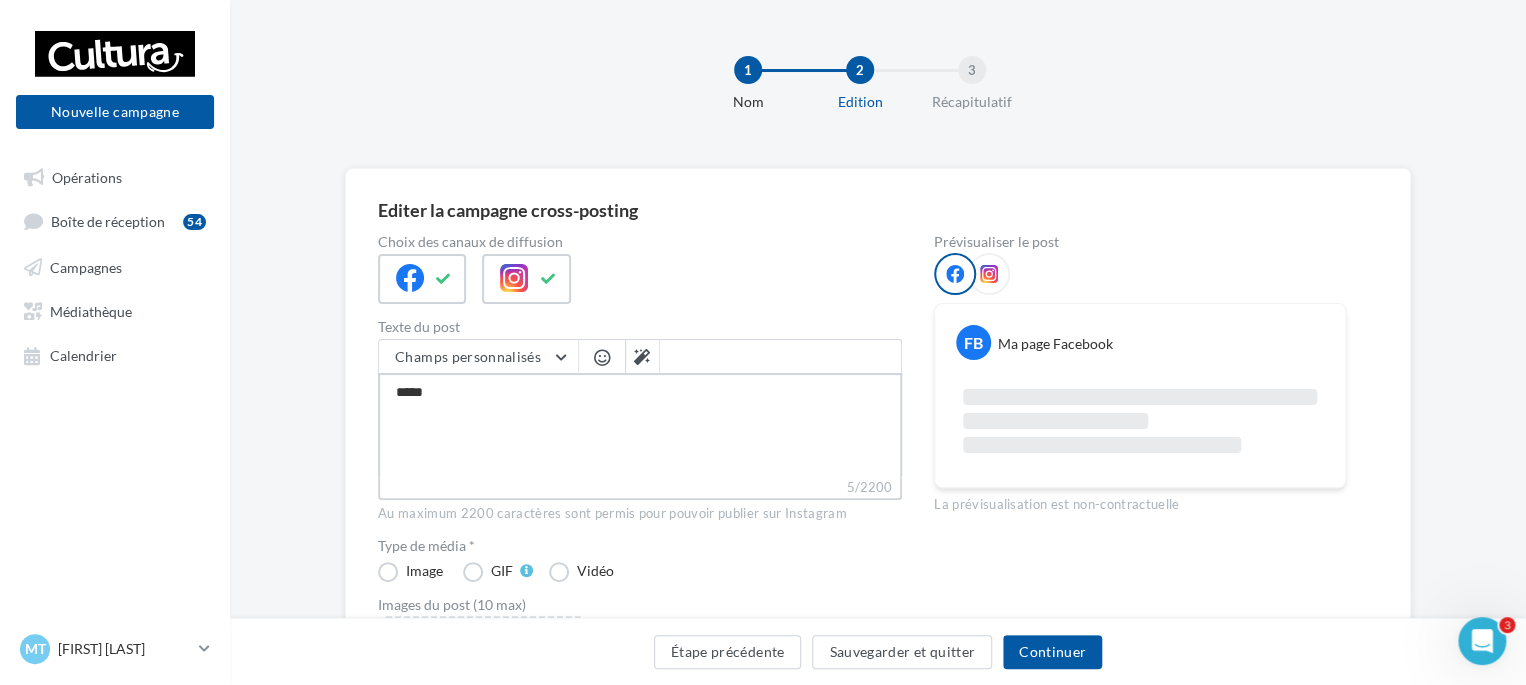 type on "******" 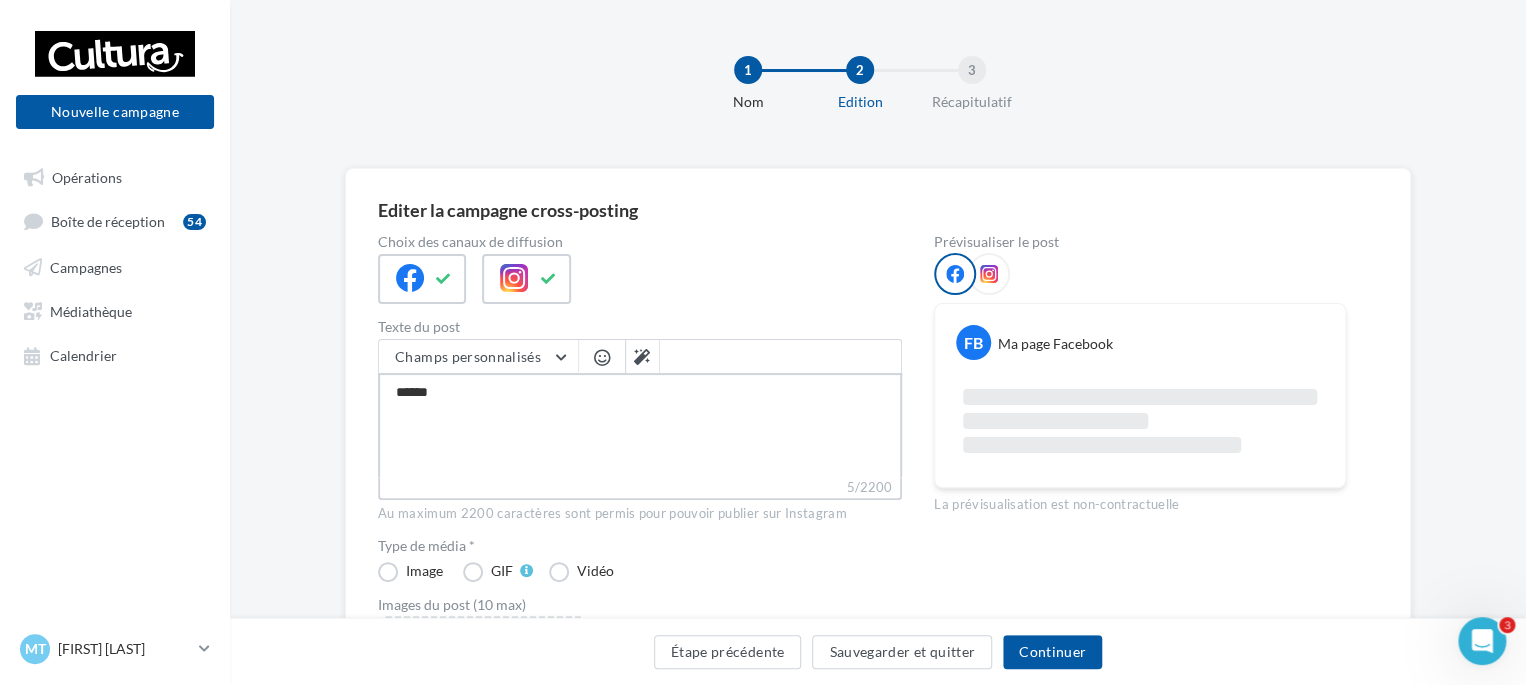 type on "*******" 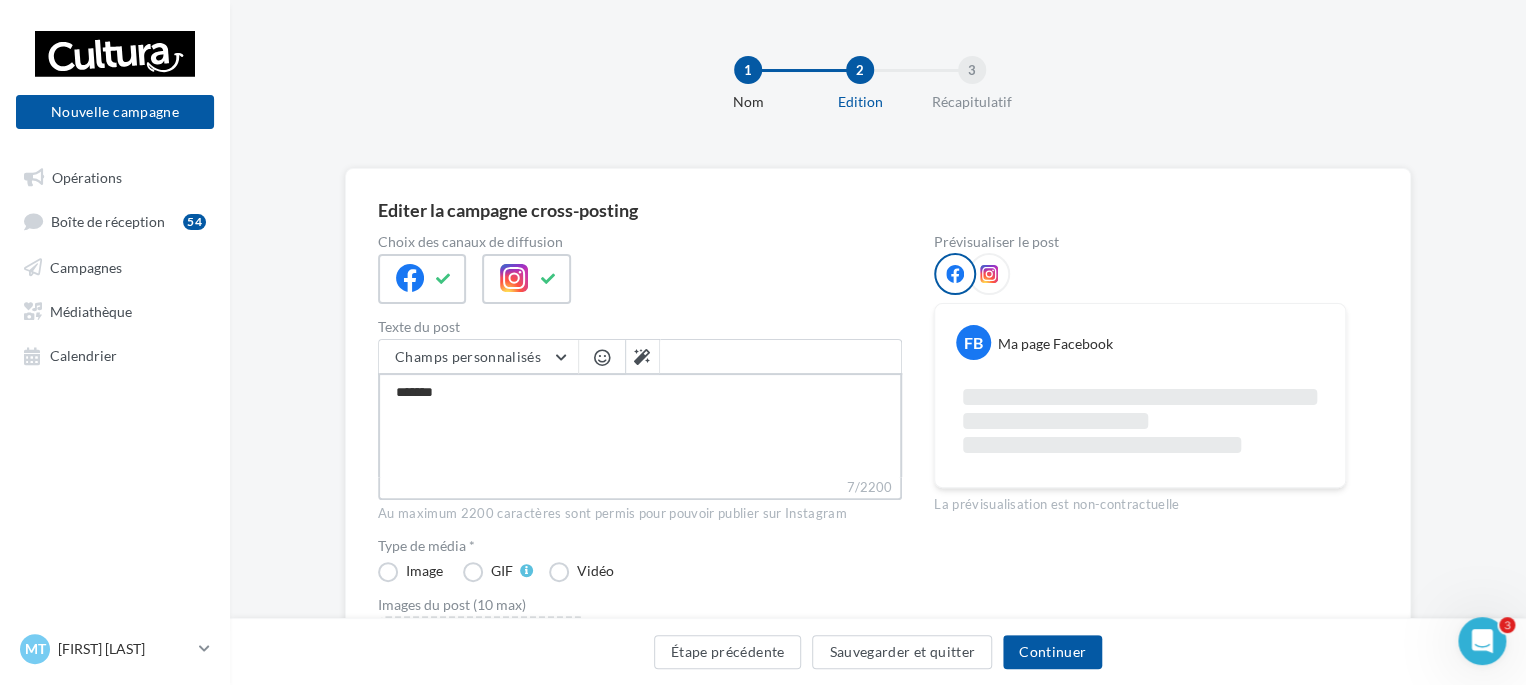 type on "********" 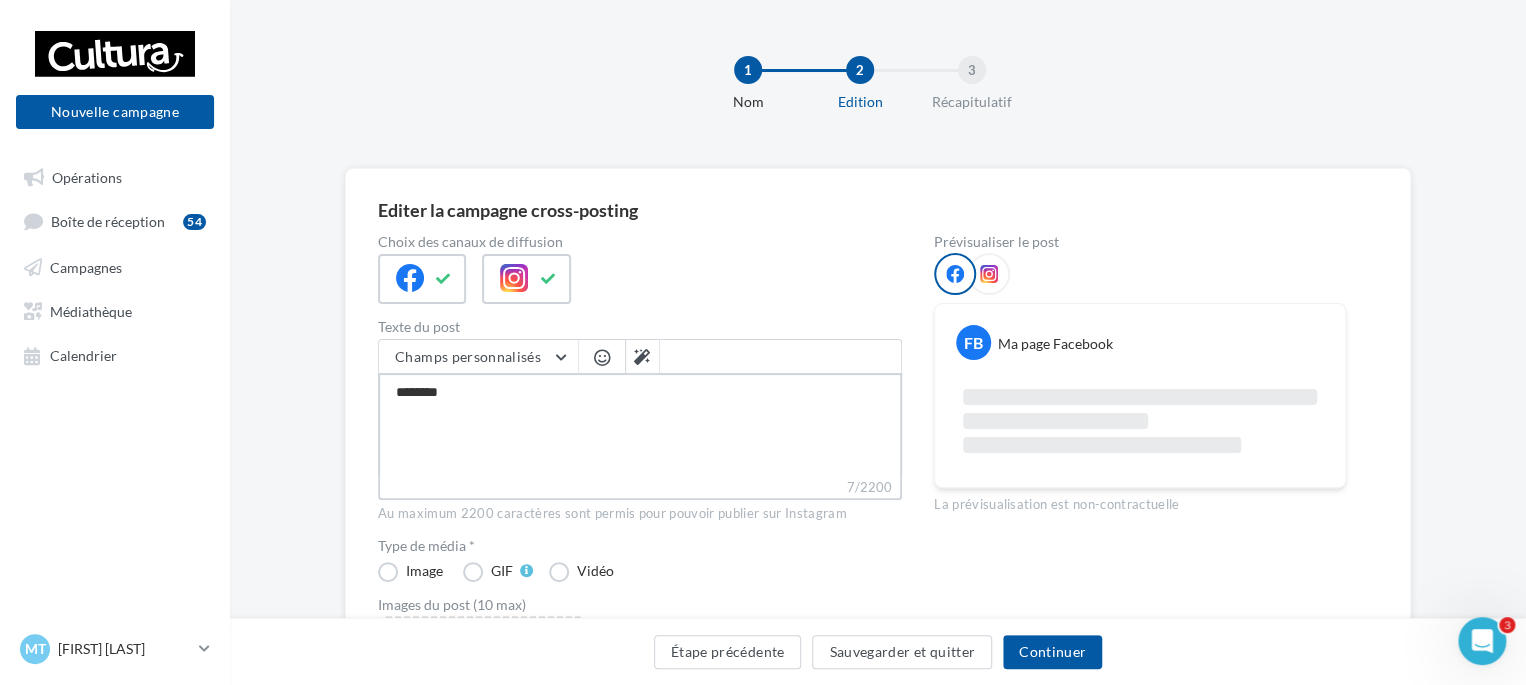 type on "*********" 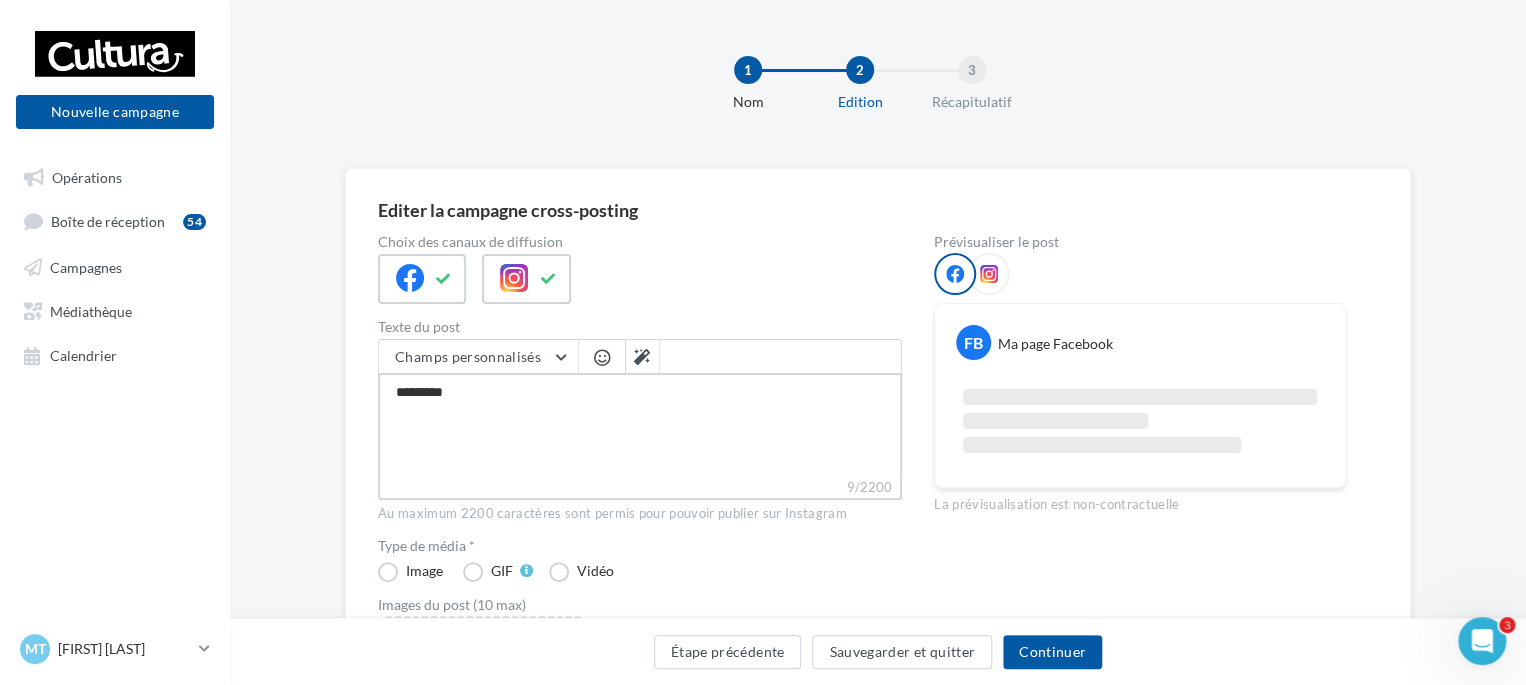 type on "*********" 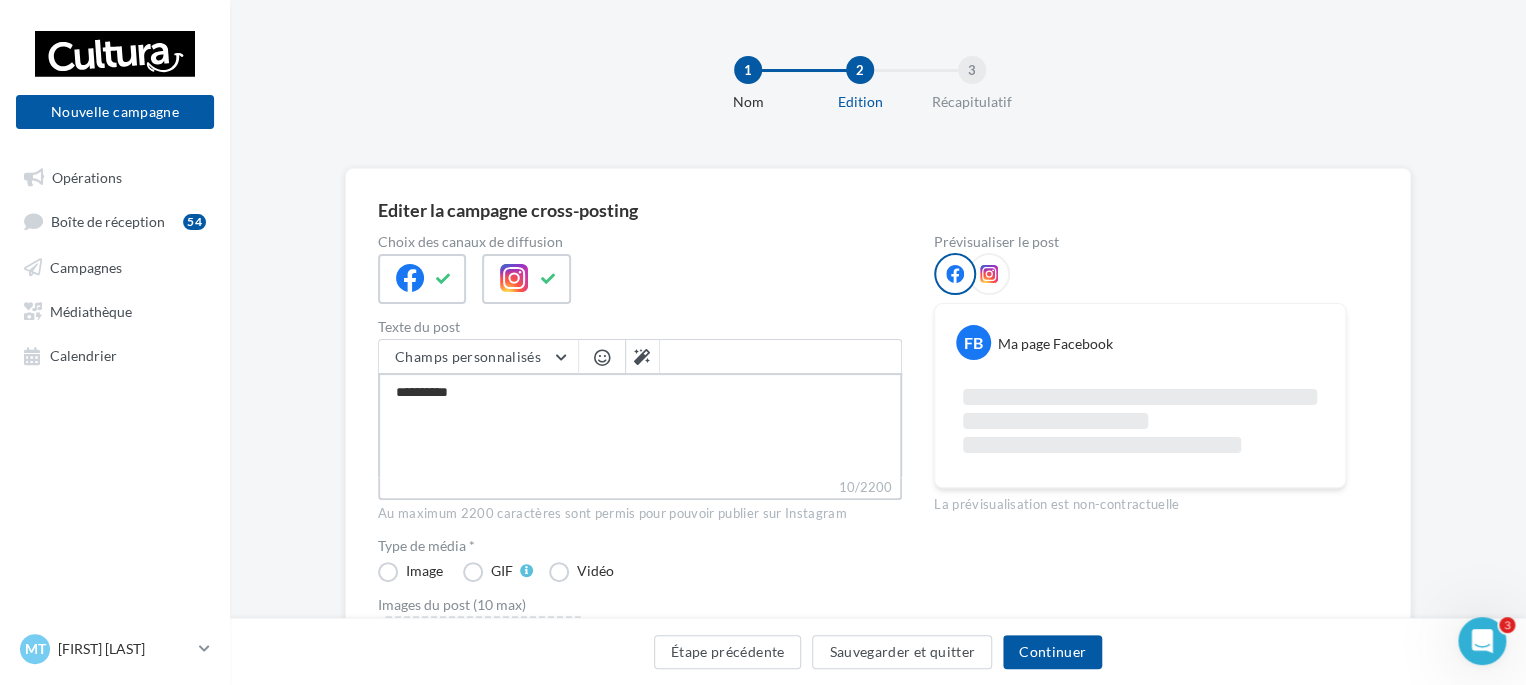 type on "*********" 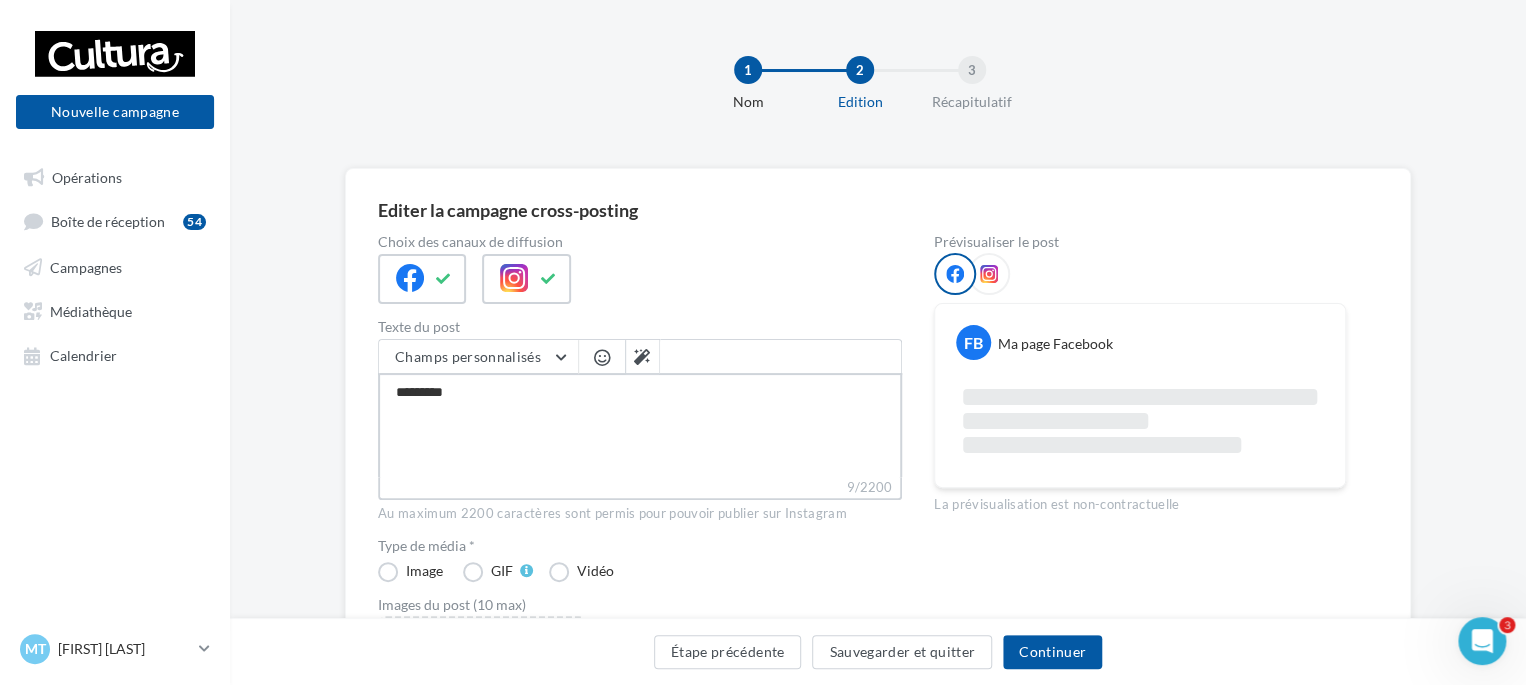 type on "********" 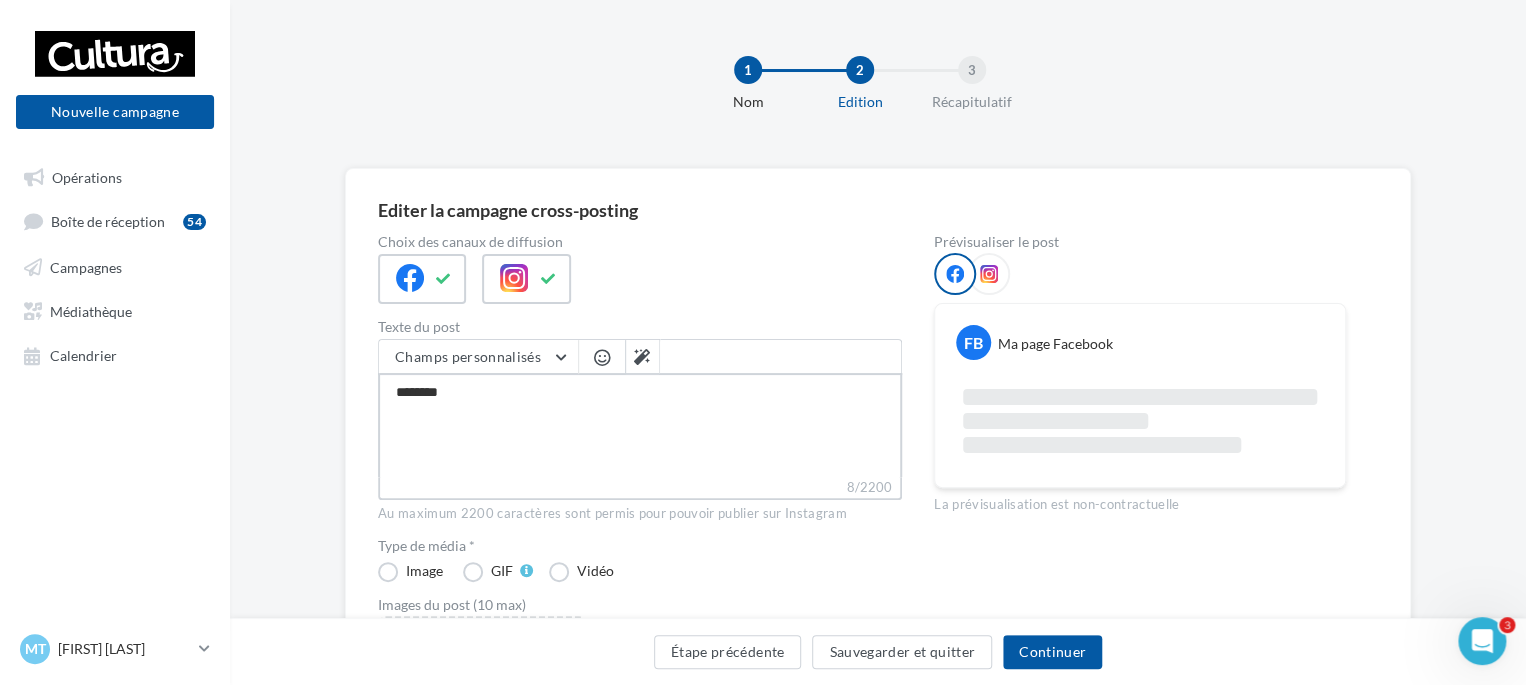 type on "*********" 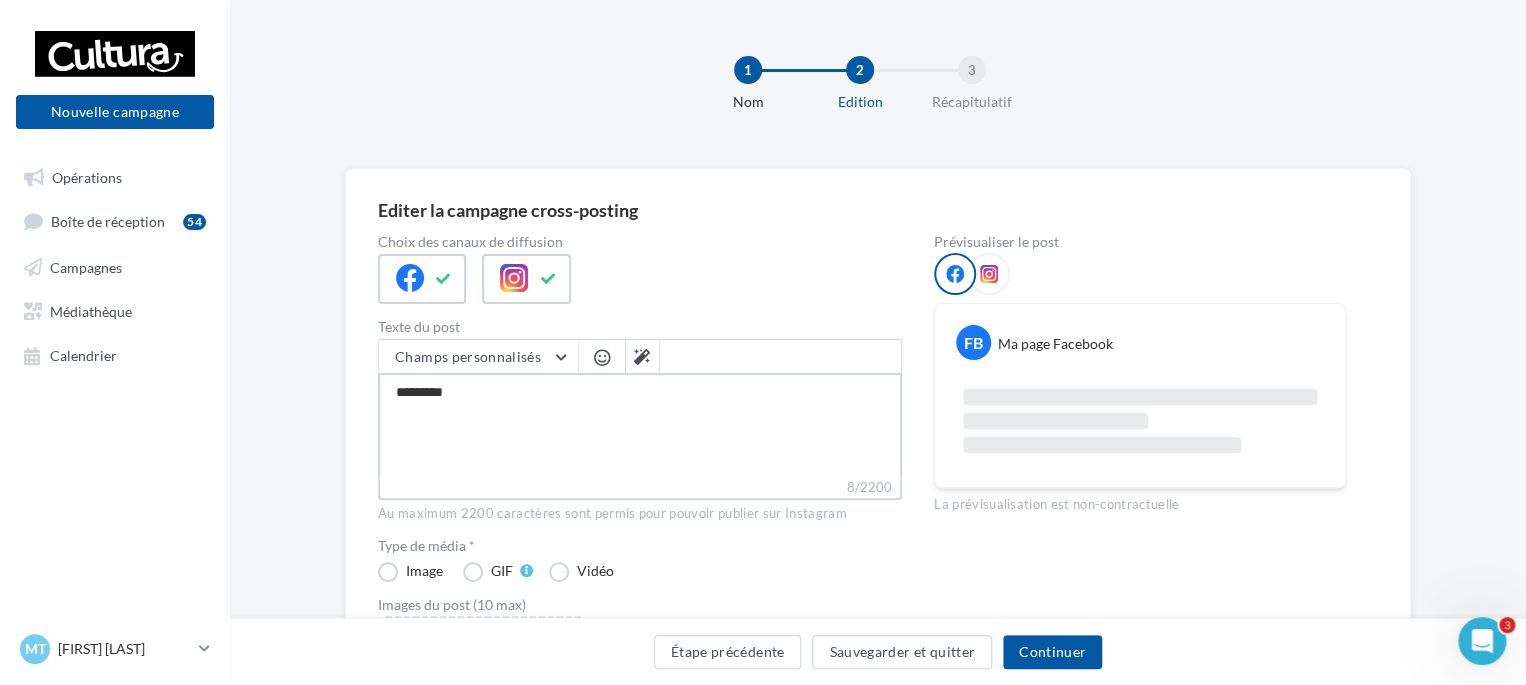 type on "*********" 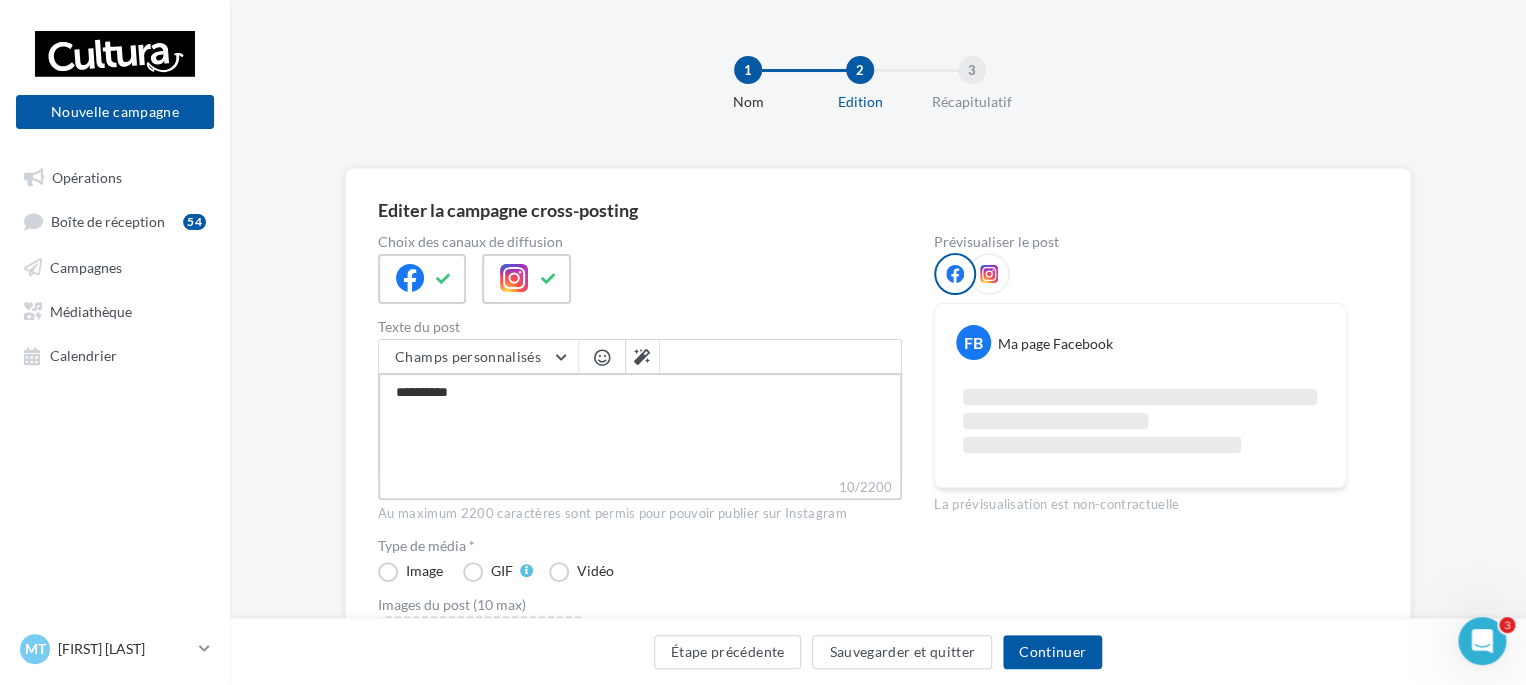 type on "**********" 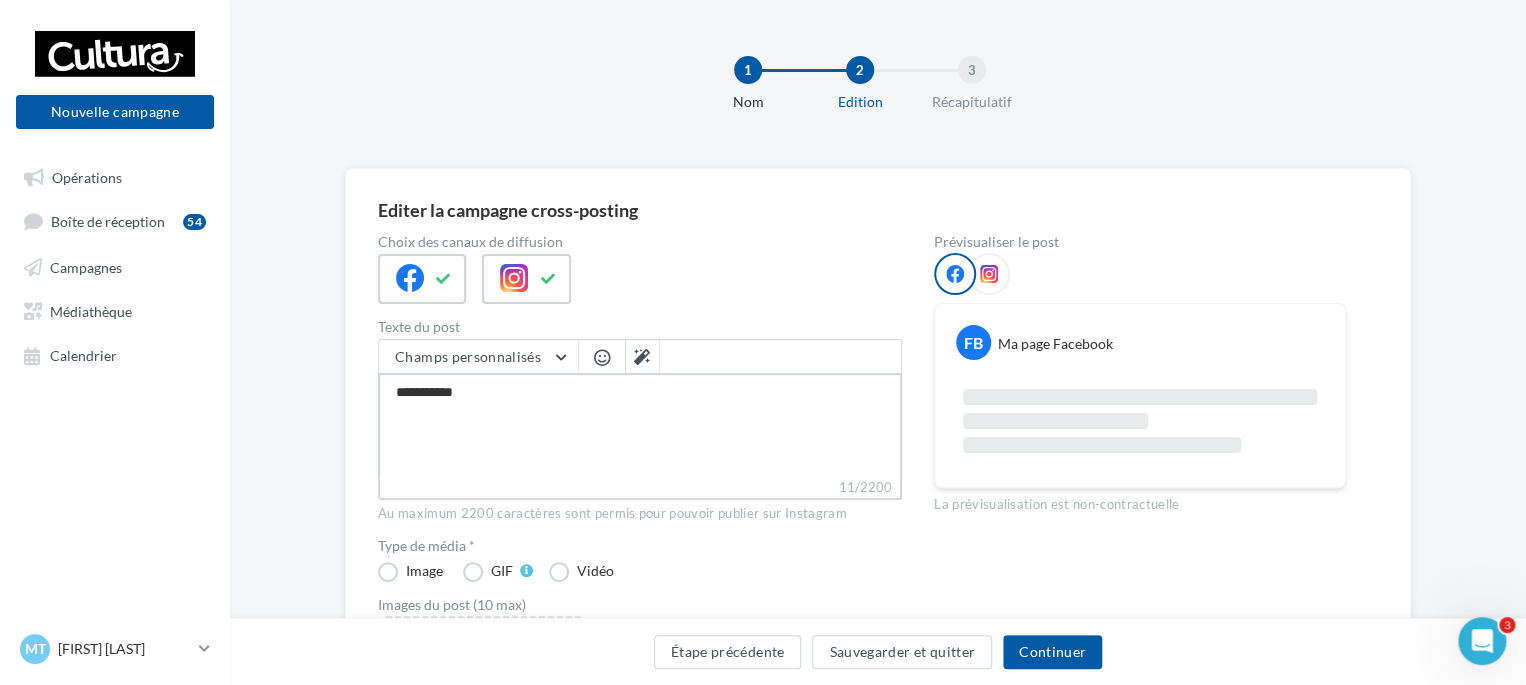 type on "**********" 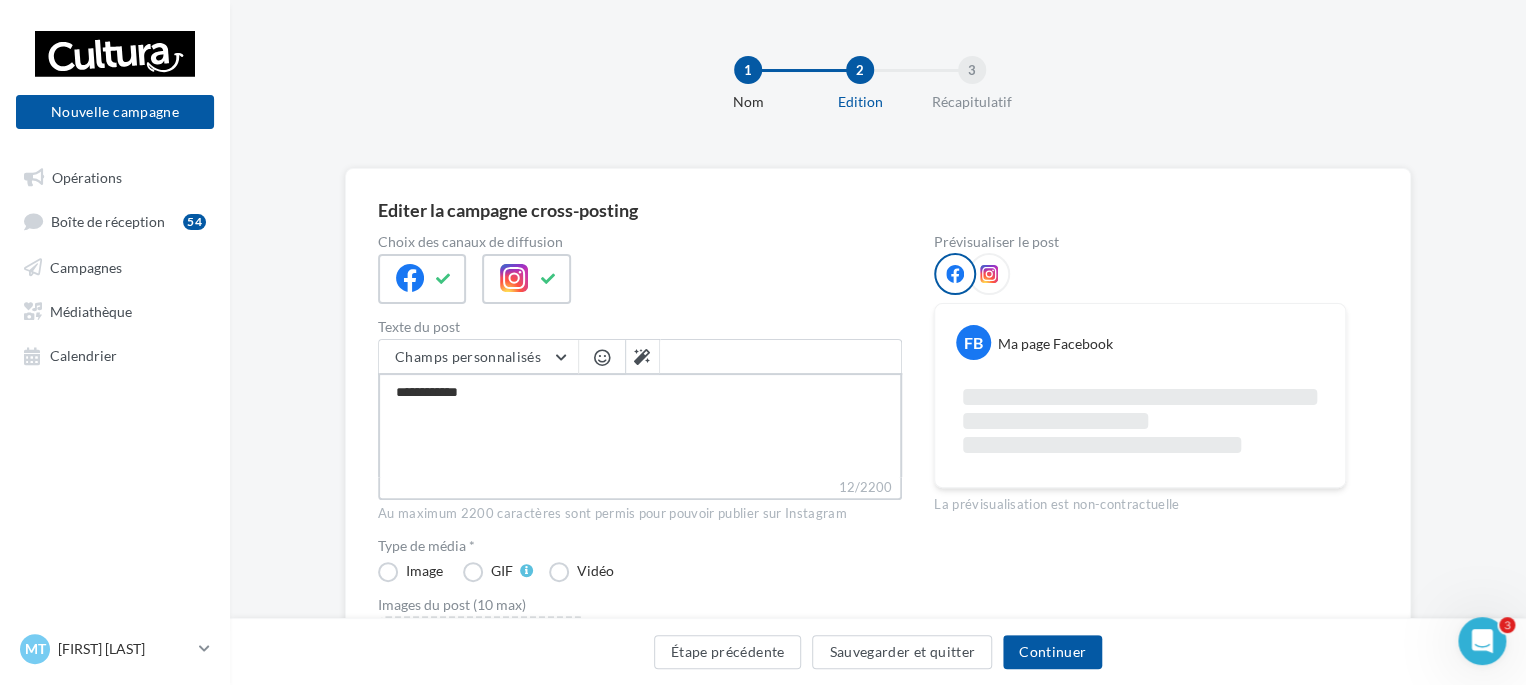 type on "**********" 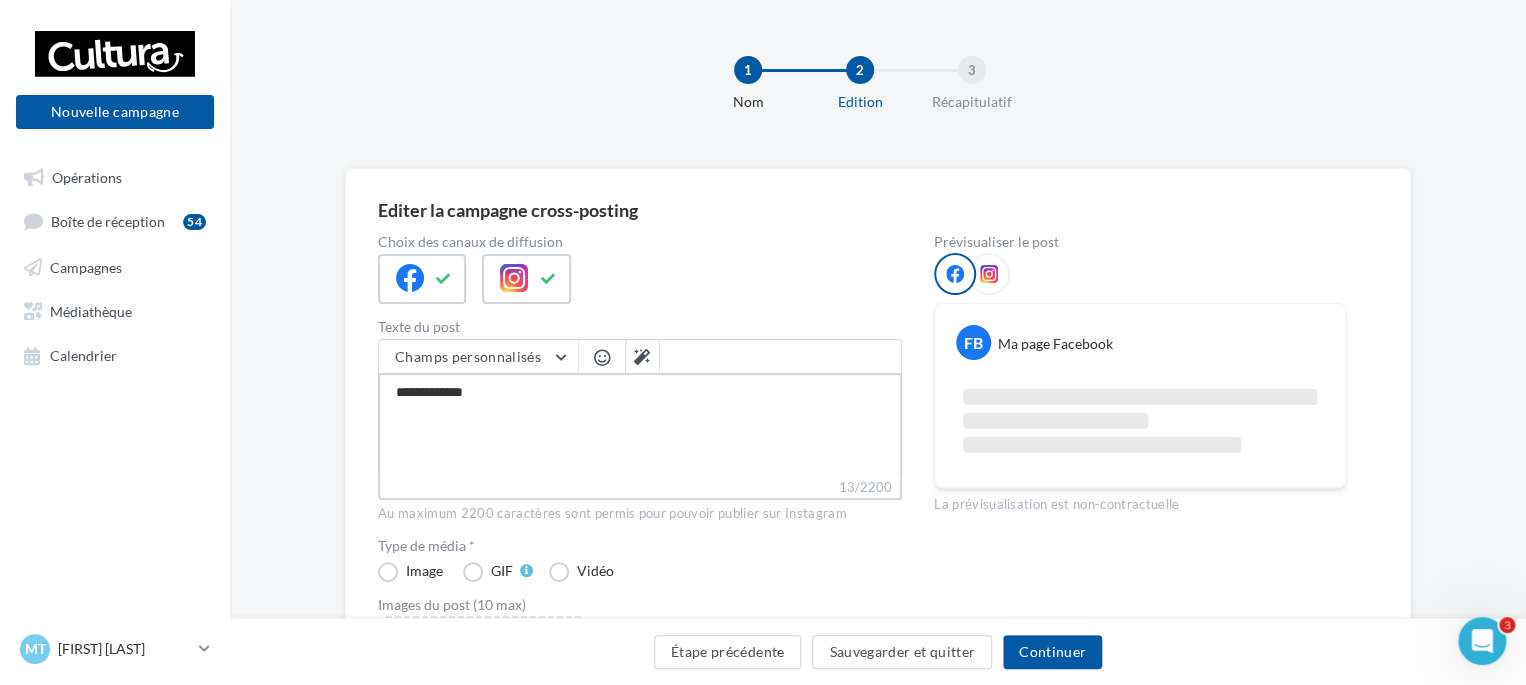 type on "**********" 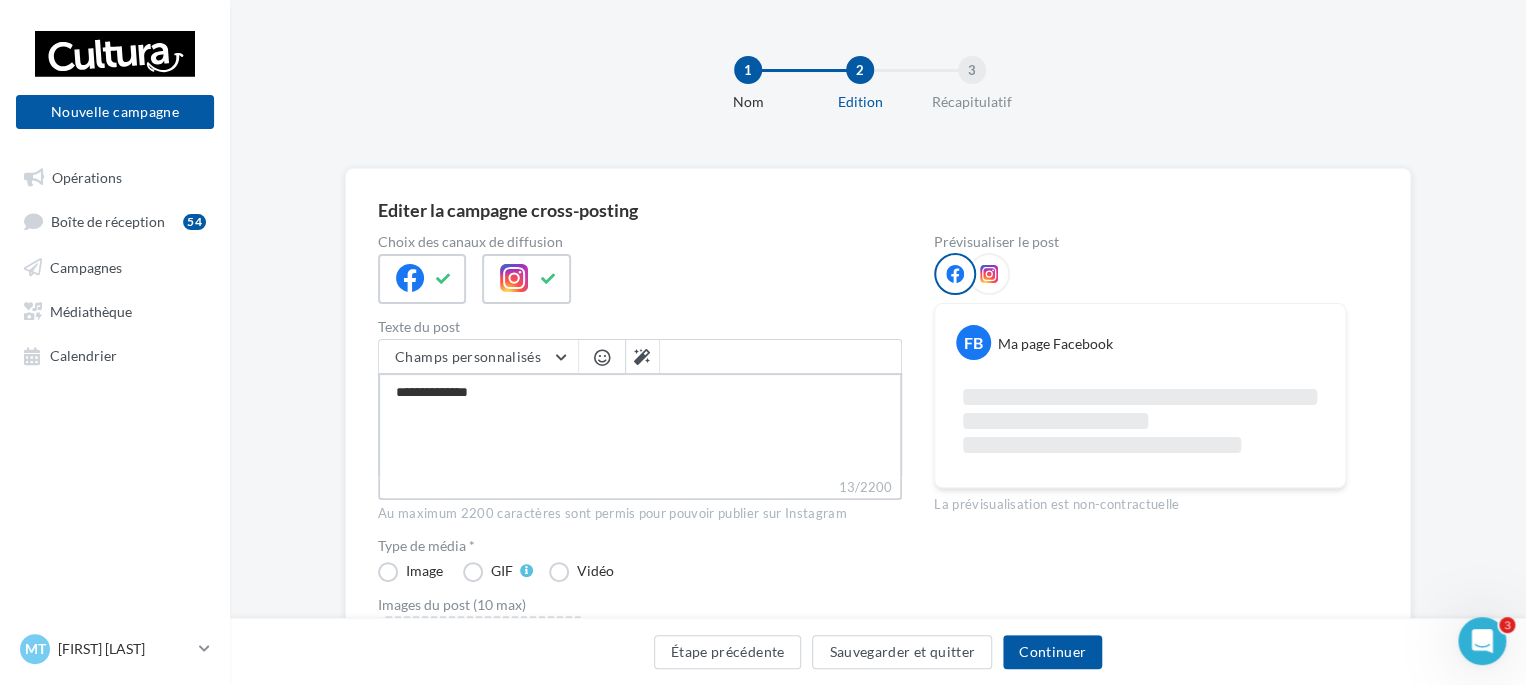 type on "**********" 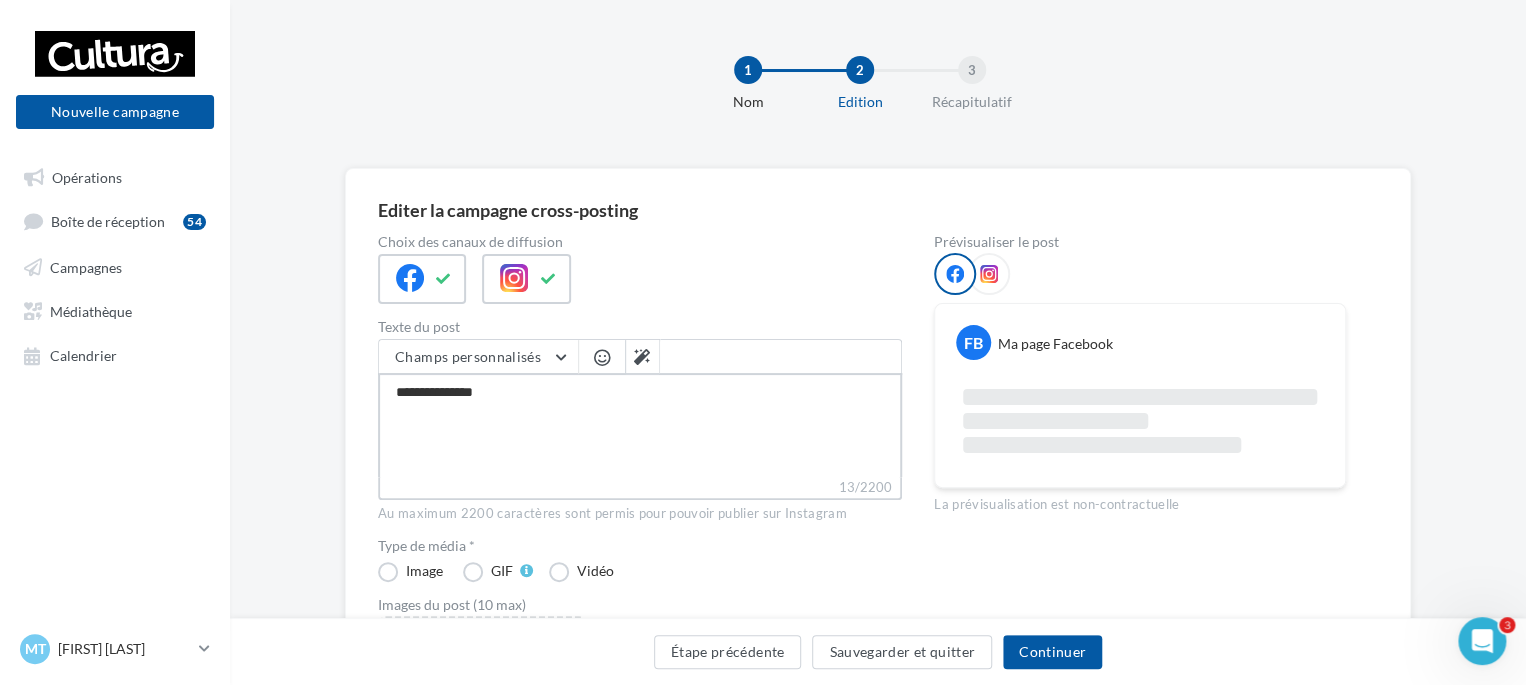 type on "**********" 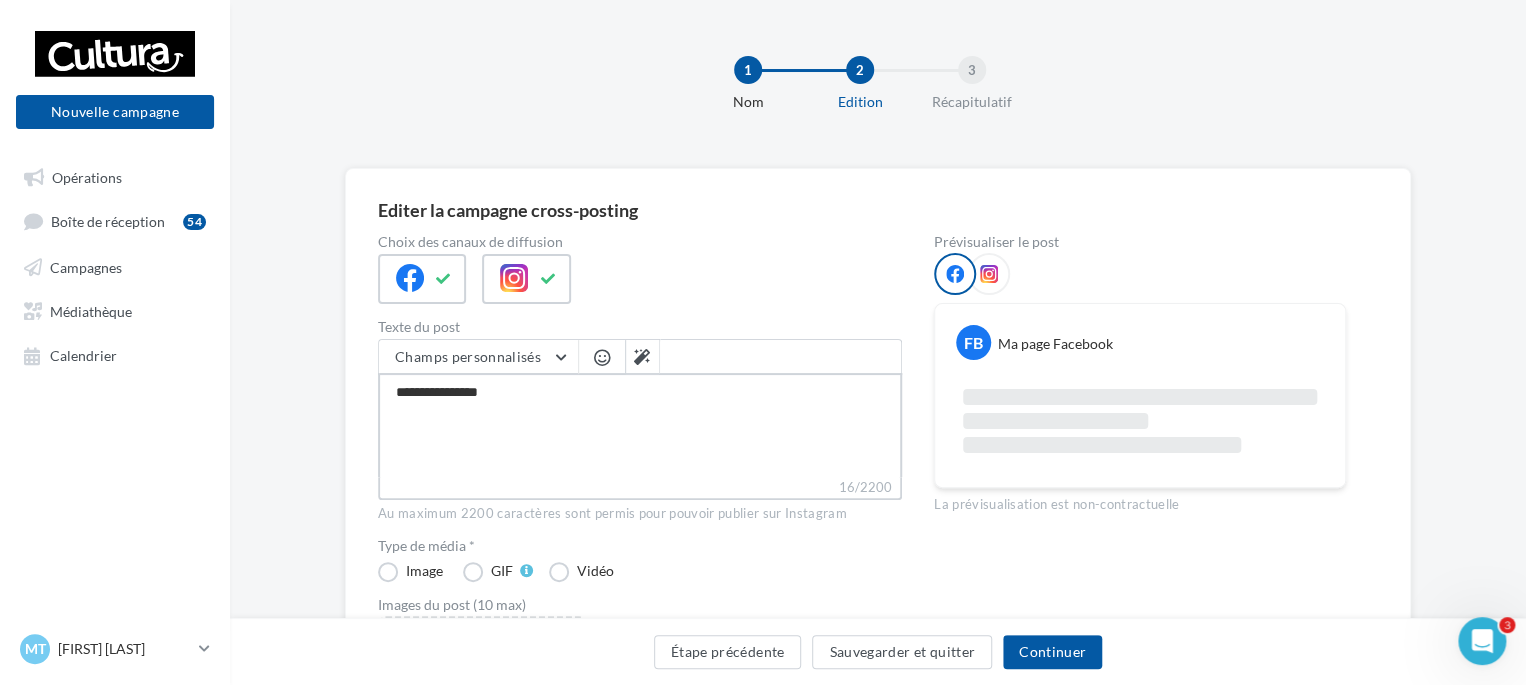type on "**********" 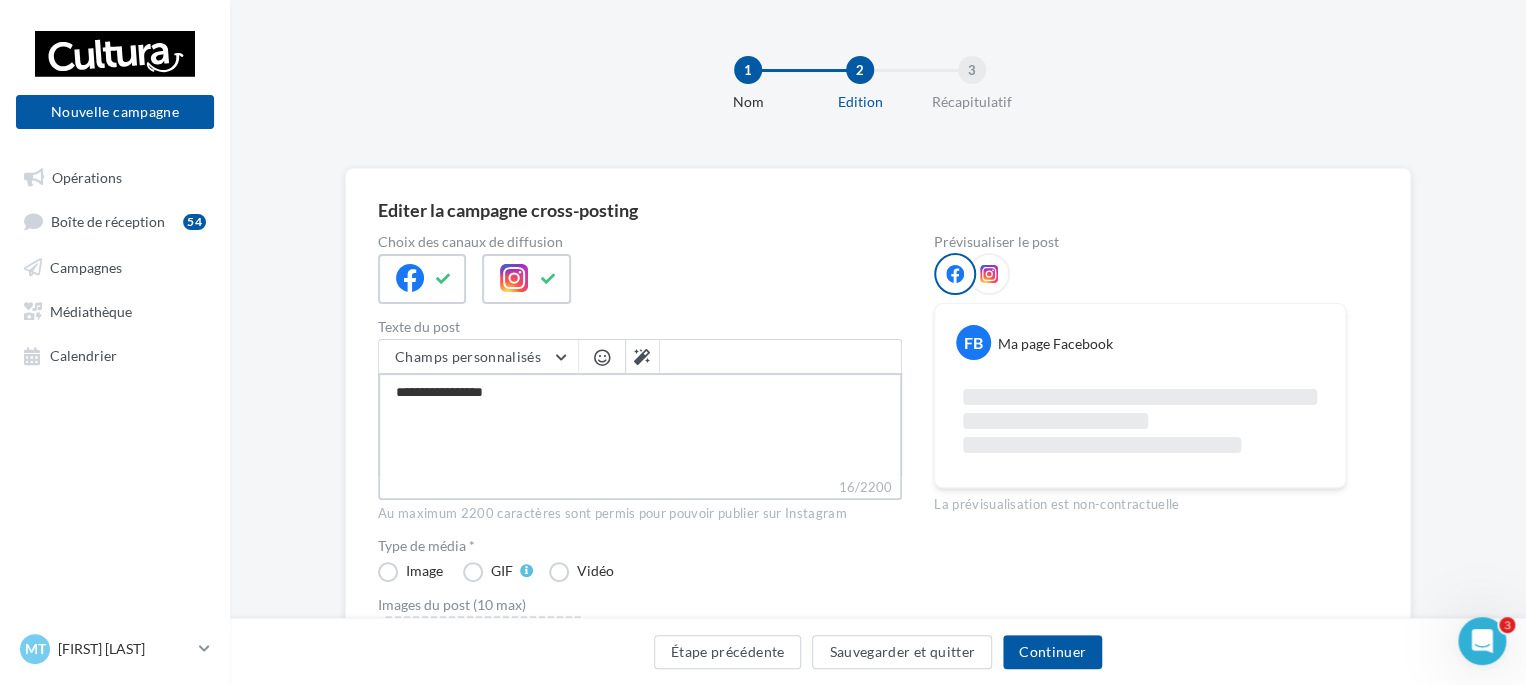 type on "**********" 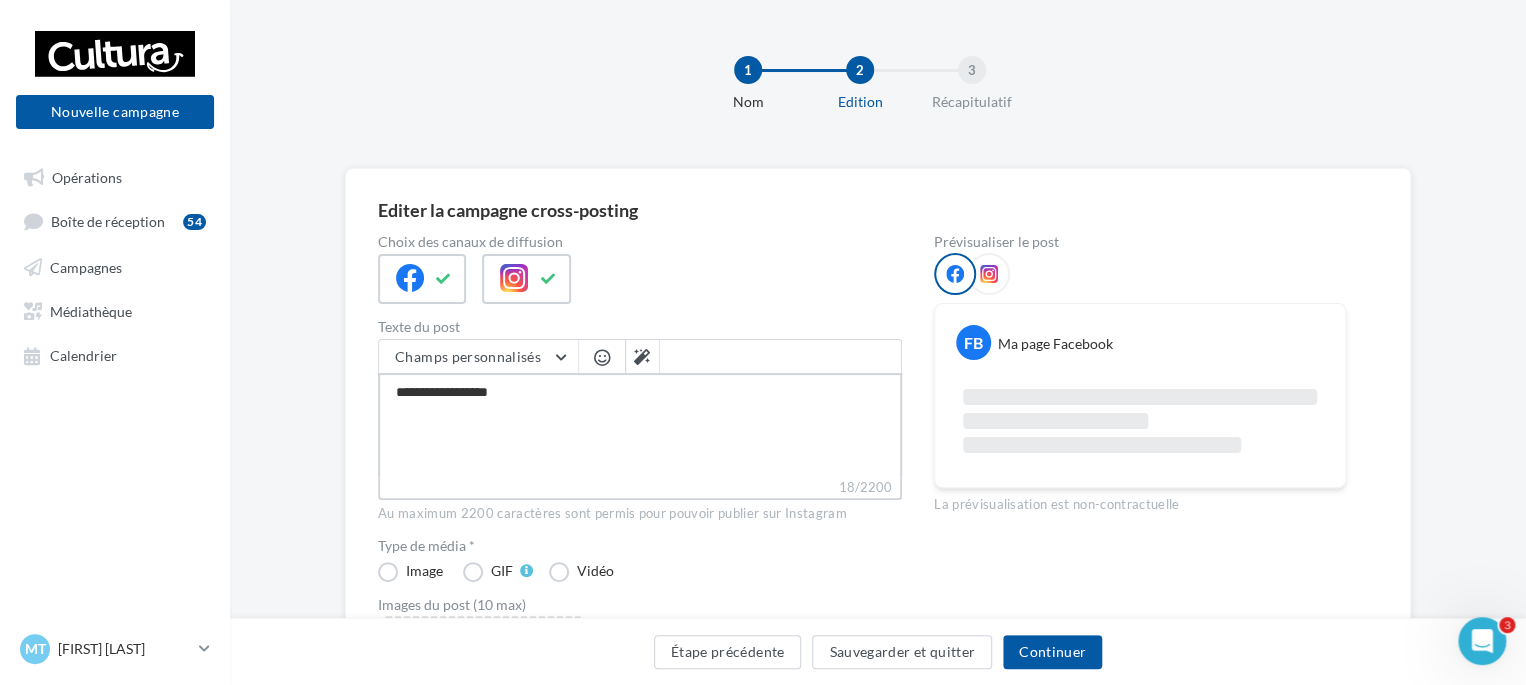 type on "**********" 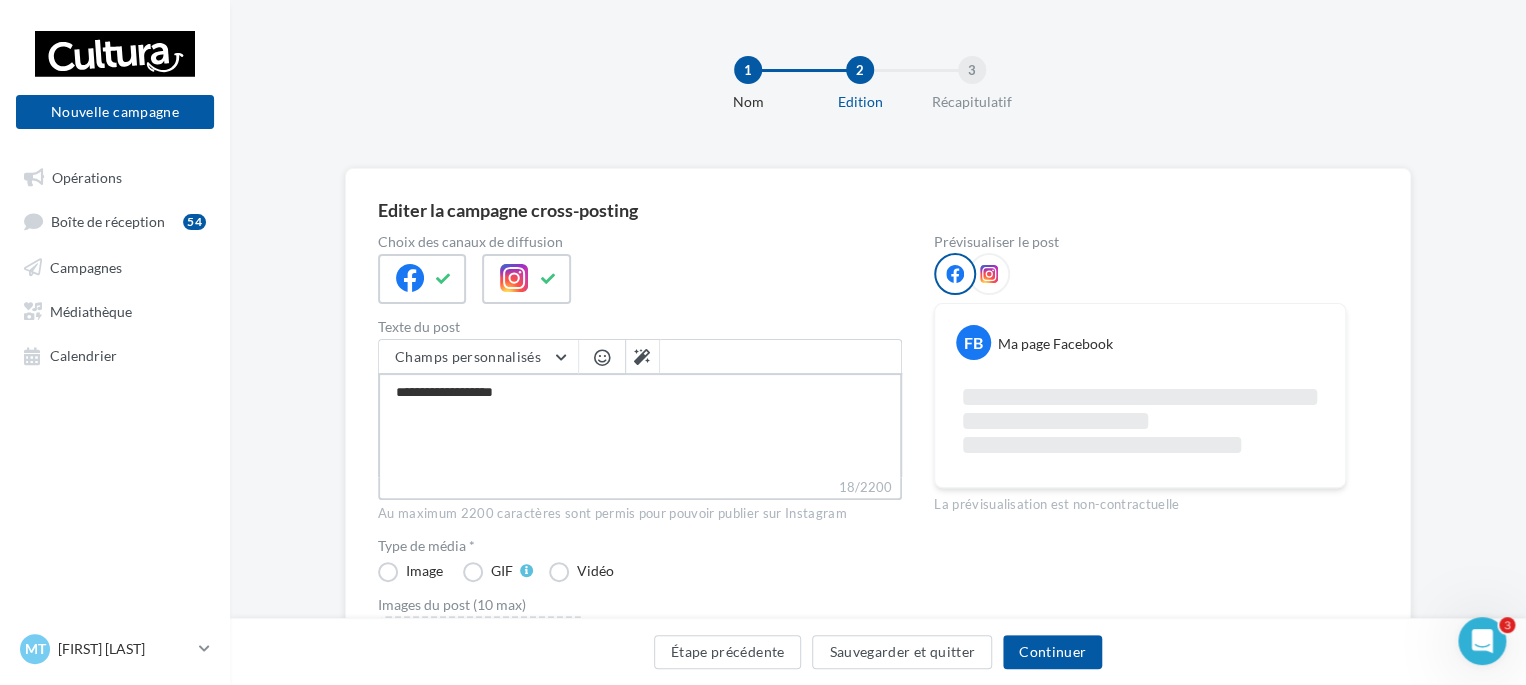 type on "**********" 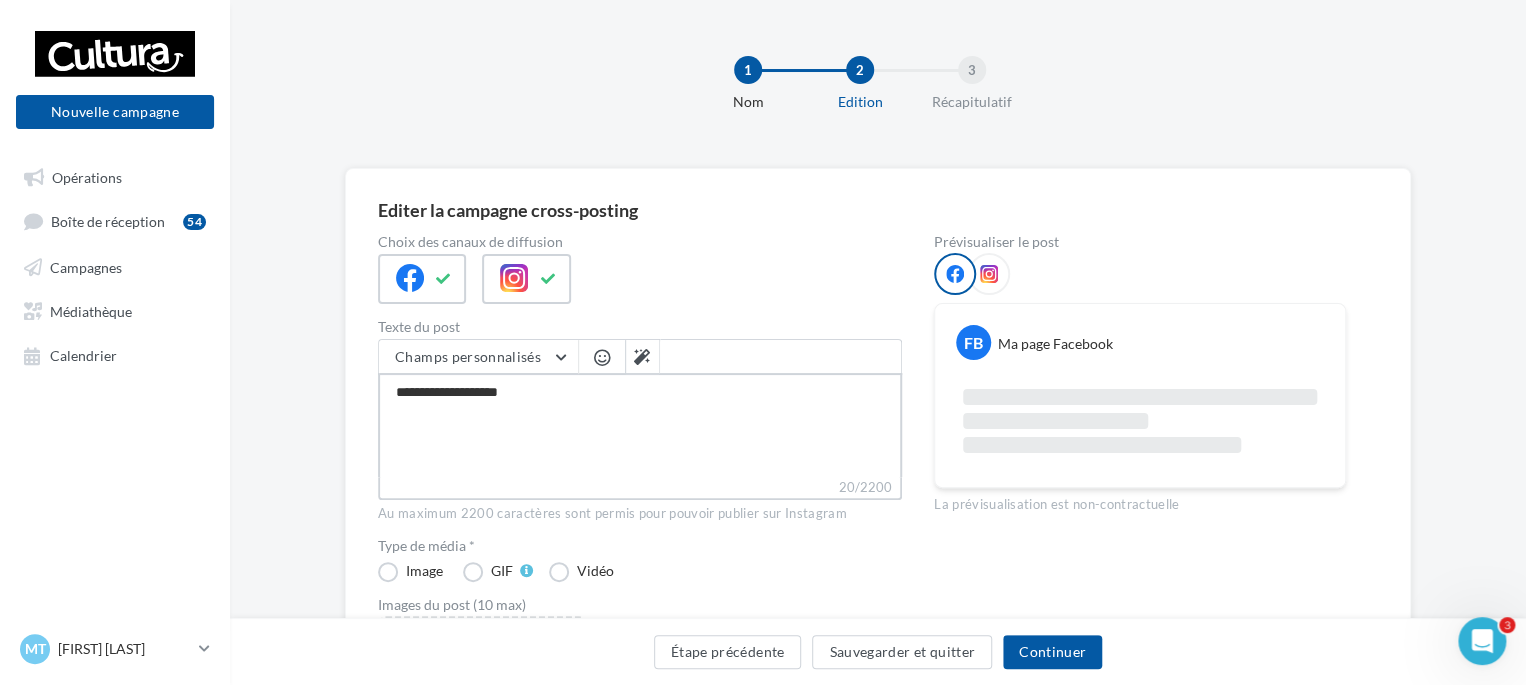type on "**********" 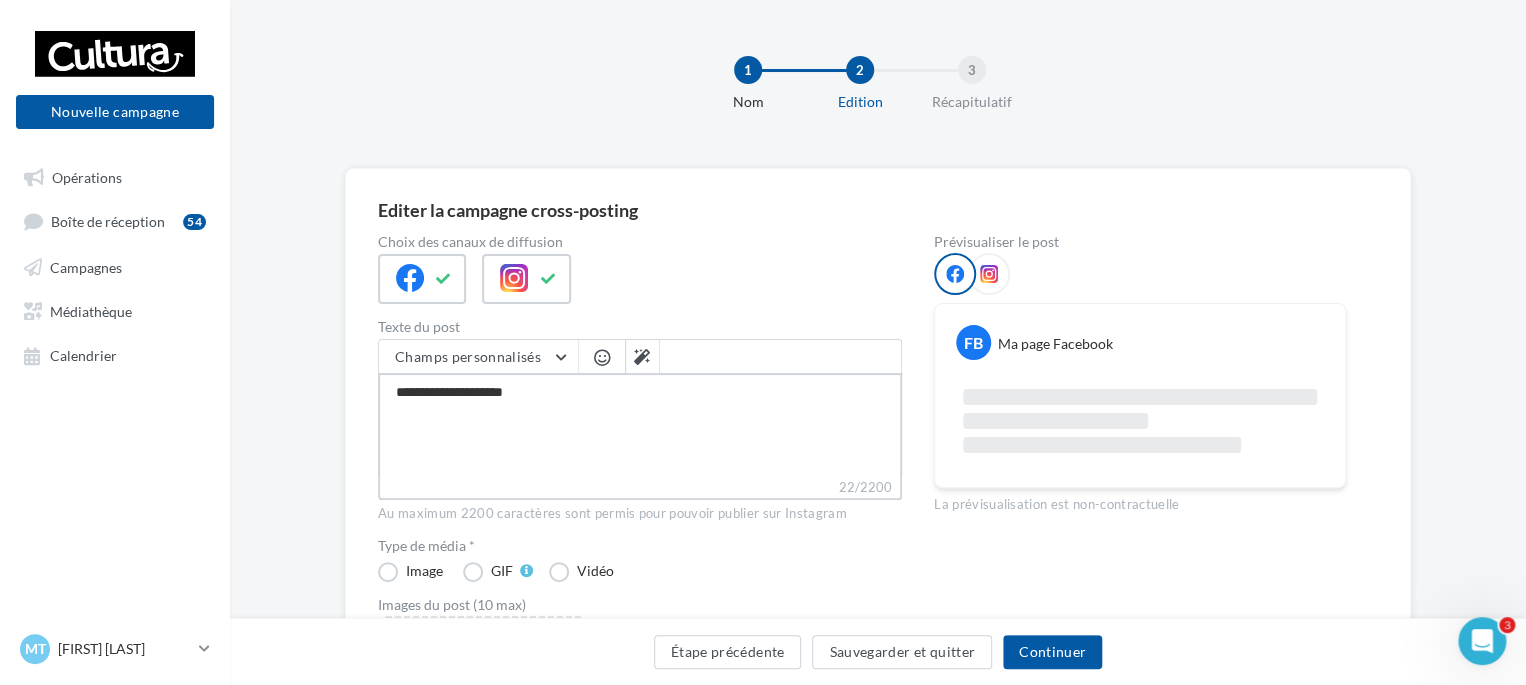 type on "**********" 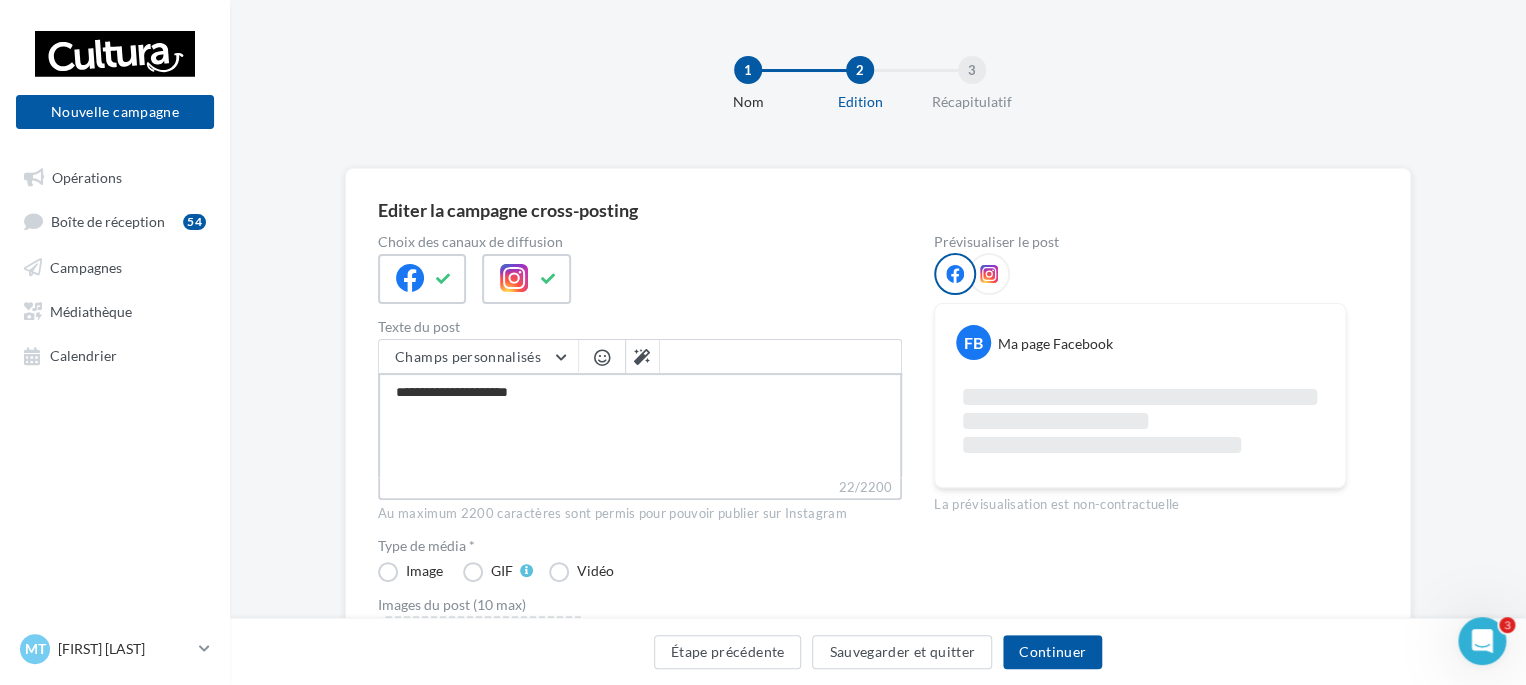 type on "**********" 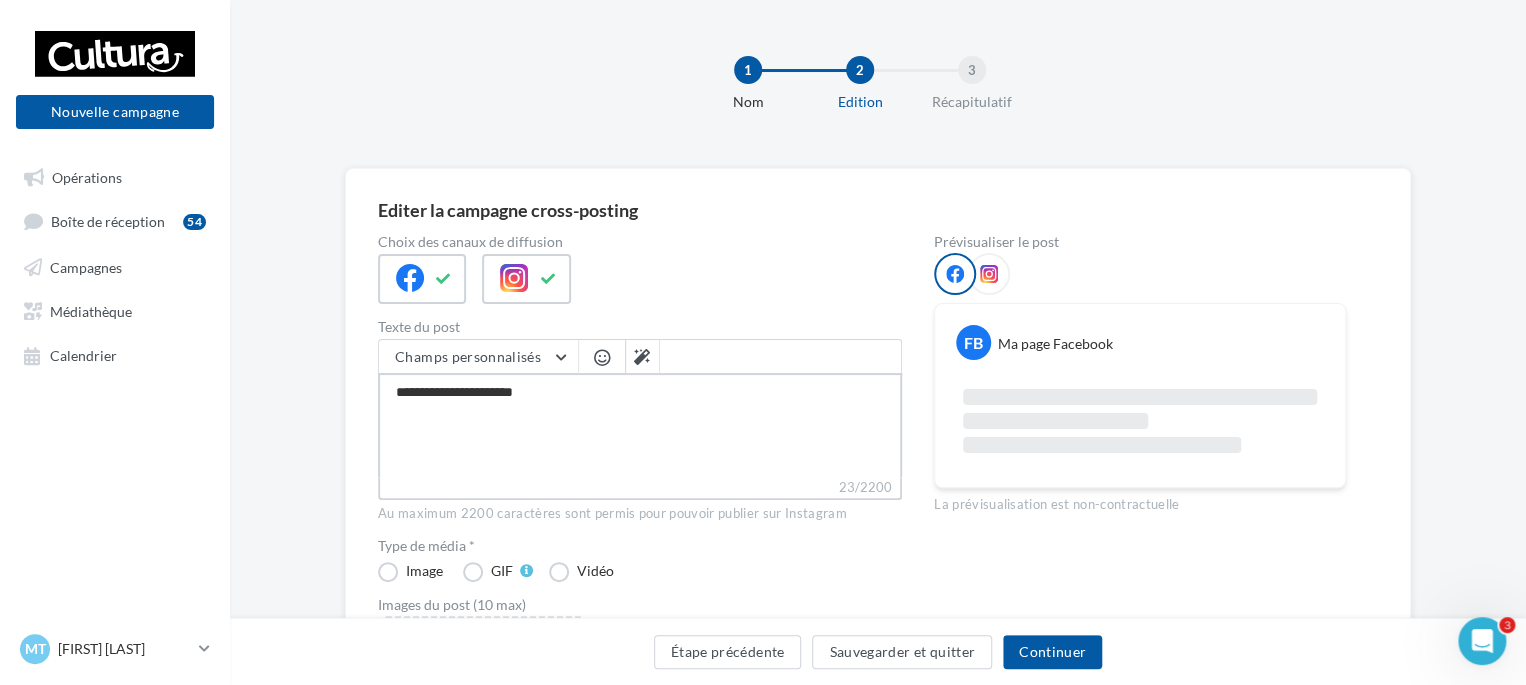 type on "**********" 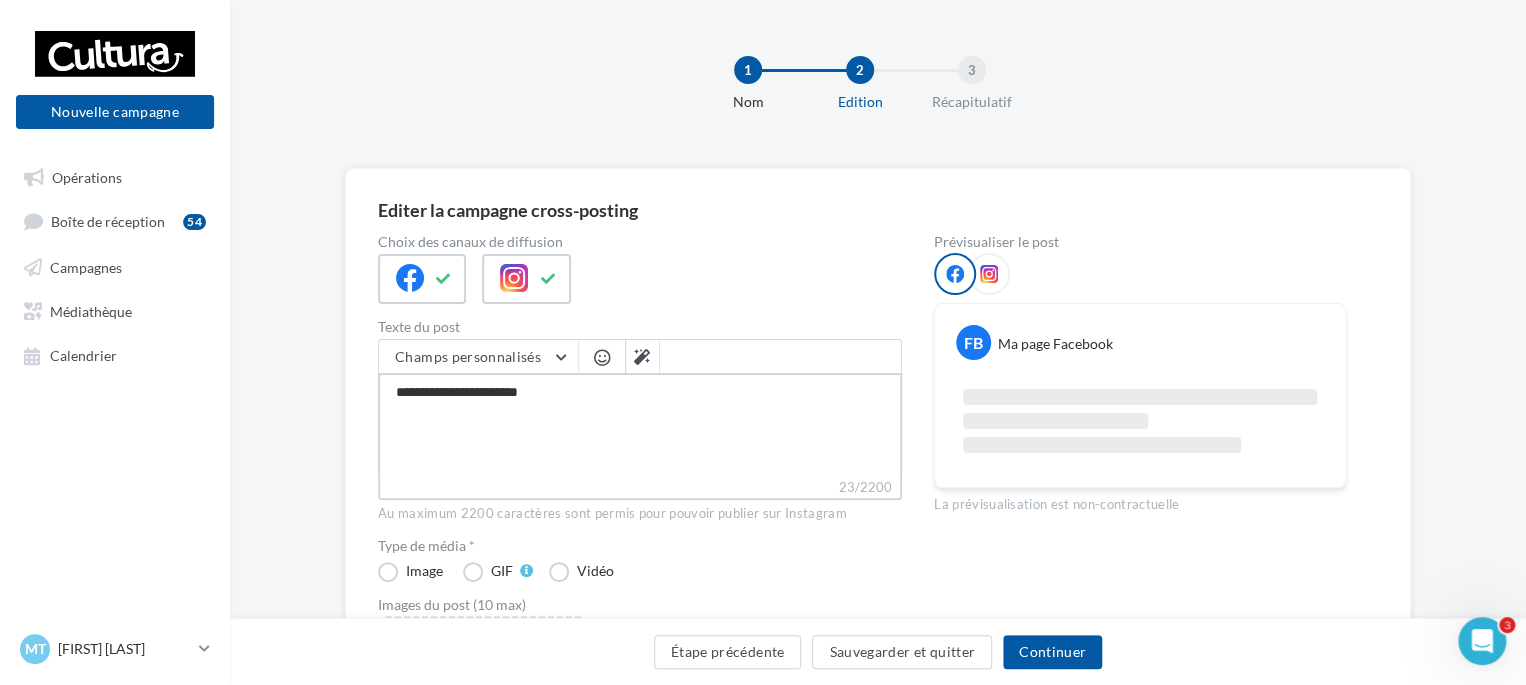 type on "**********" 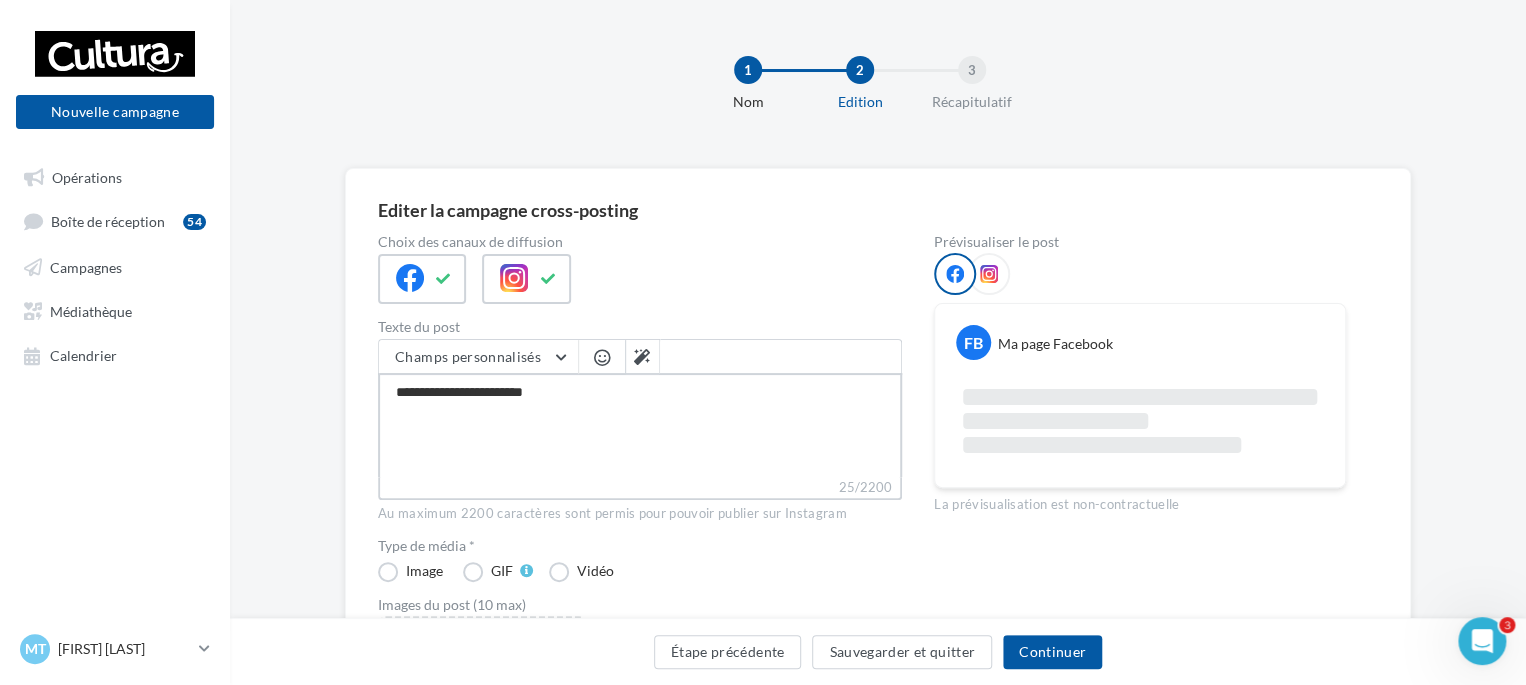 type on "**********" 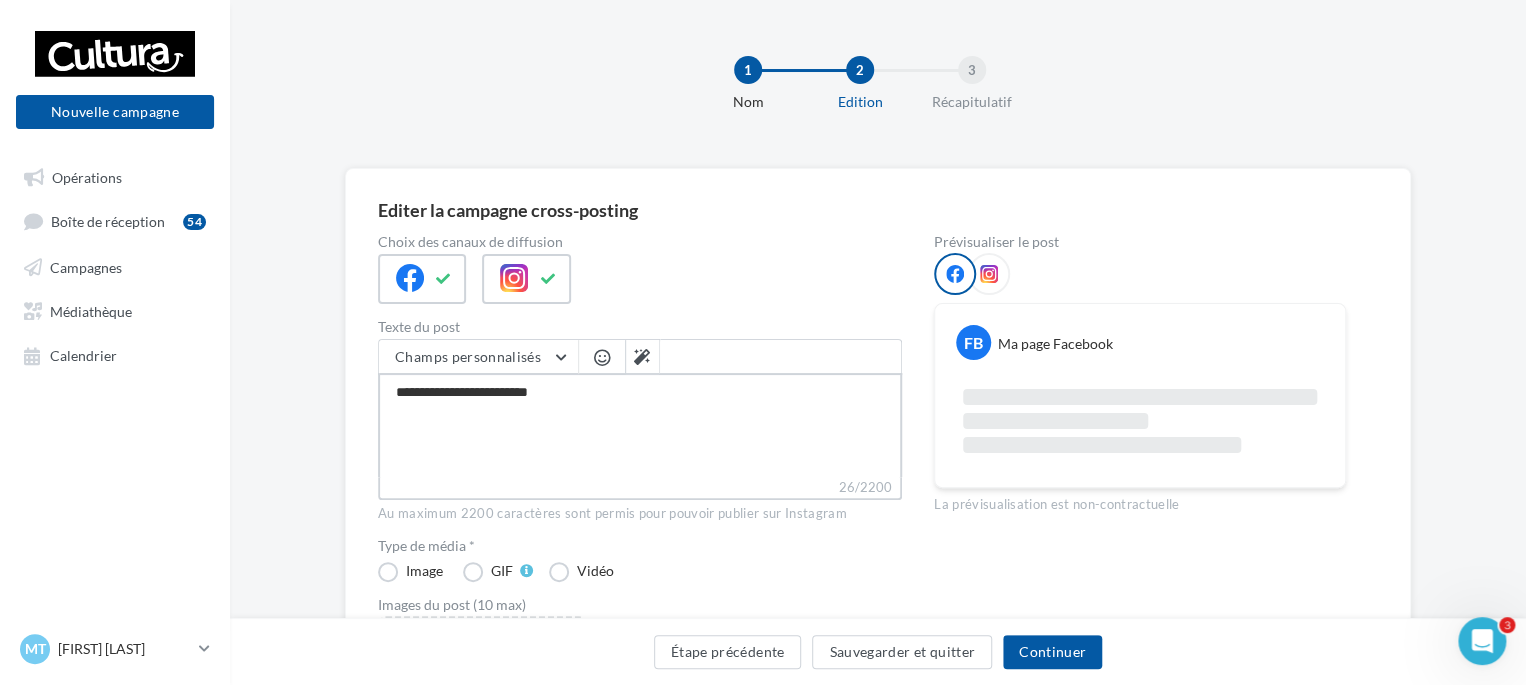 type on "**********" 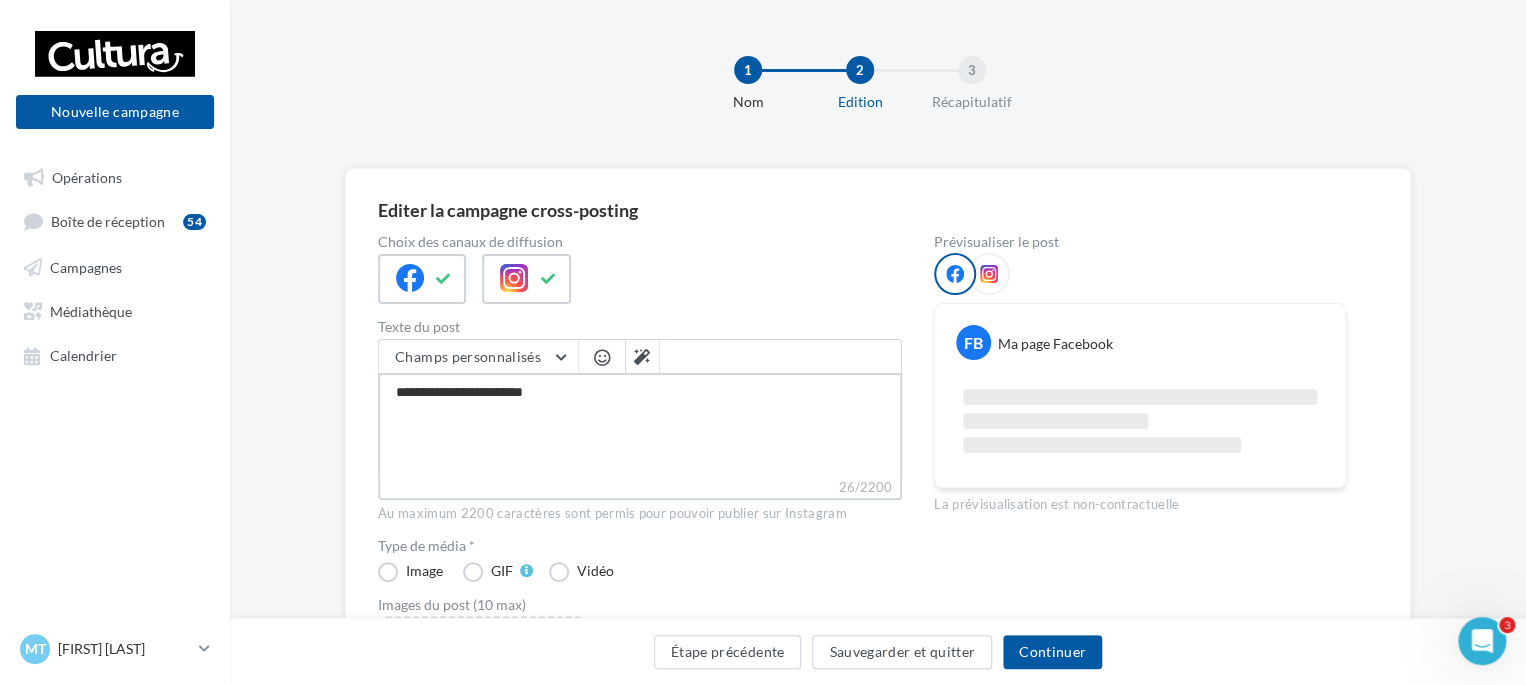 type on "**********" 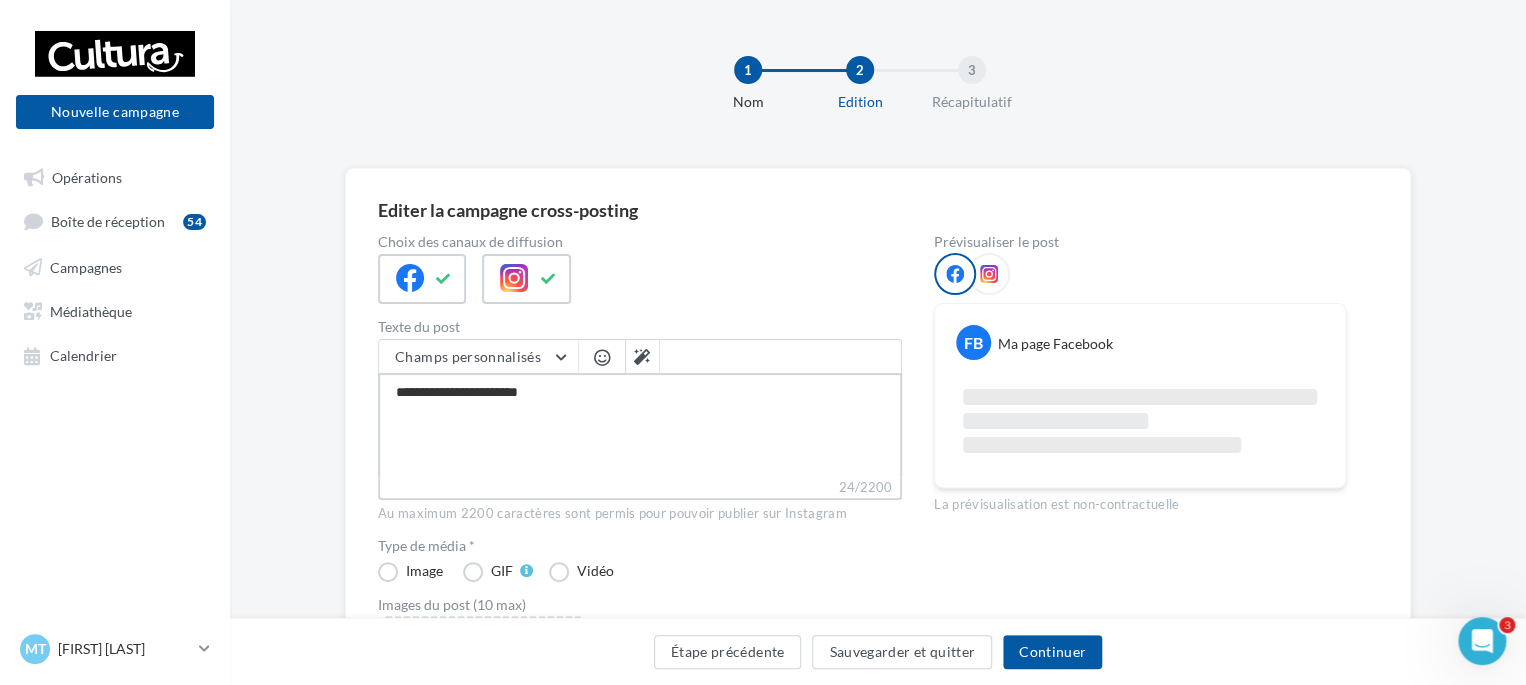 type on "**********" 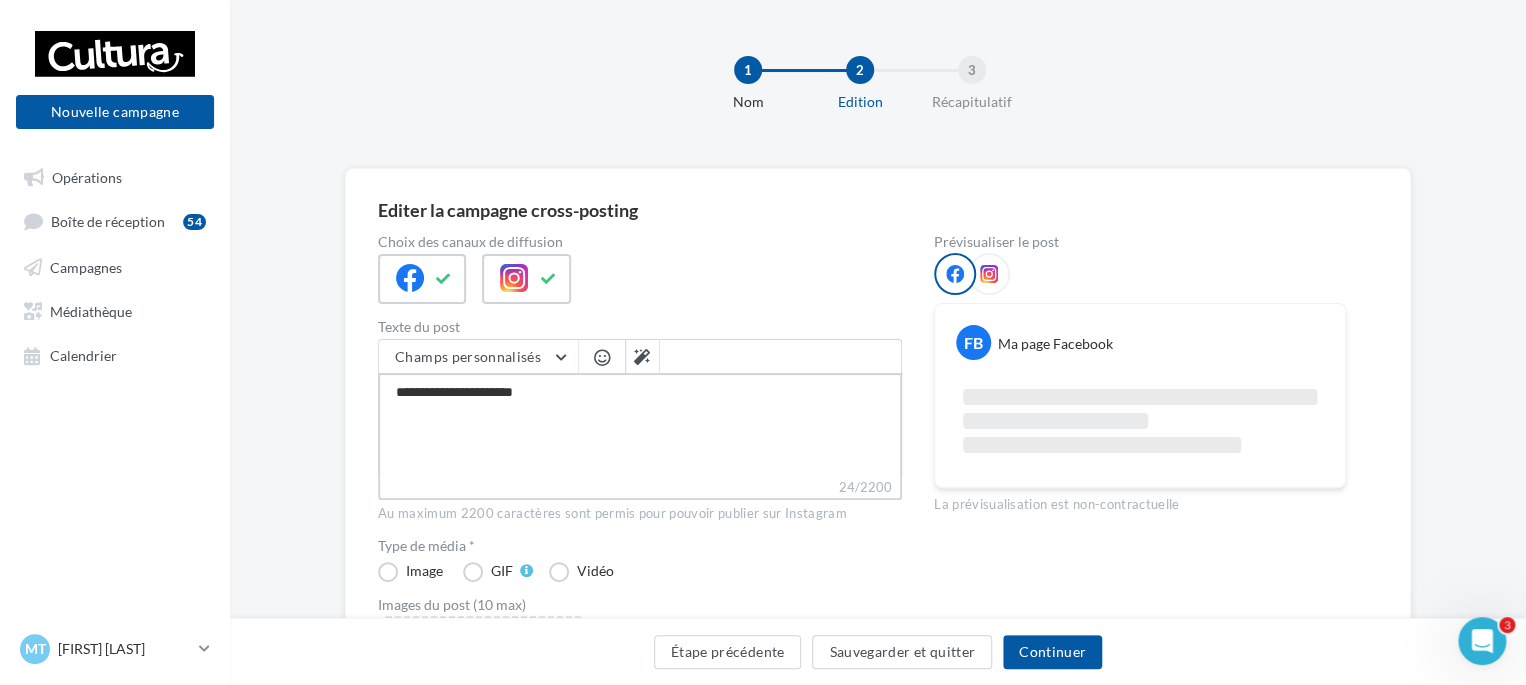 type on "**********" 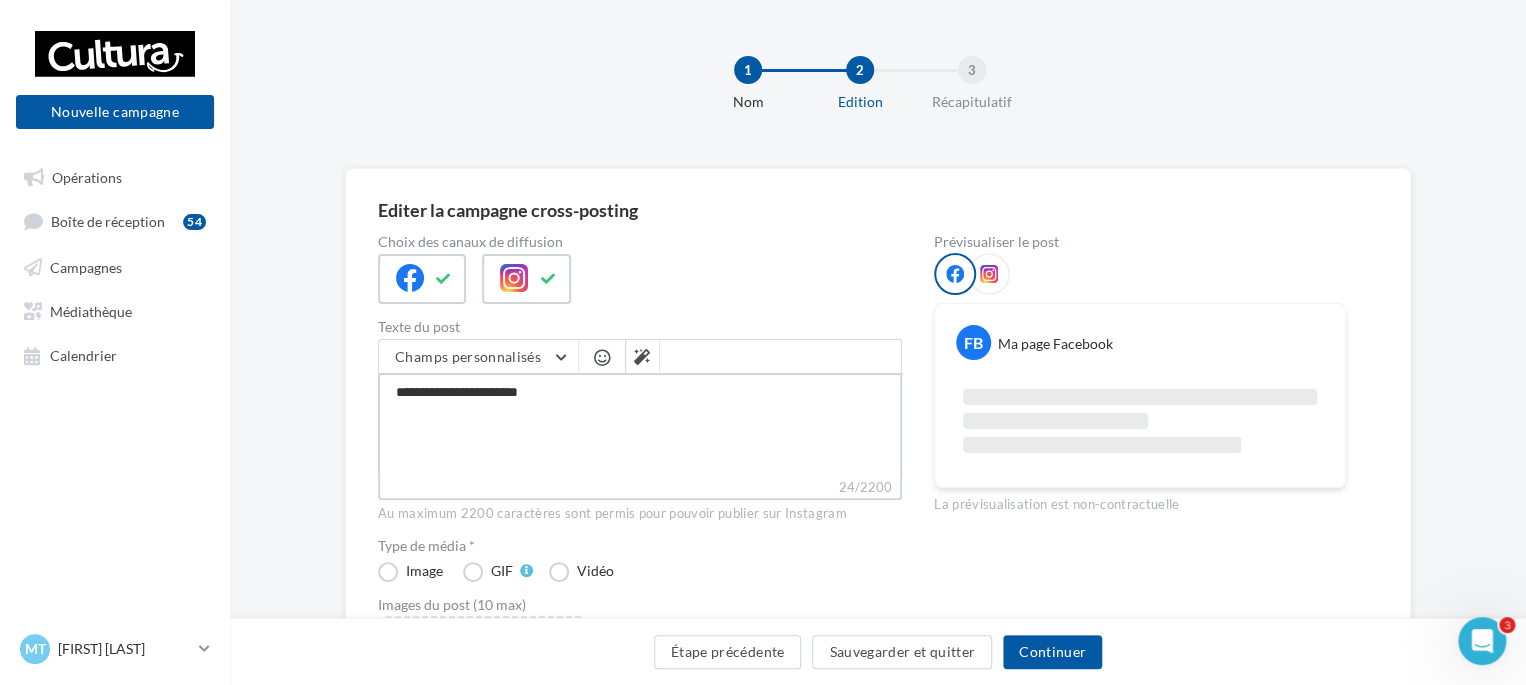 type on "**********" 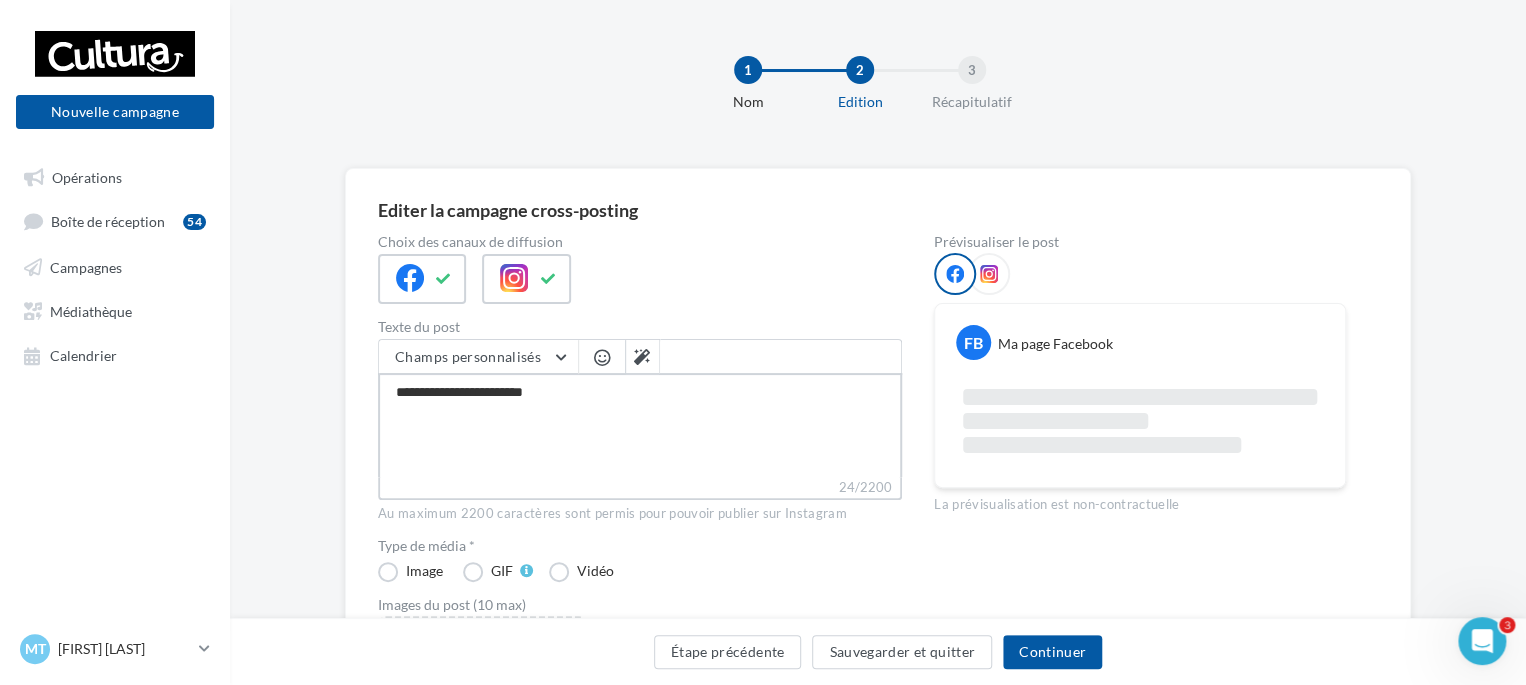 type on "**********" 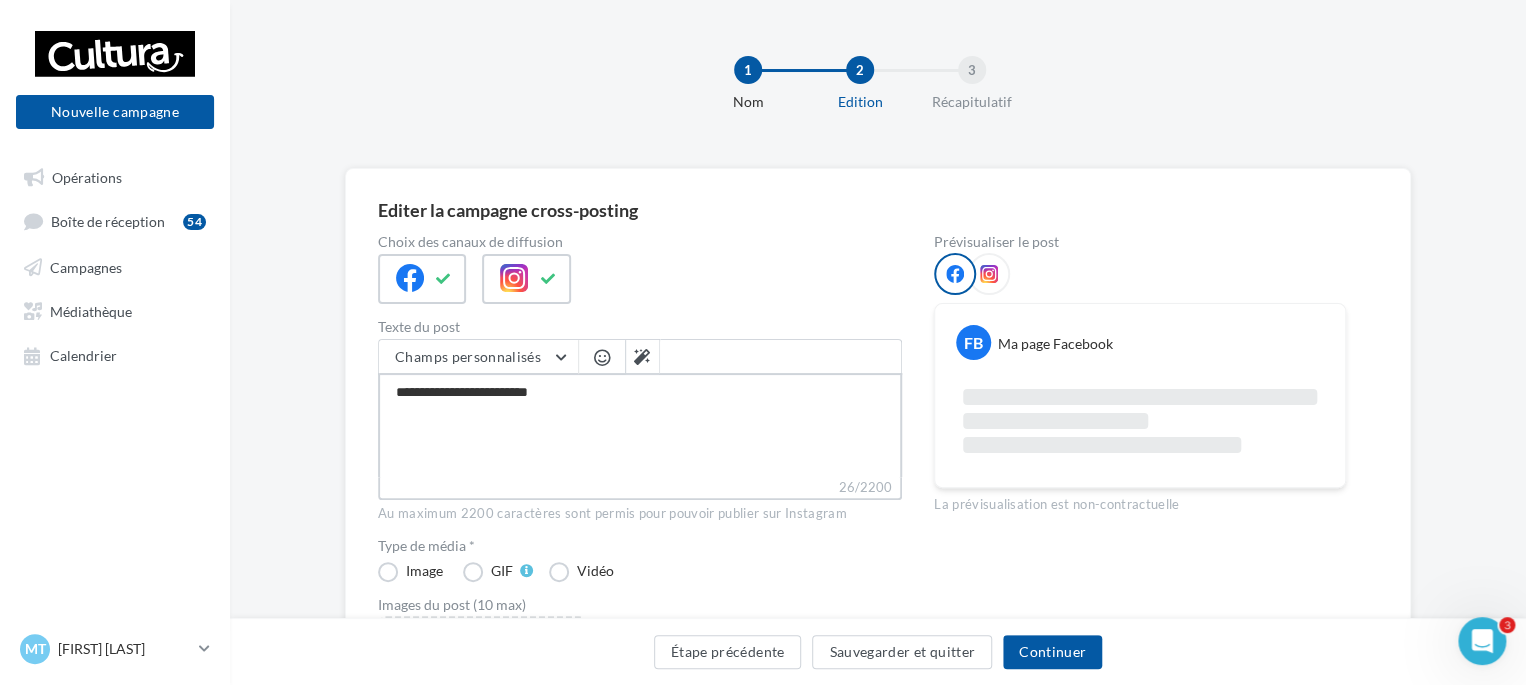 type on "**********" 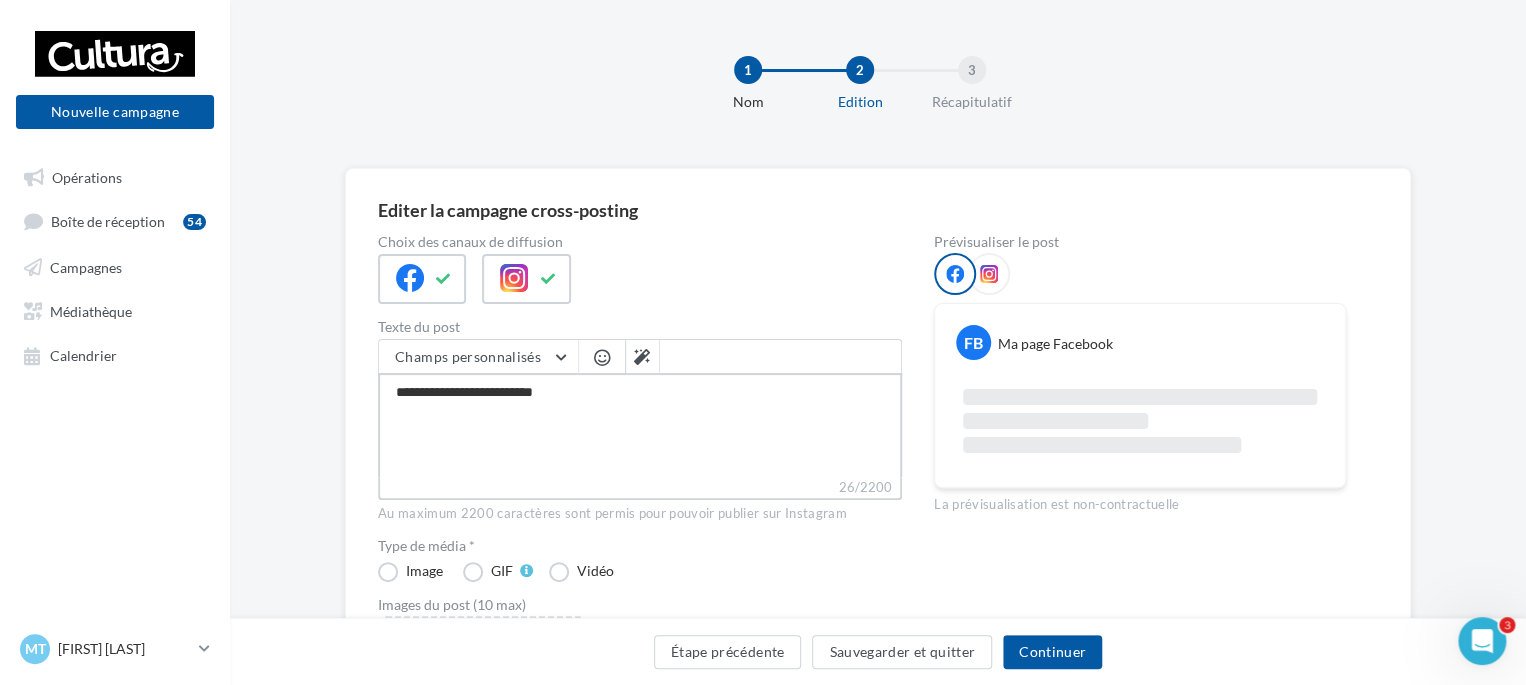 type on "**********" 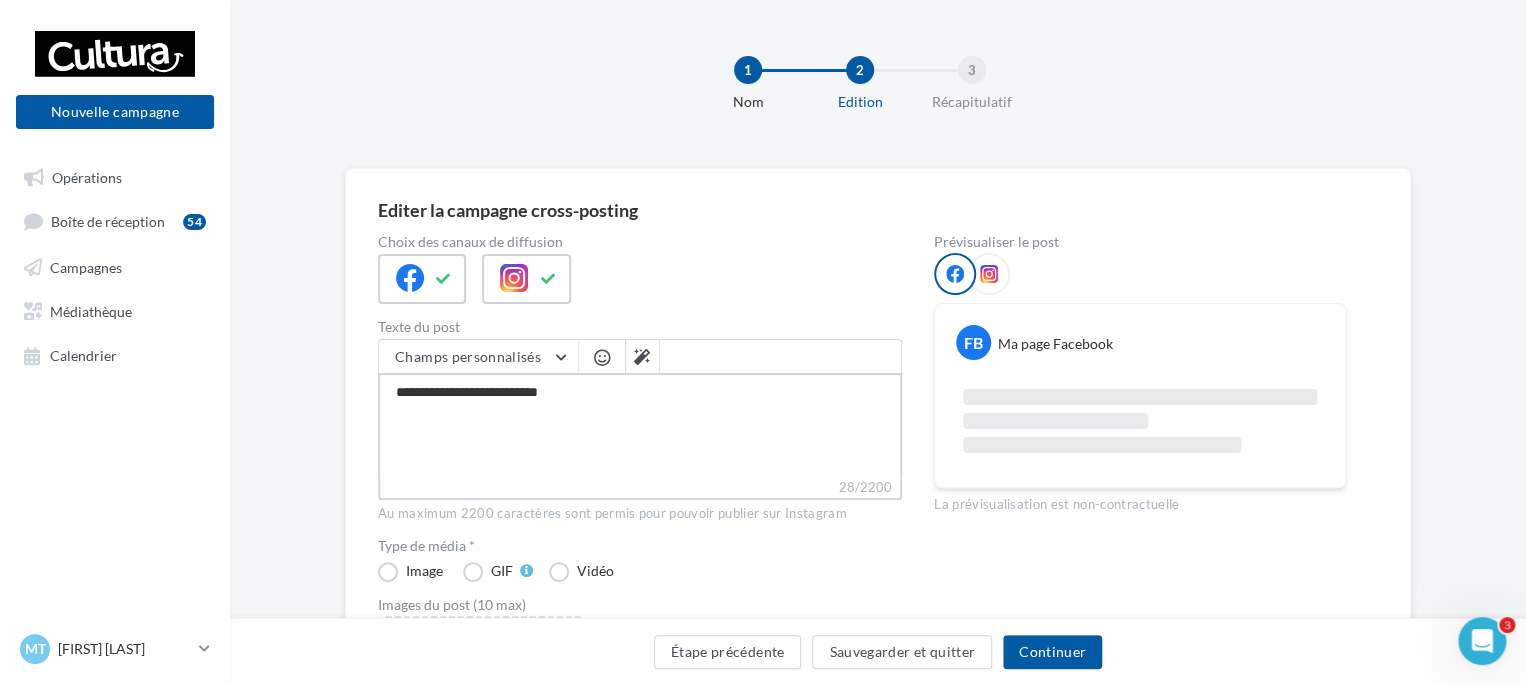 type on "**********" 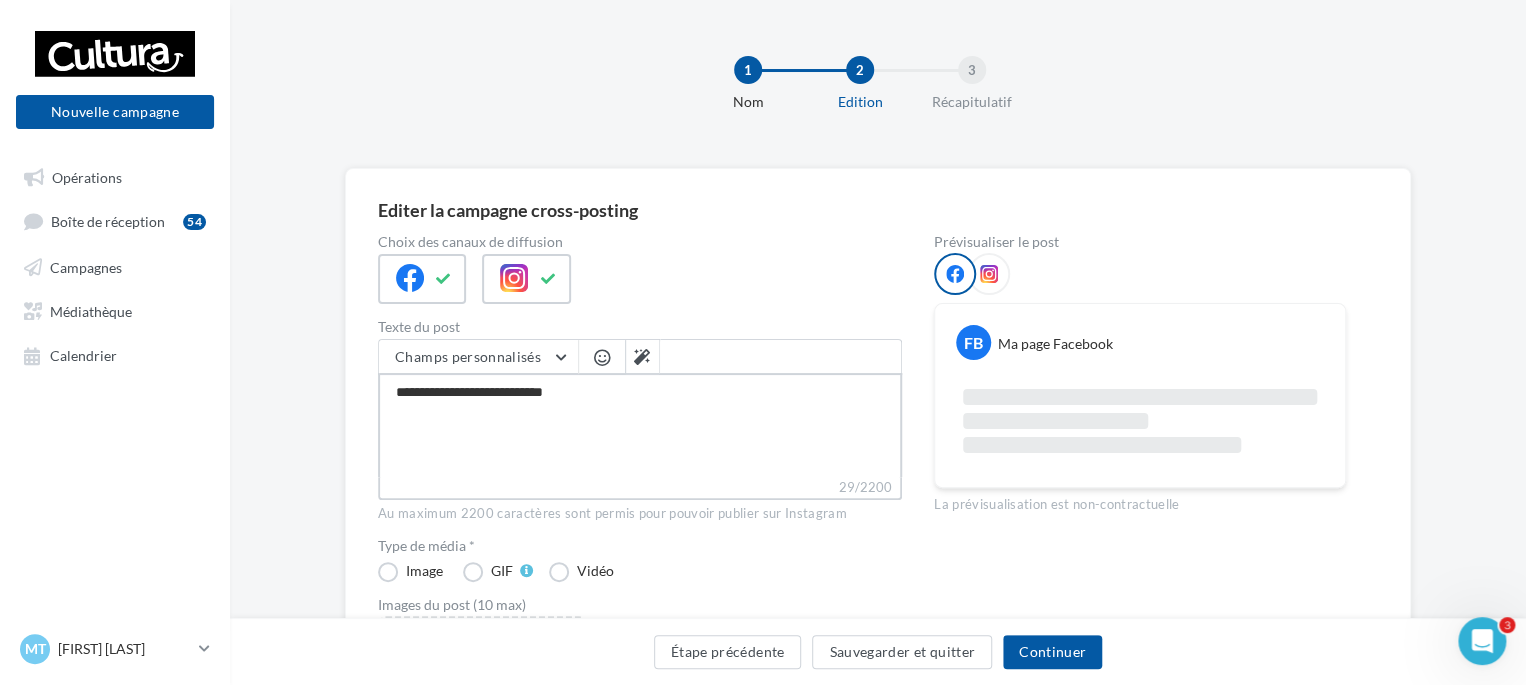 type on "**********" 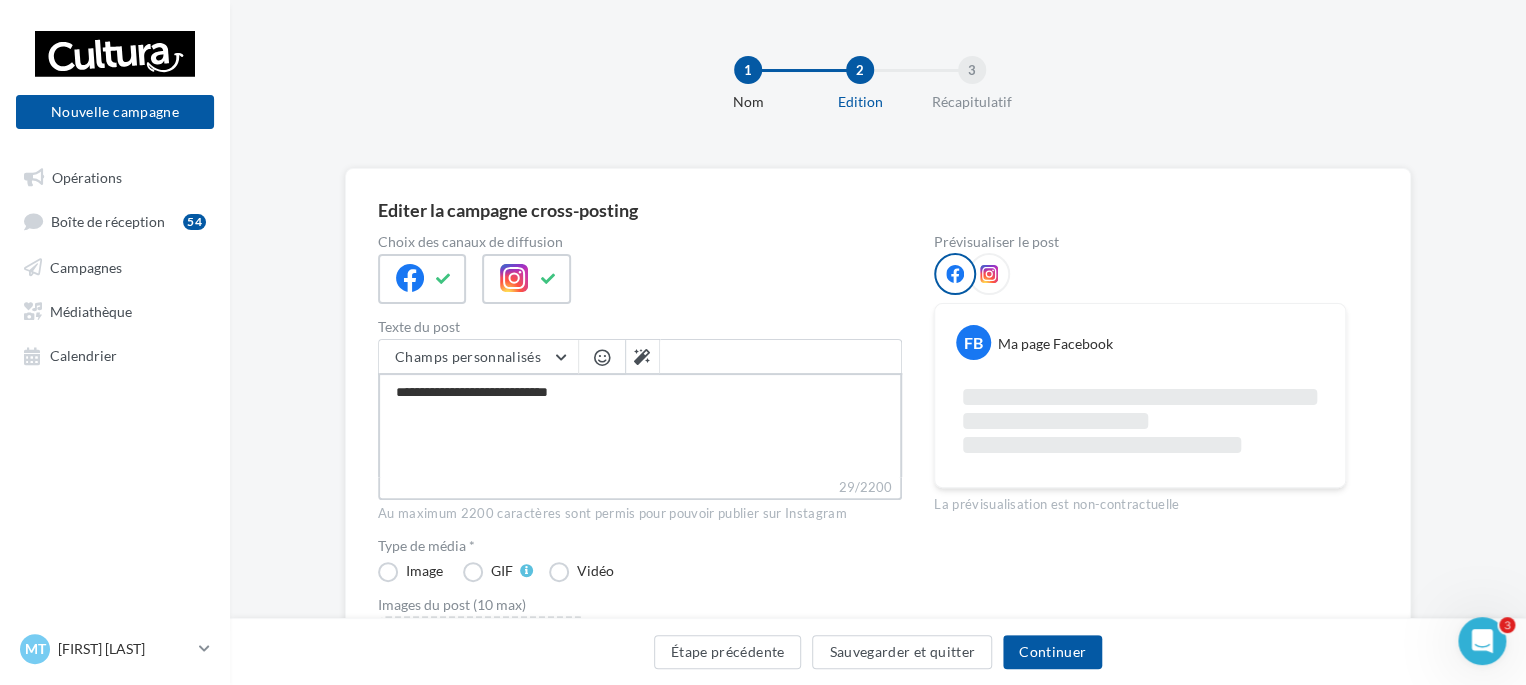 type on "**********" 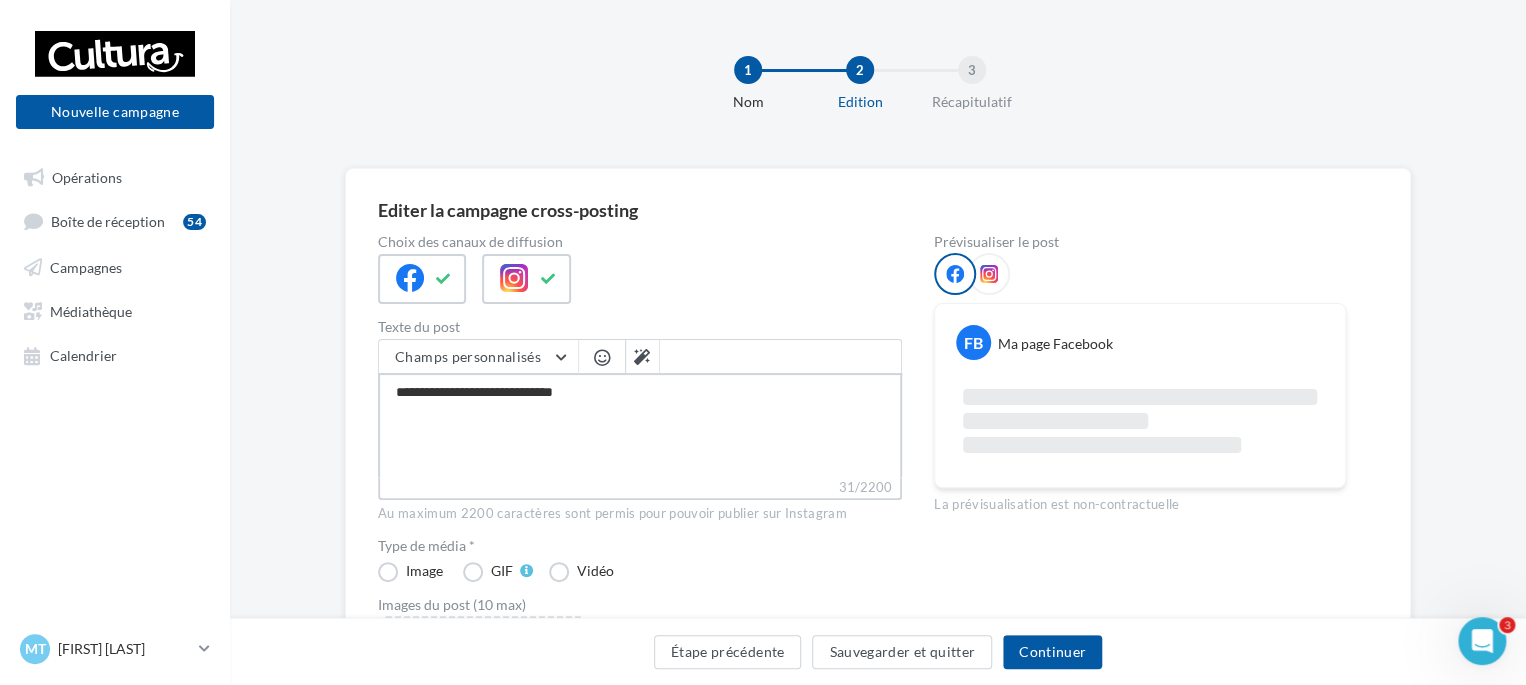 type on "**********" 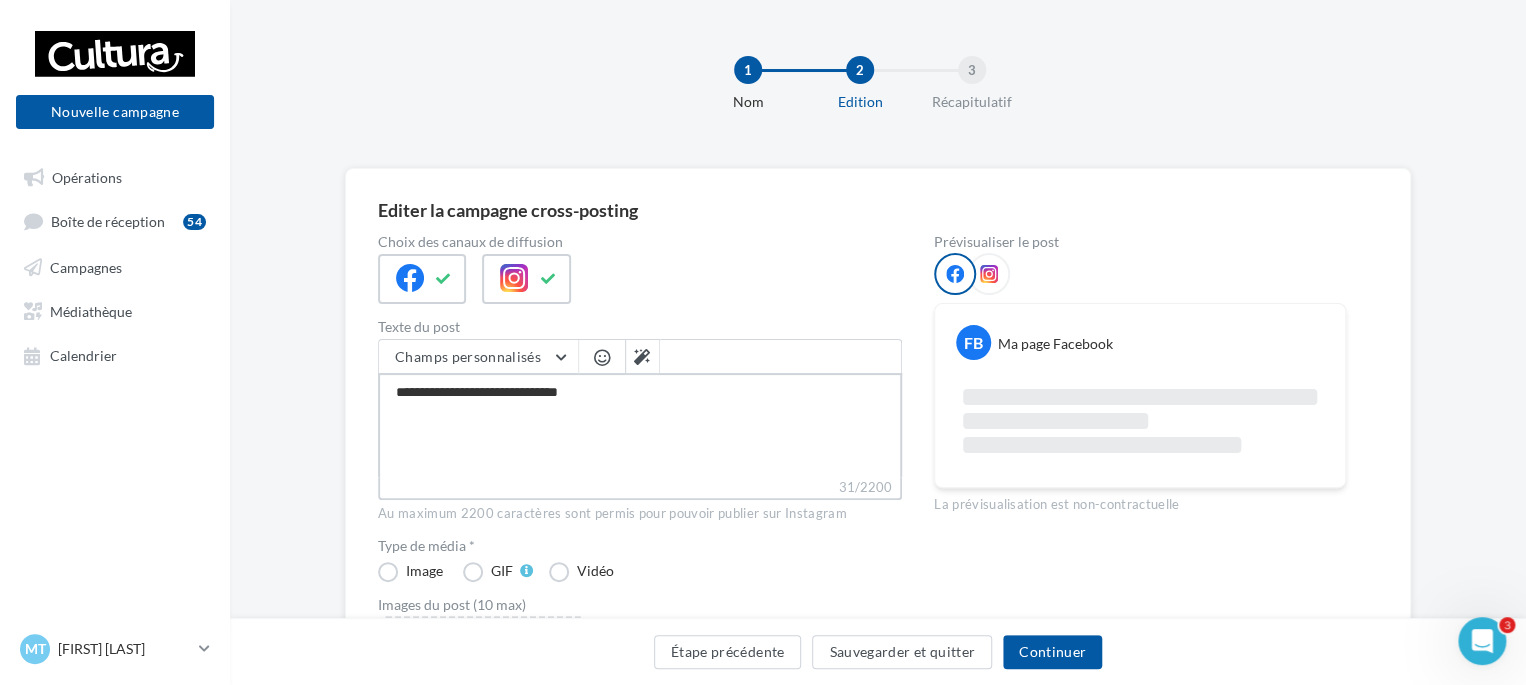 type on "**********" 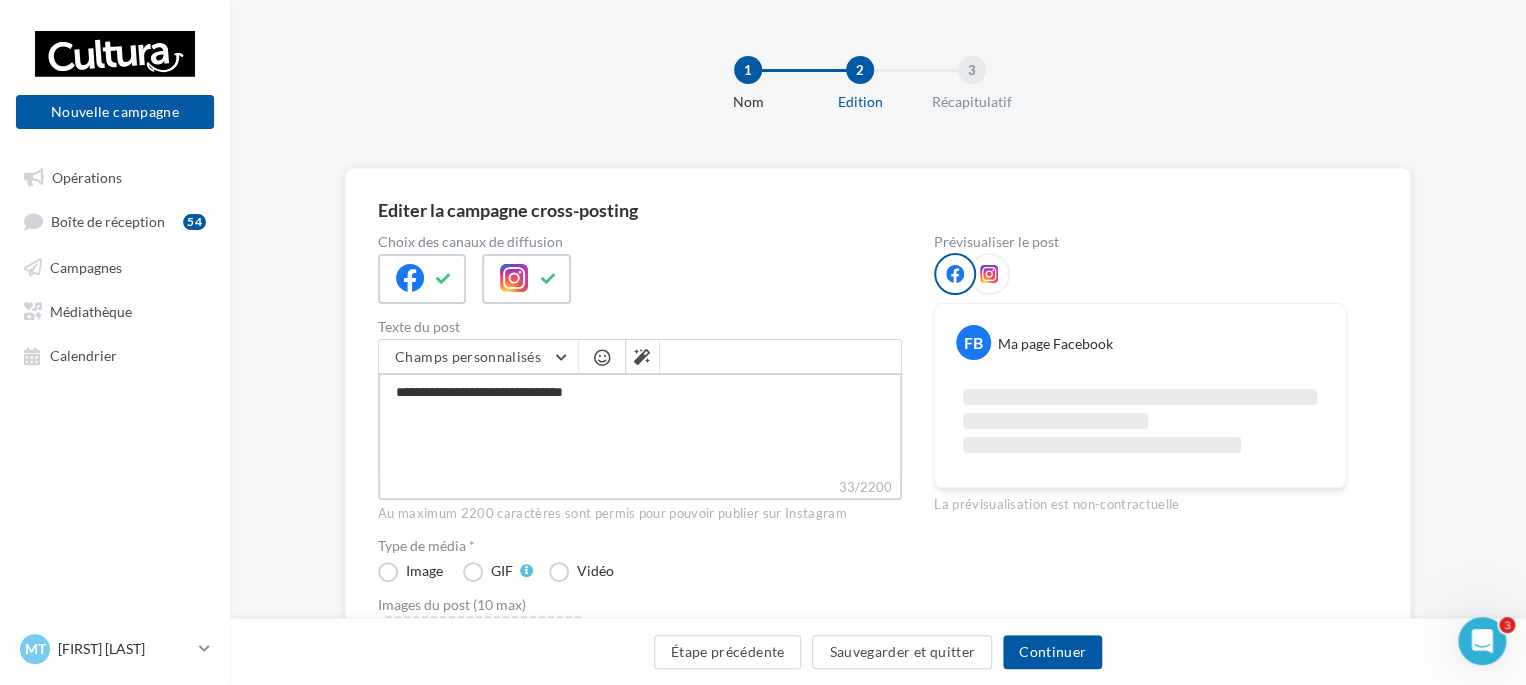 type on "**********" 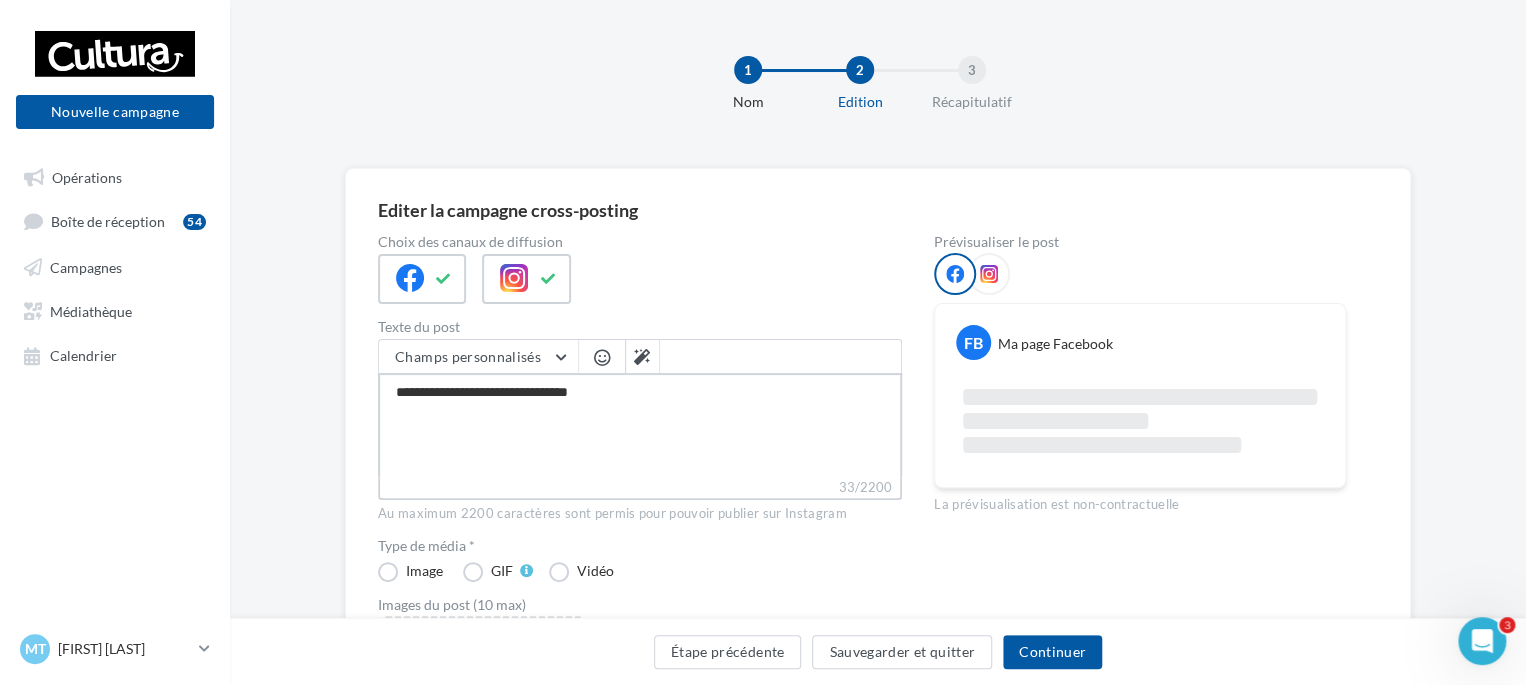 type on "**********" 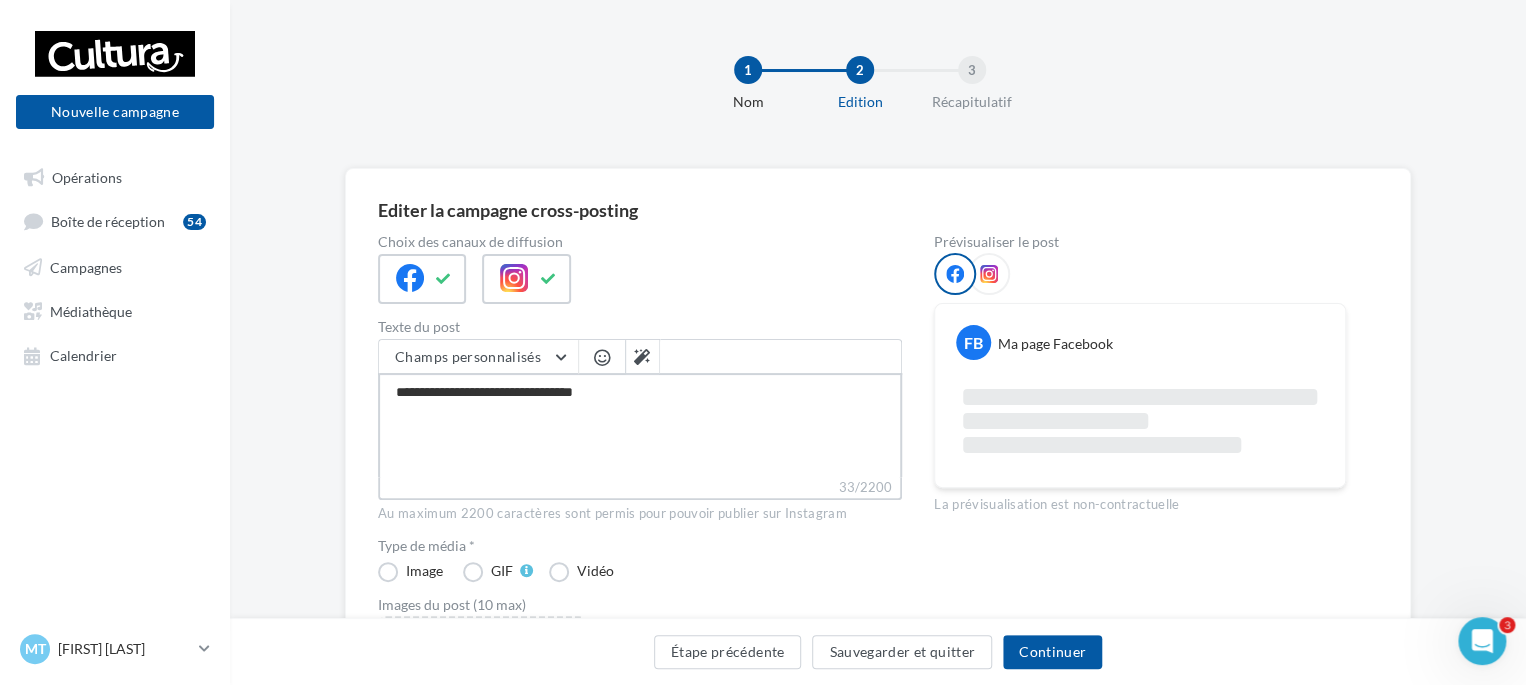 type on "**********" 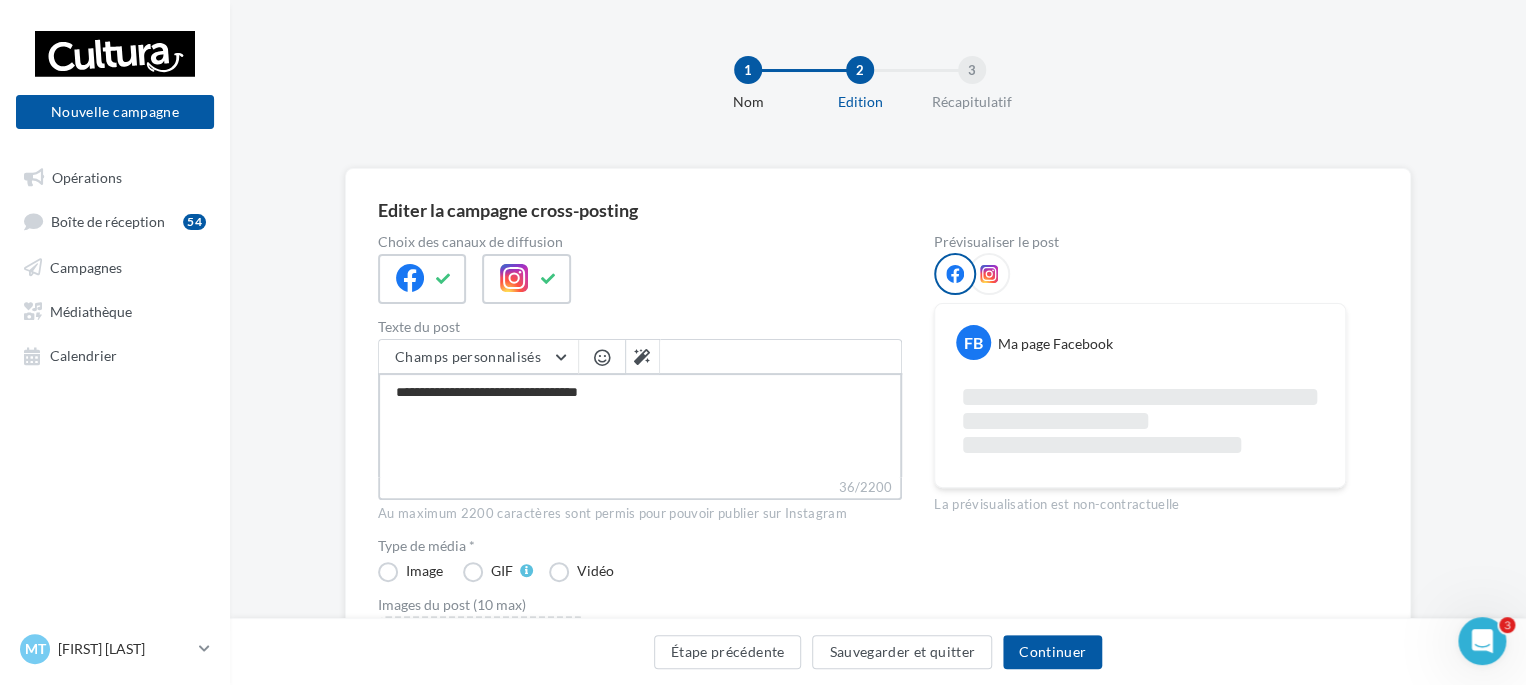 type on "**********" 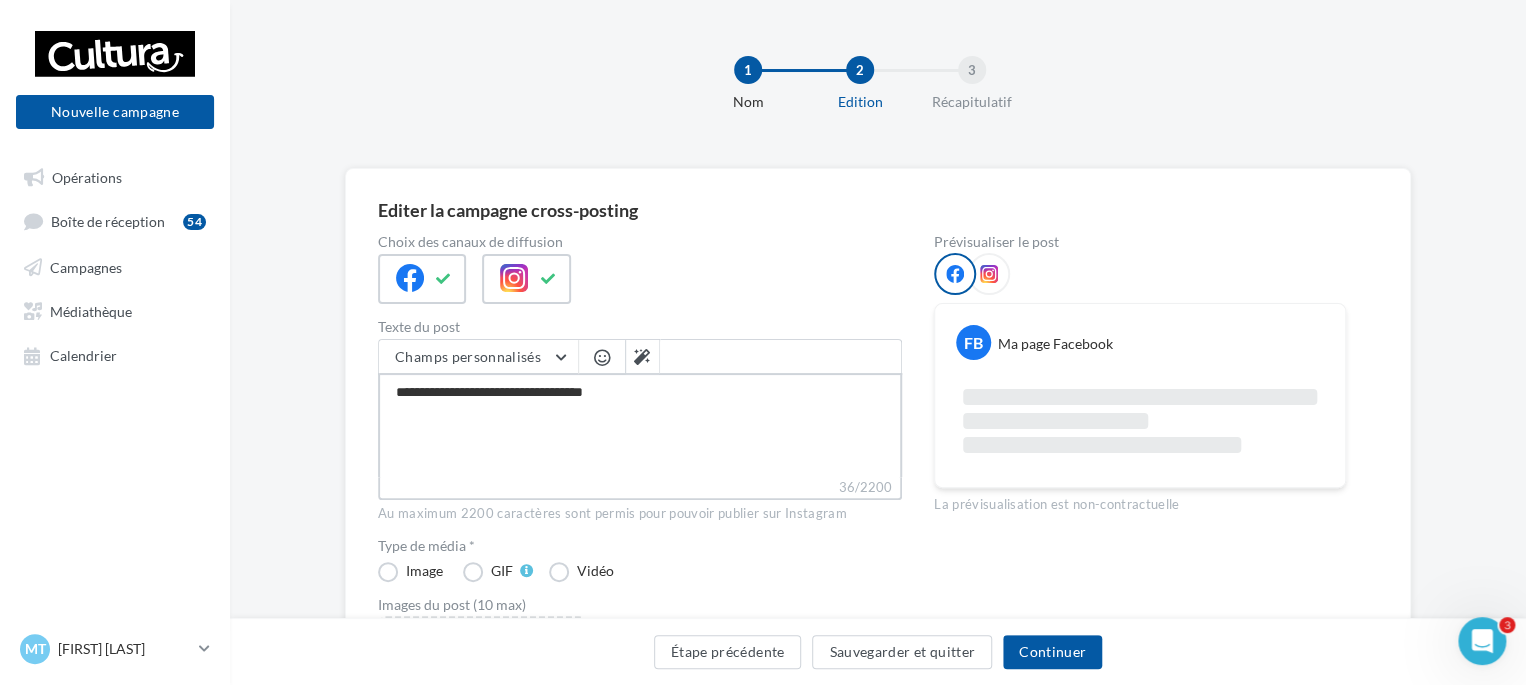 type on "**********" 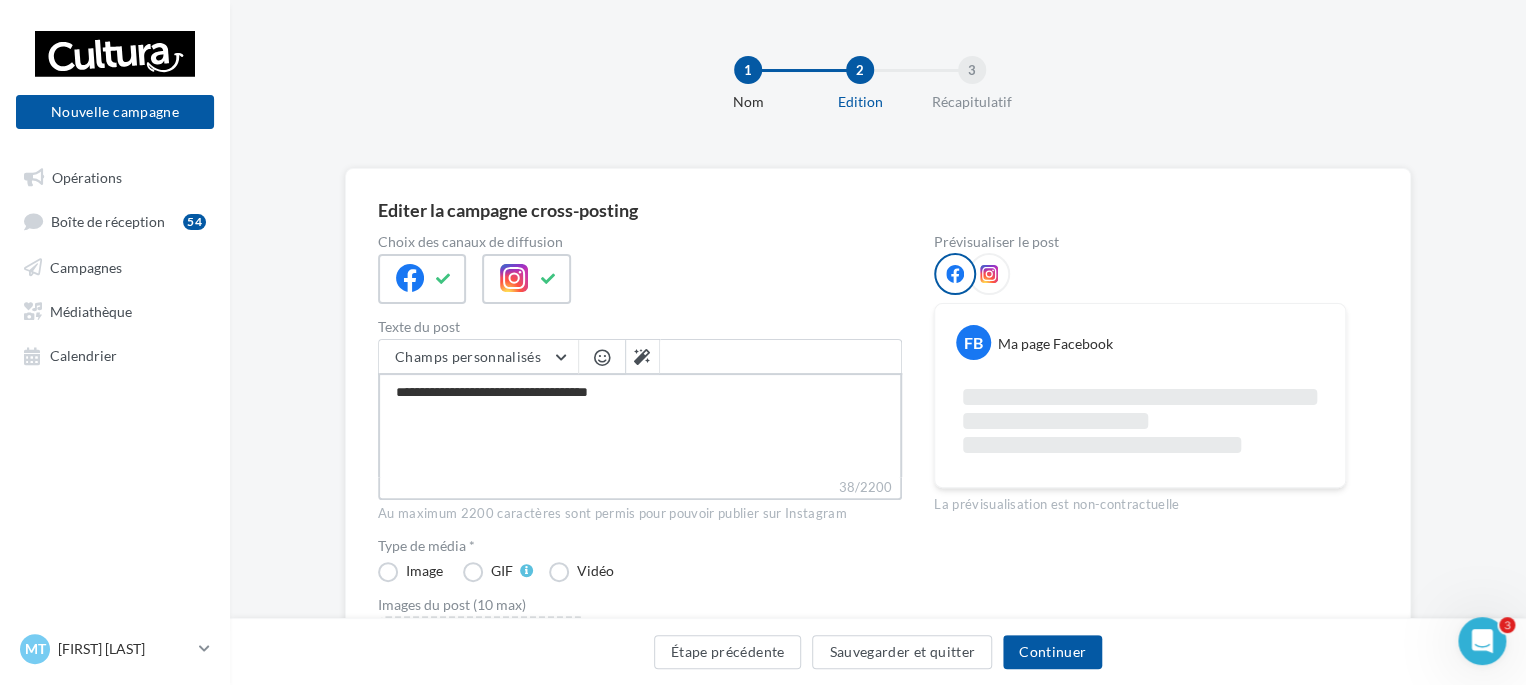 type on "**********" 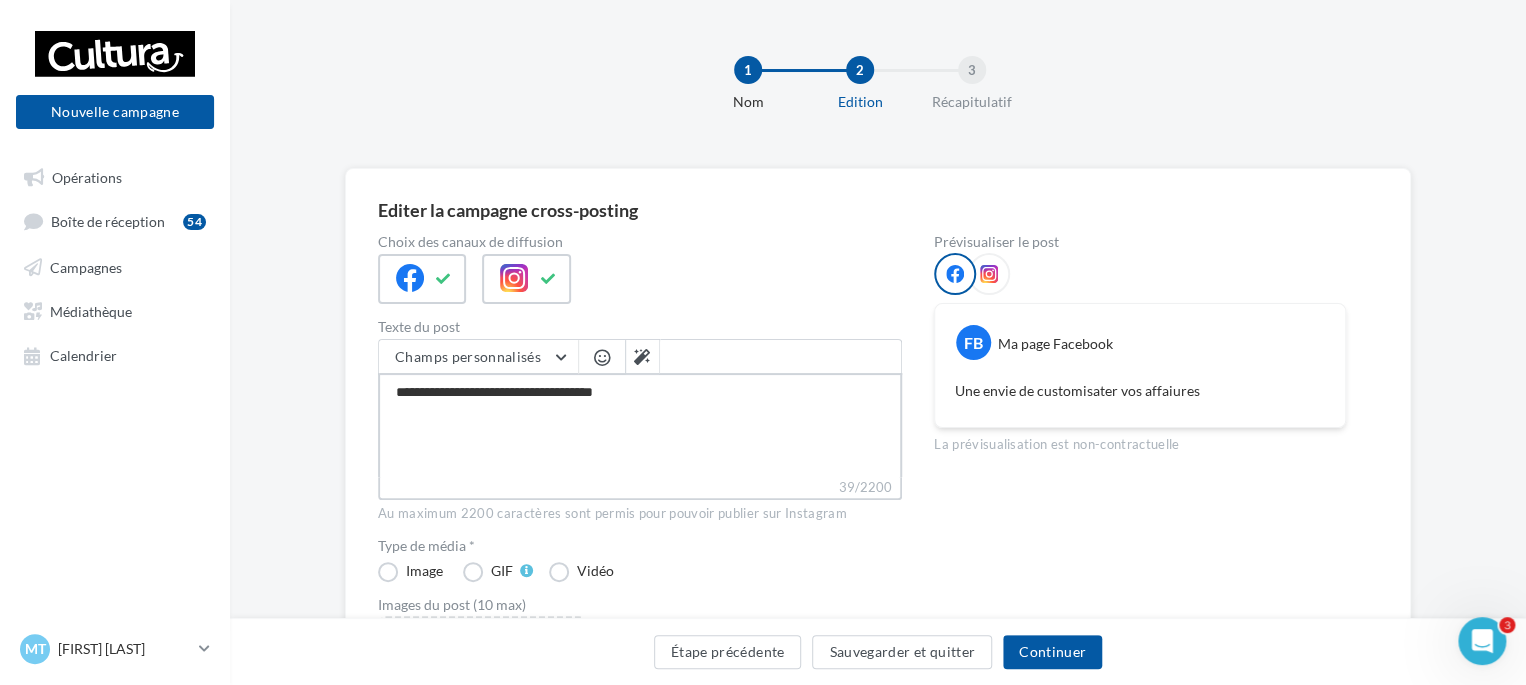 click on "**********" at bounding box center [640, 425] 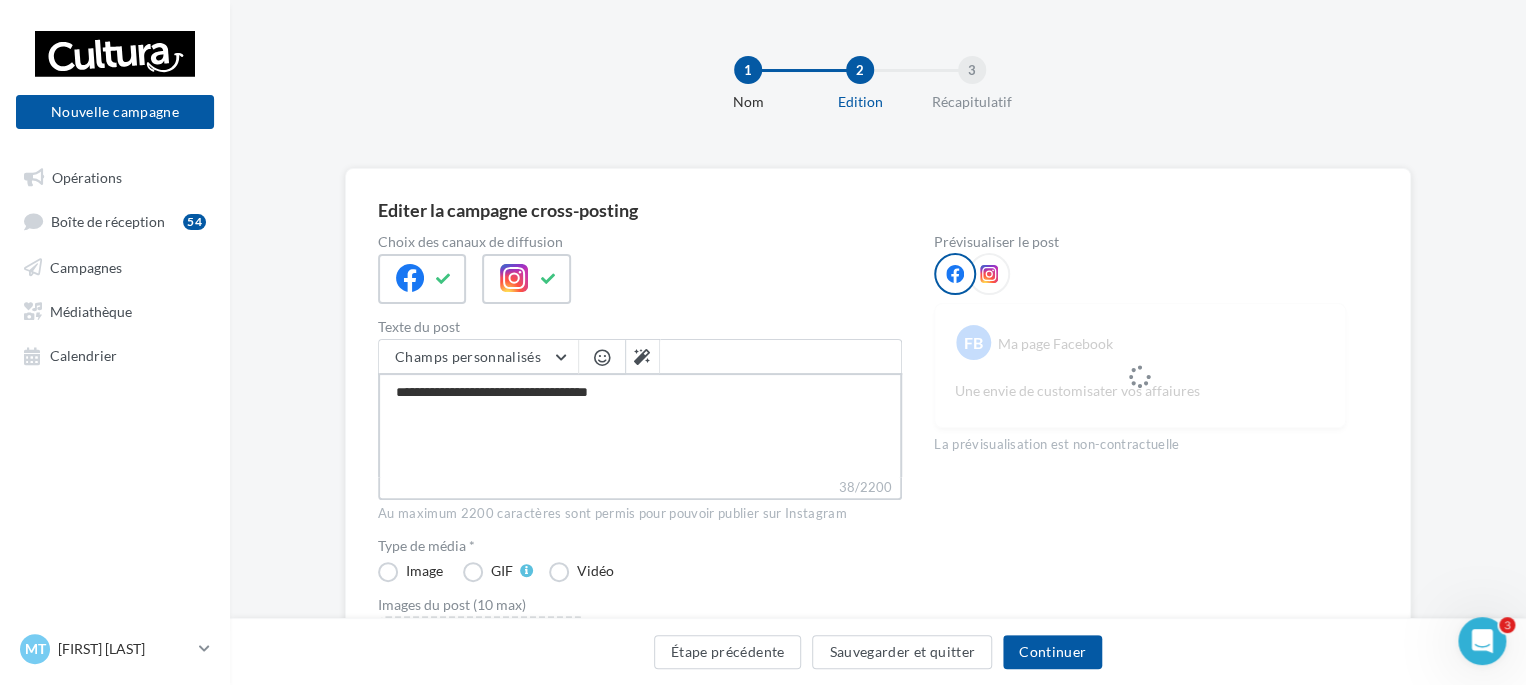 click on "**********" at bounding box center [640, 425] 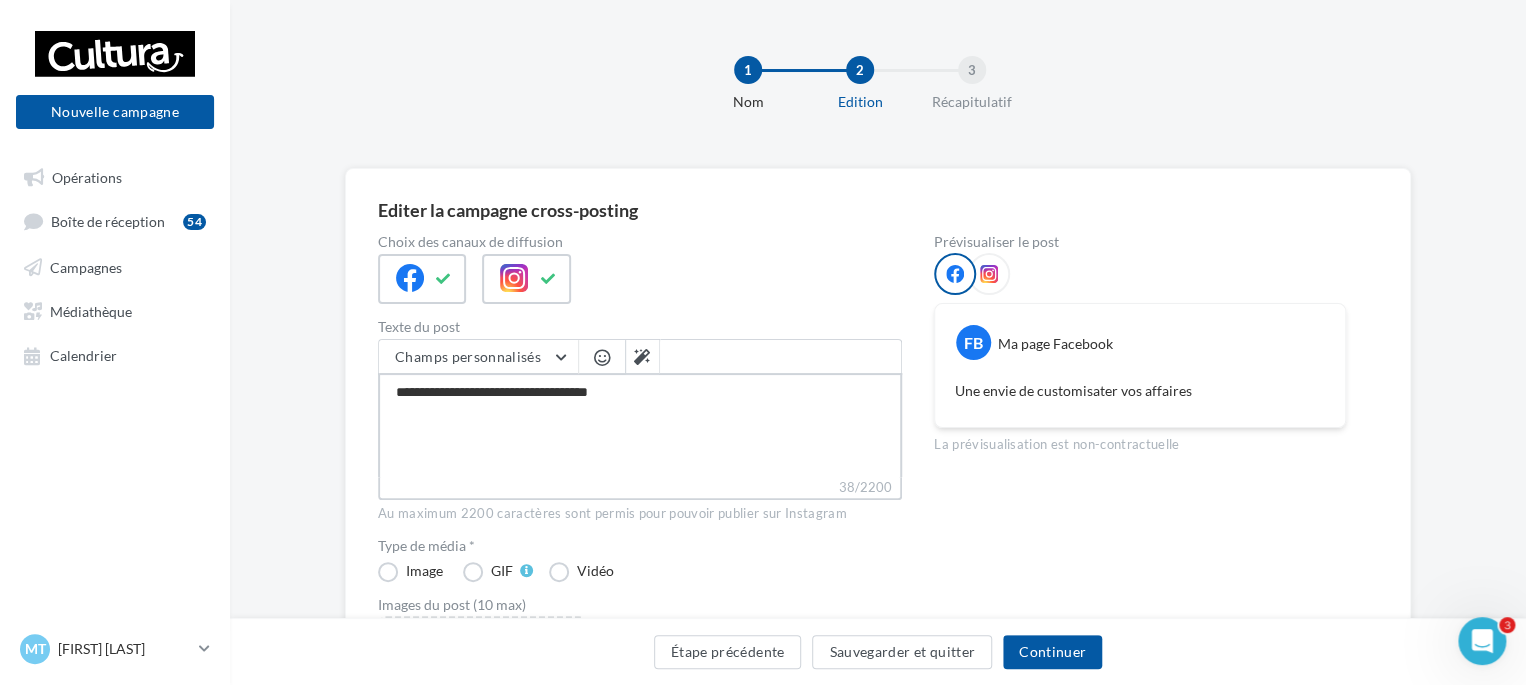 type on "**********" 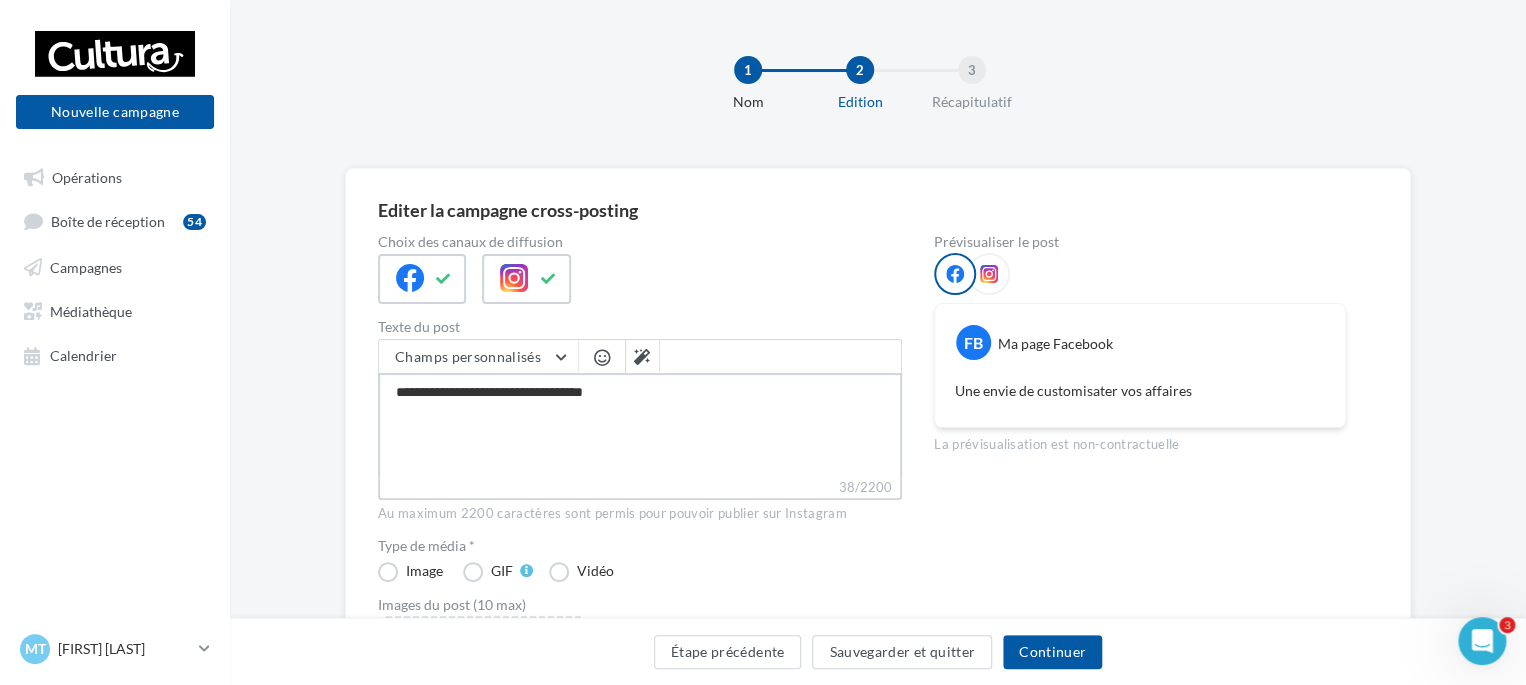type on "**********" 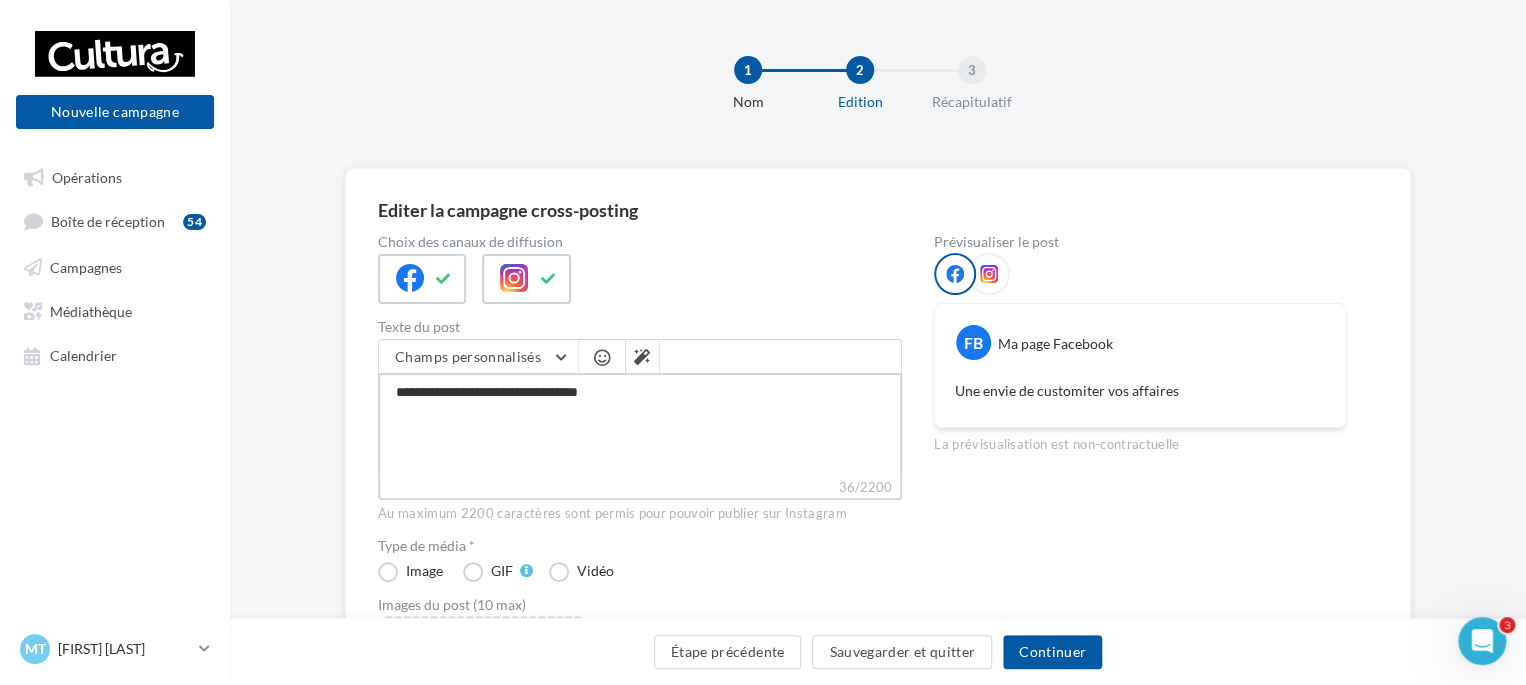type on "**********" 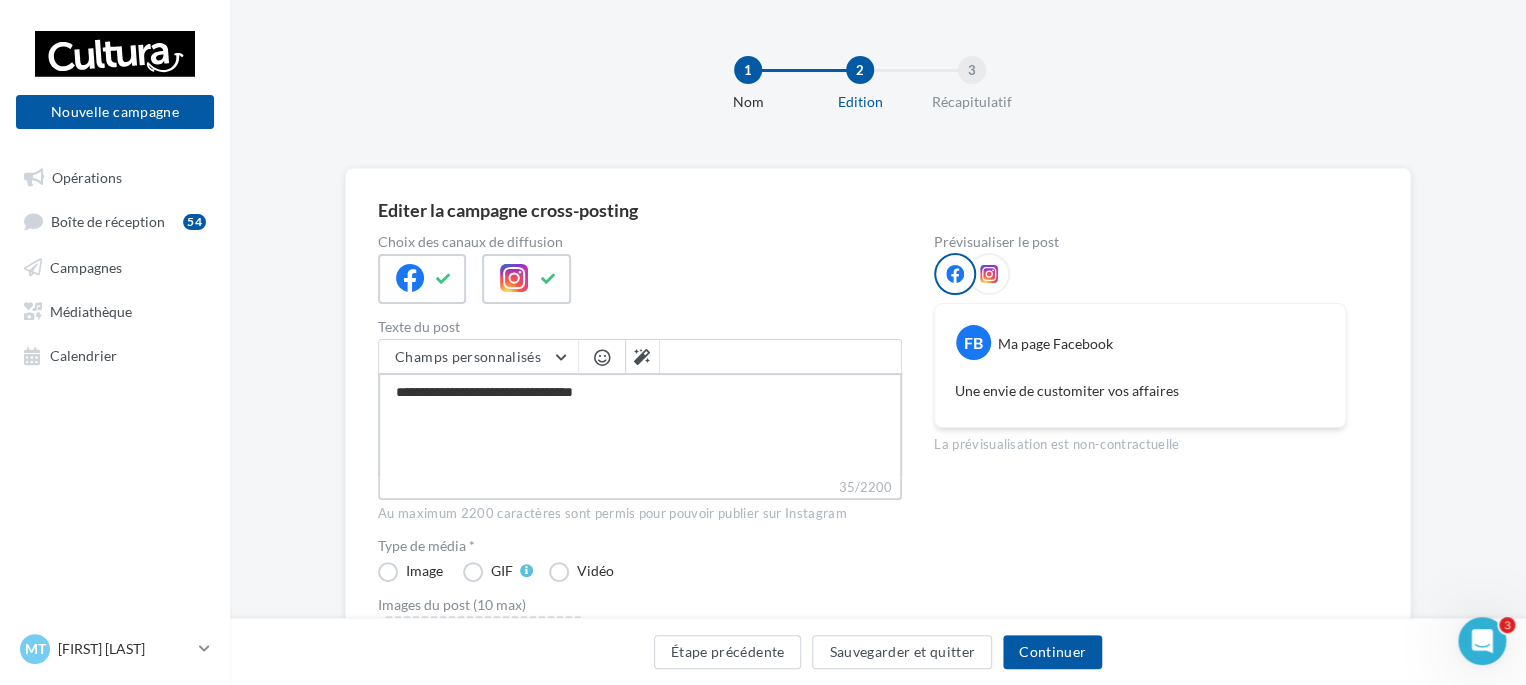 type on "**********" 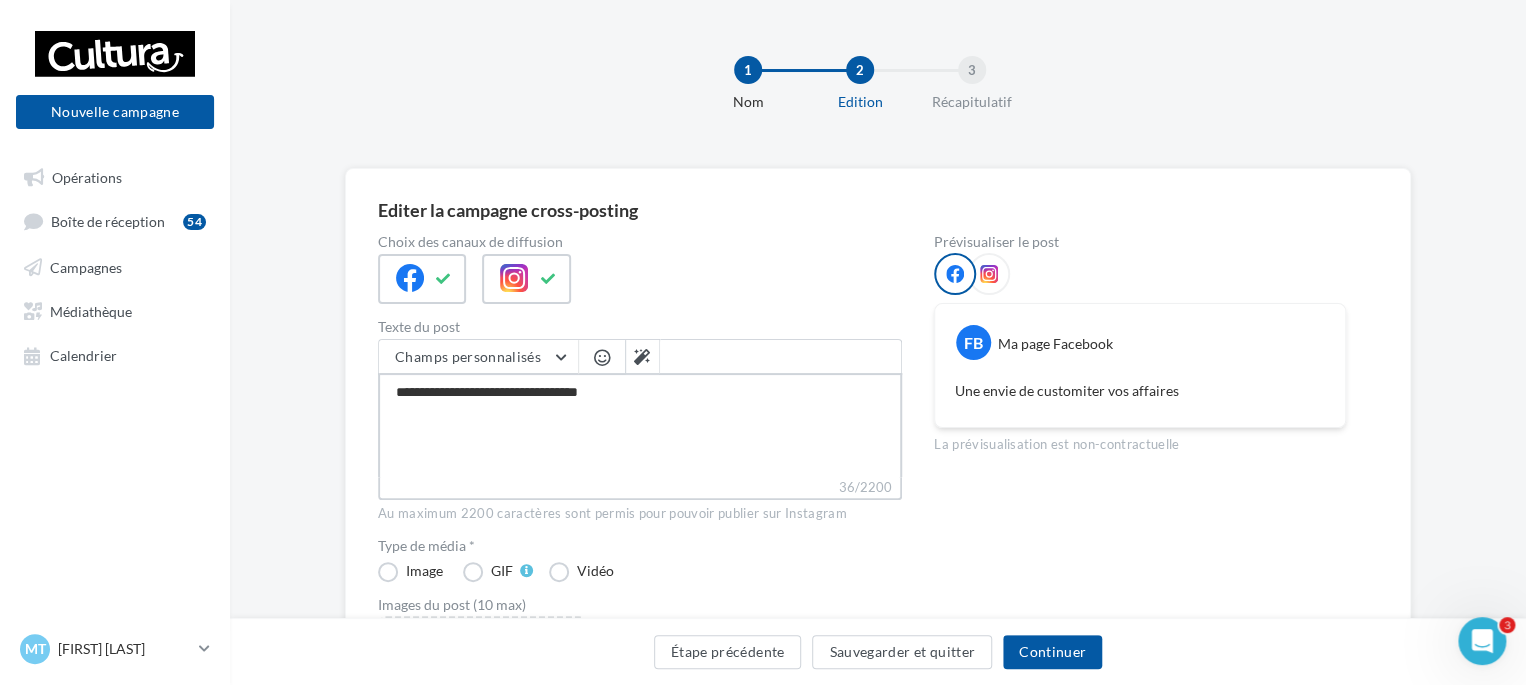 click on "**********" at bounding box center (640, 425) 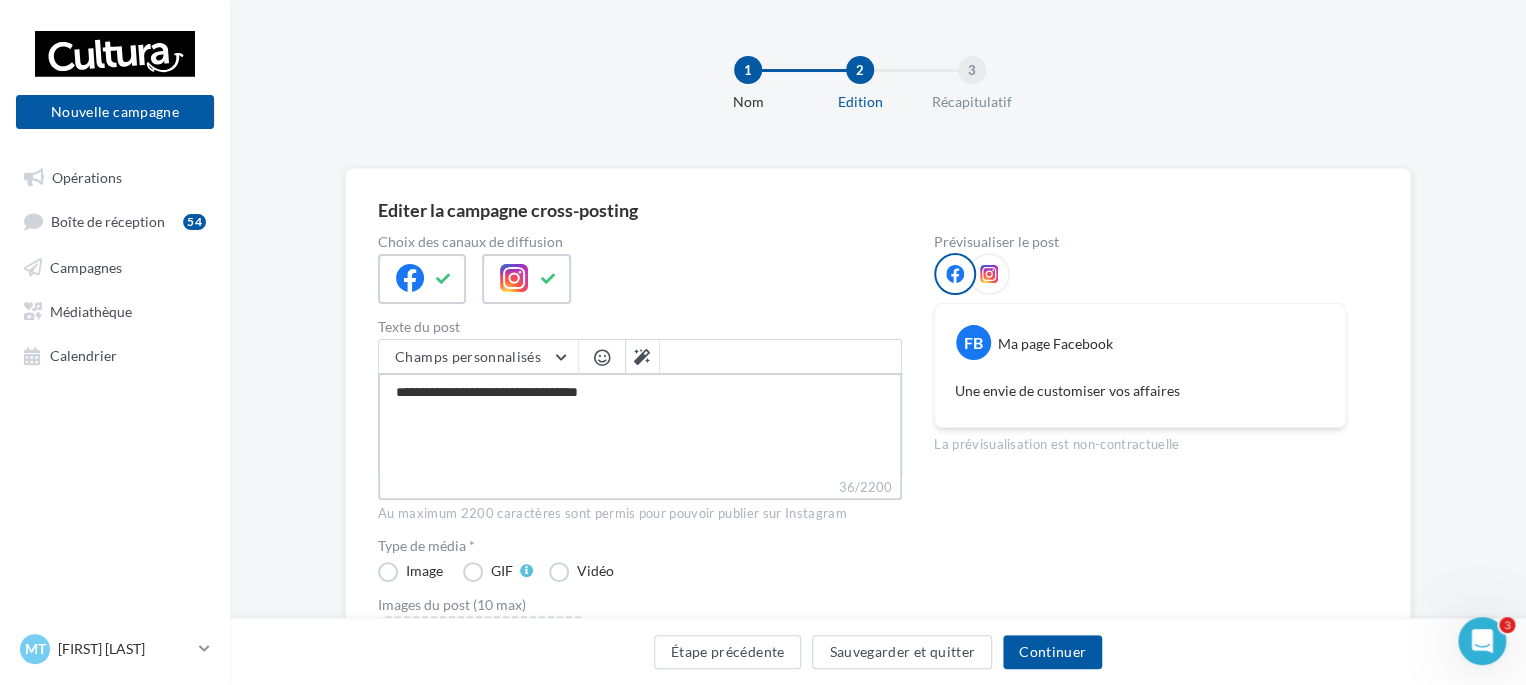 type on "**********" 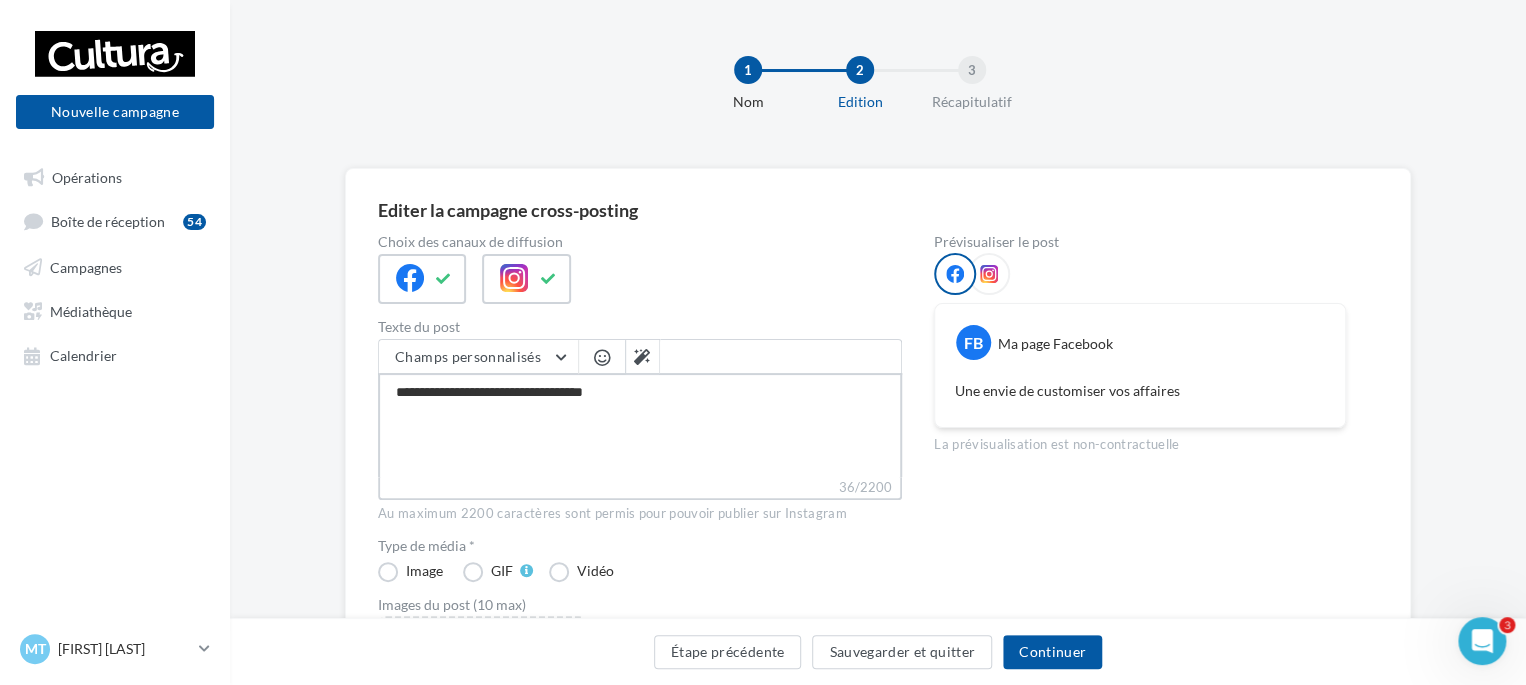 type on "**********" 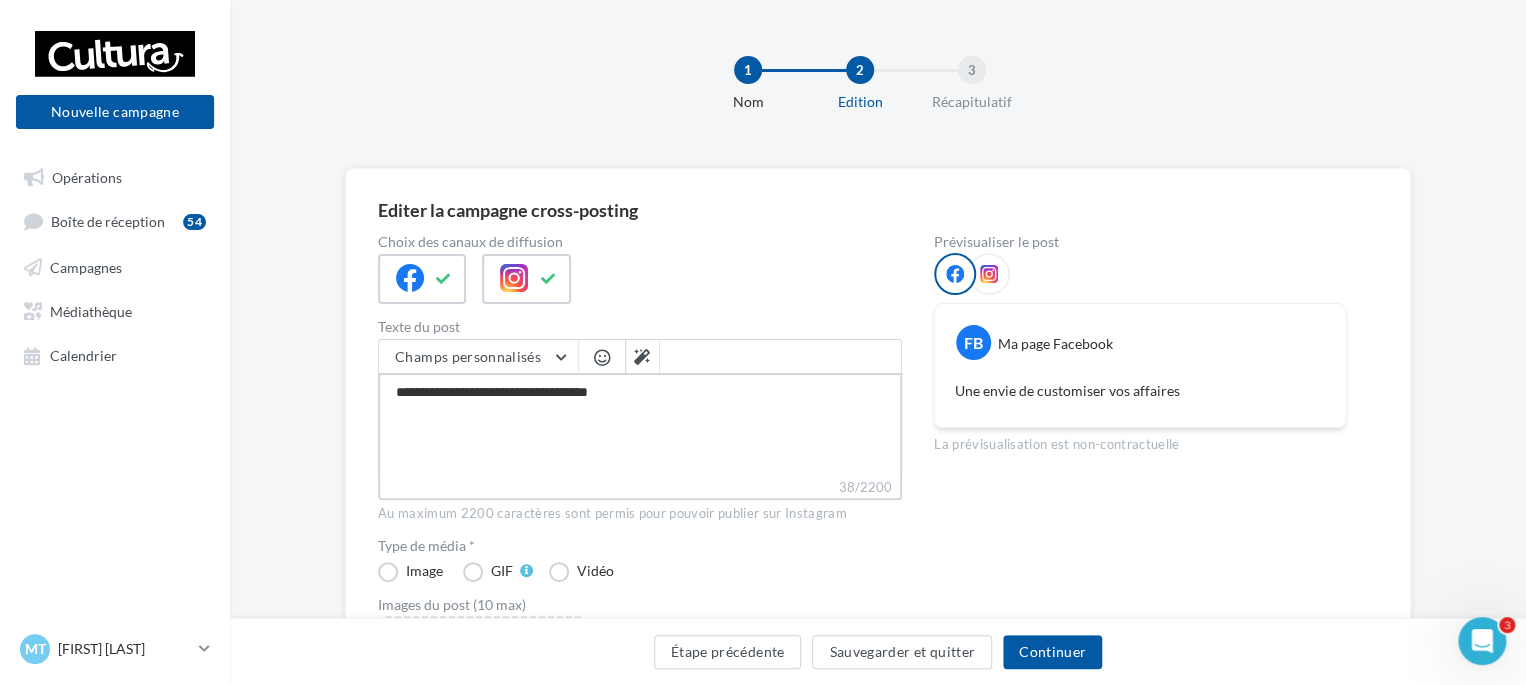 type on "**********" 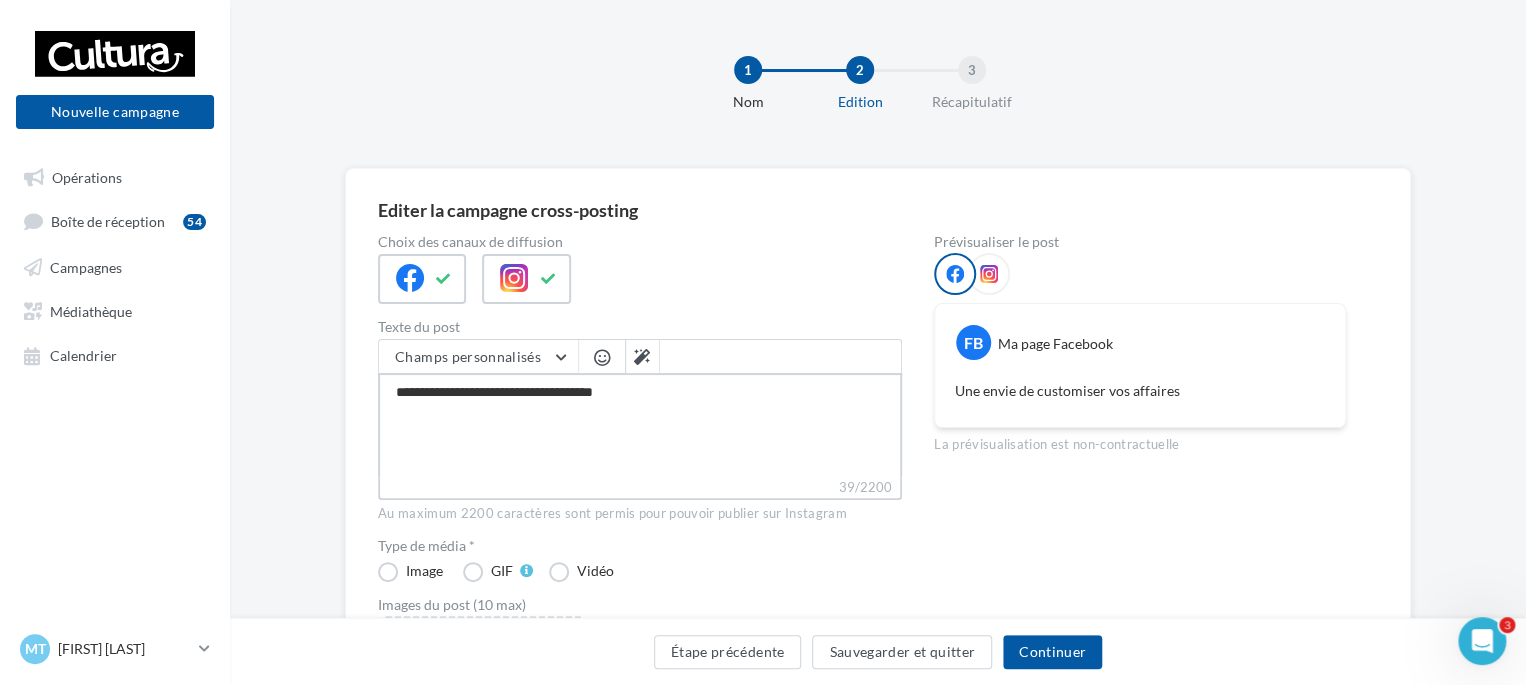 type on "**********" 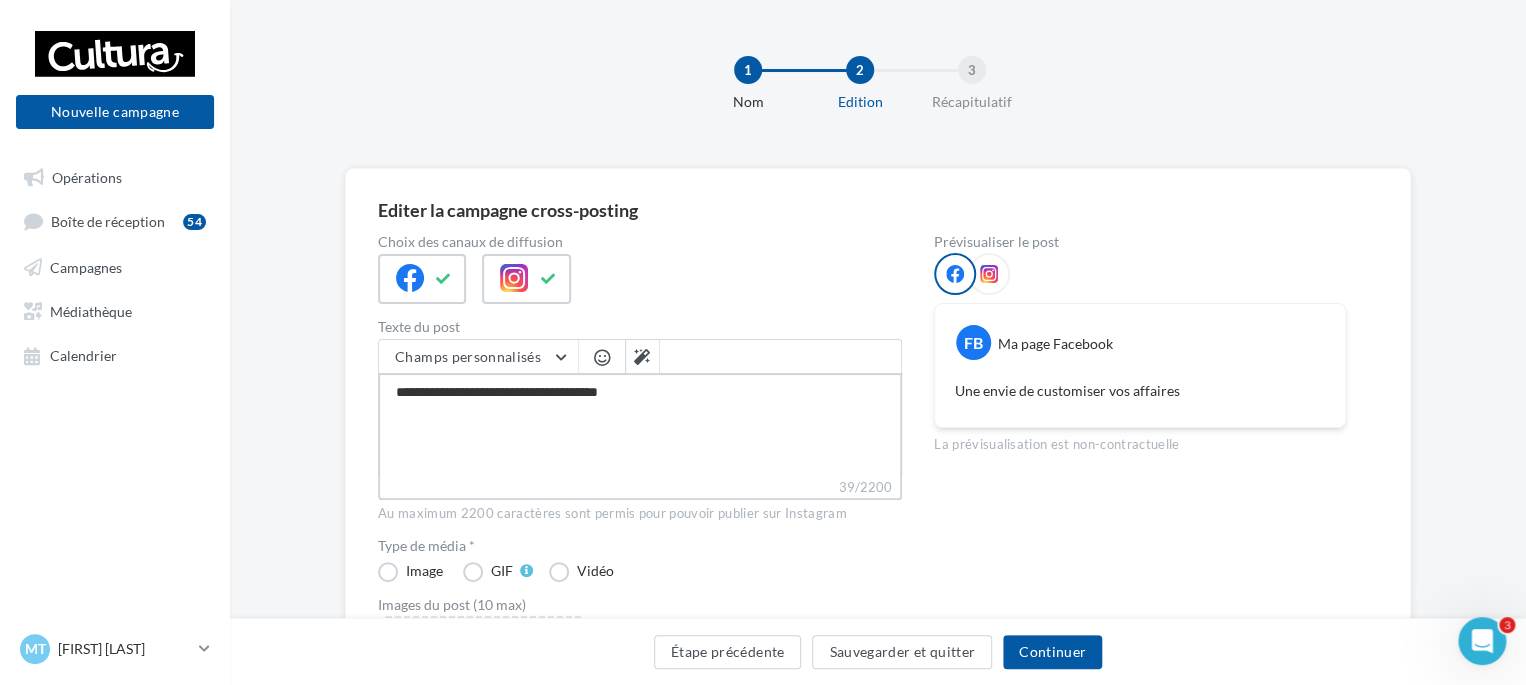 type on "**********" 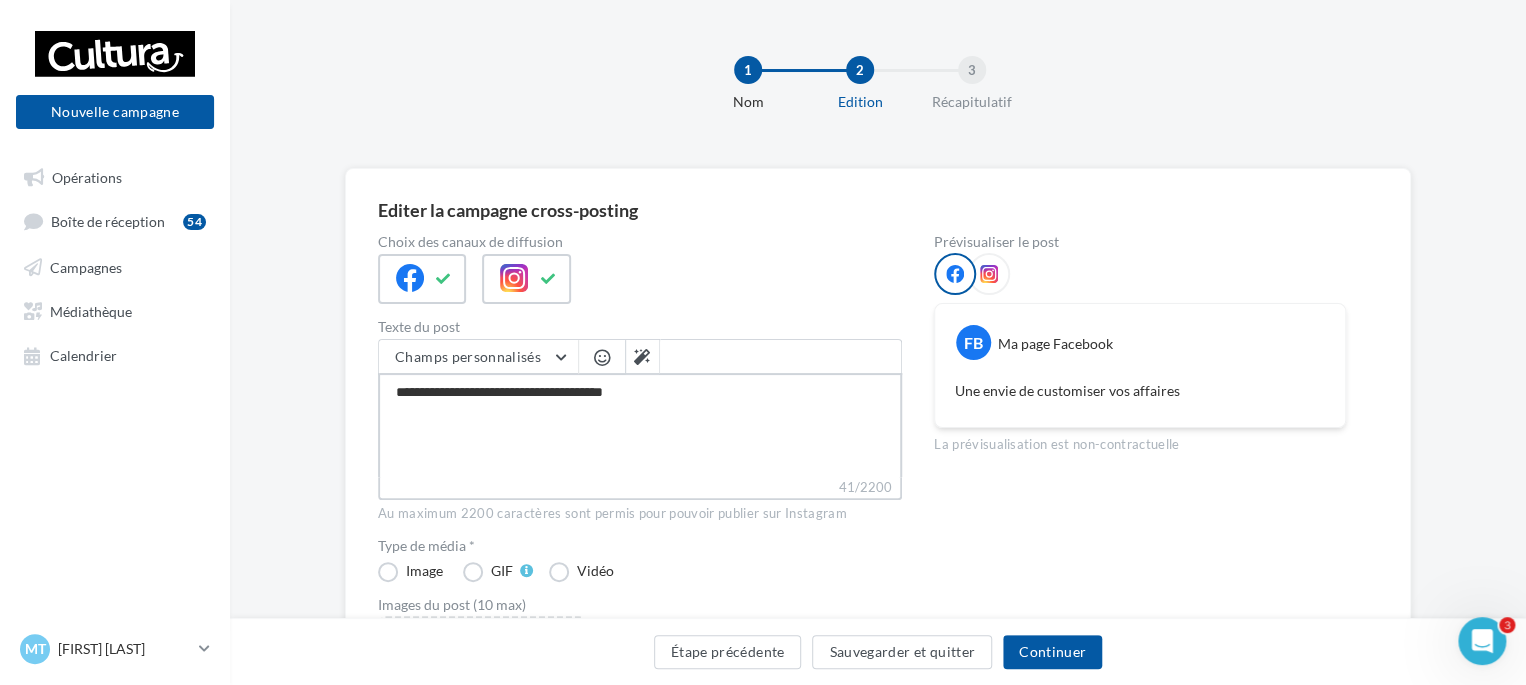 type on "**********" 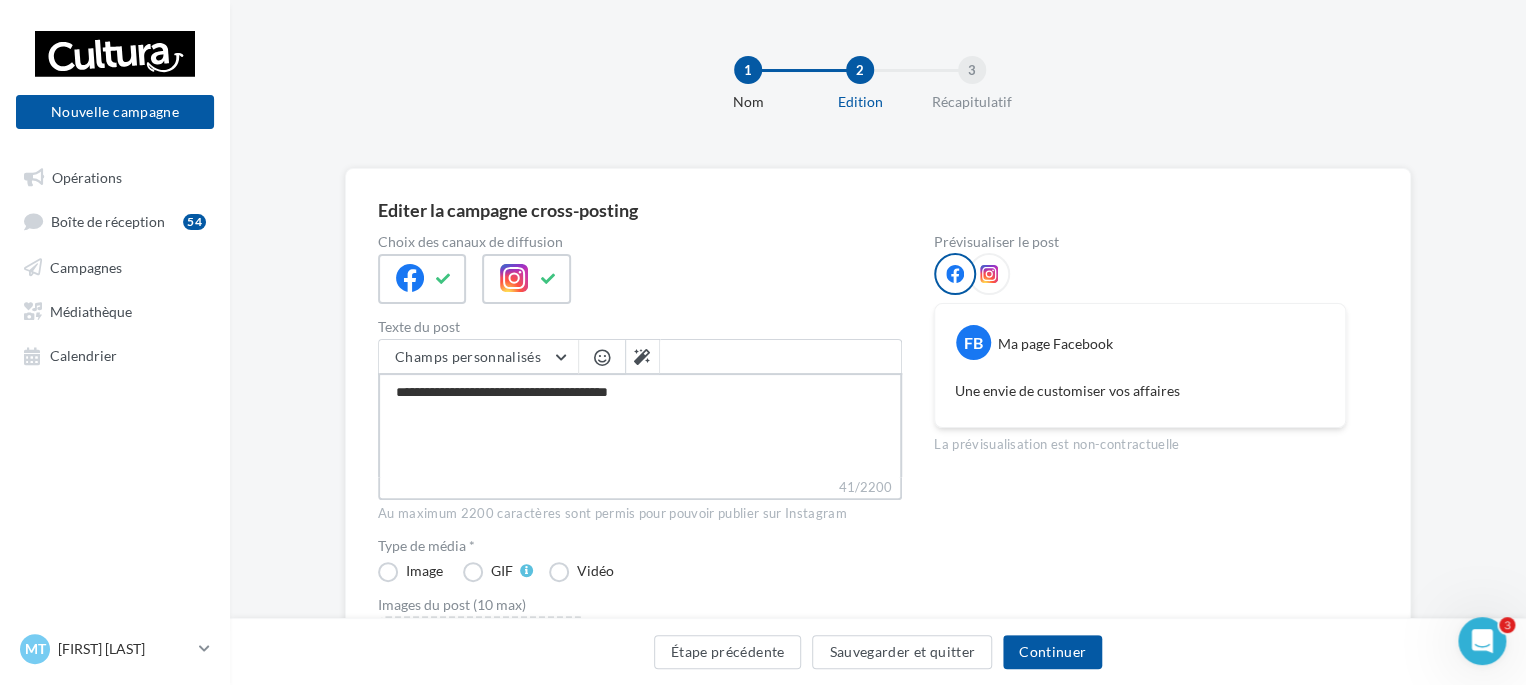 type on "**********" 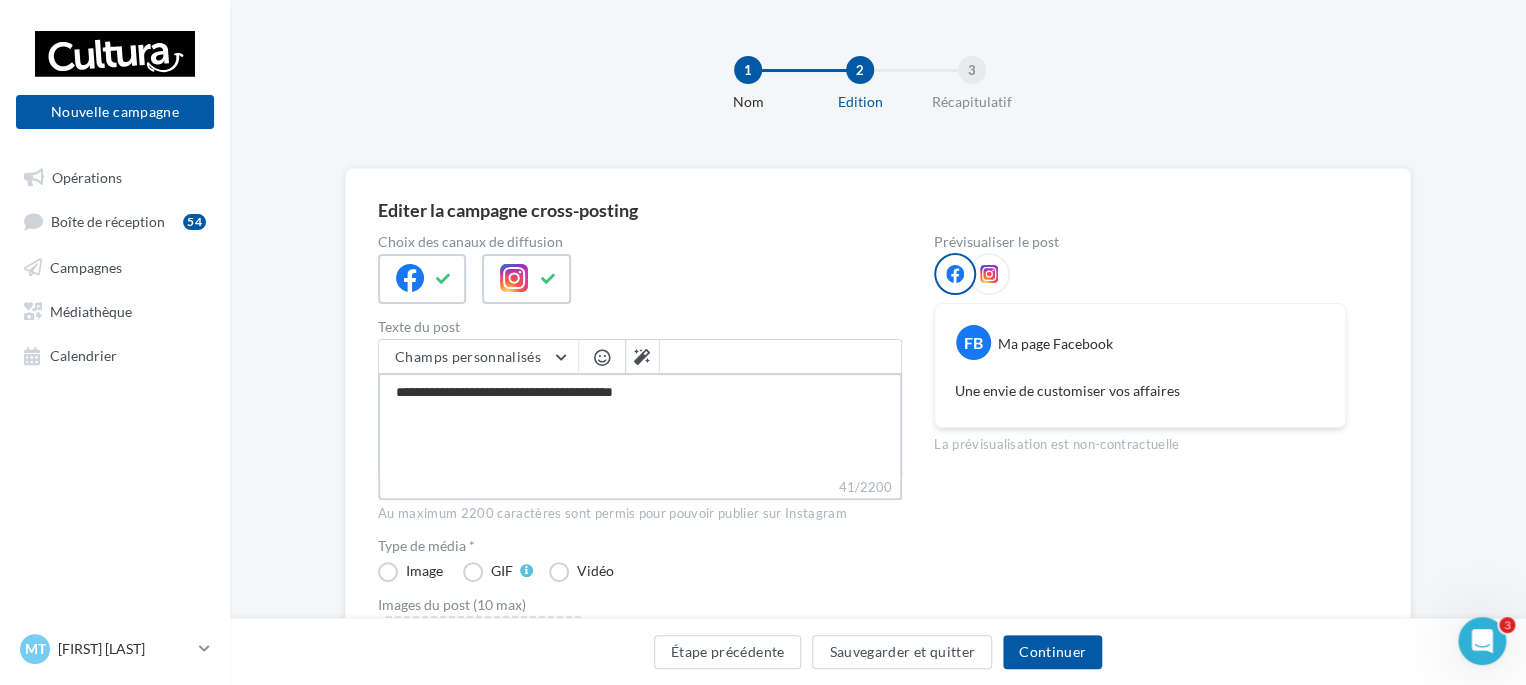 type on "**********" 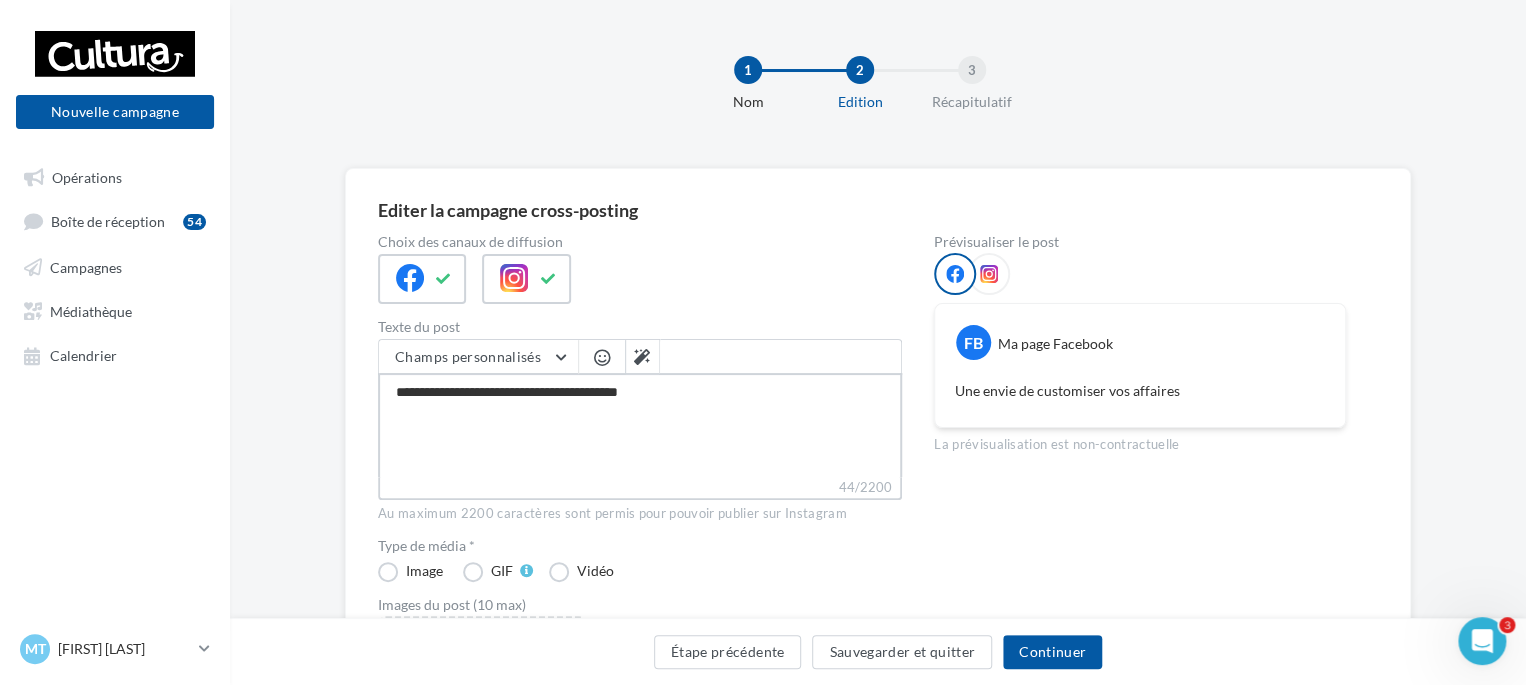 type on "**********" 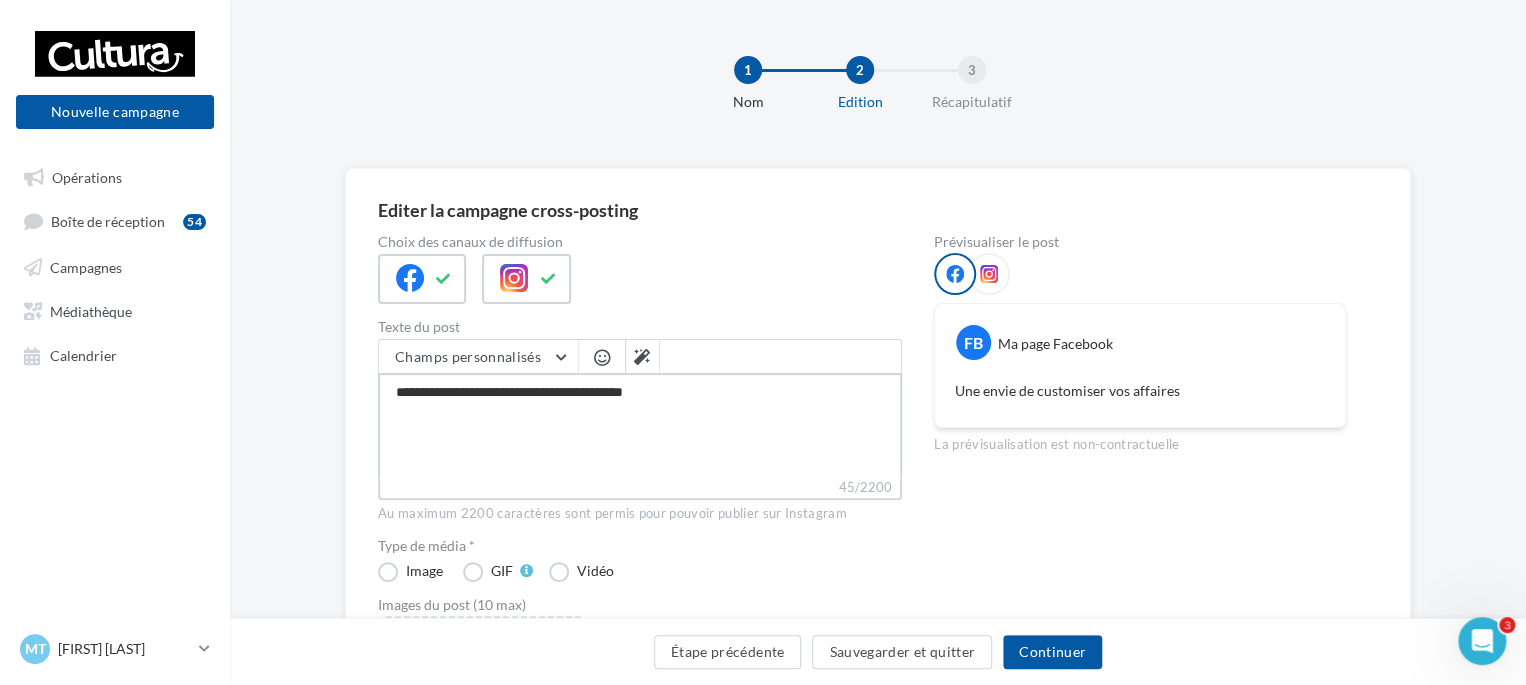 type on "**********" 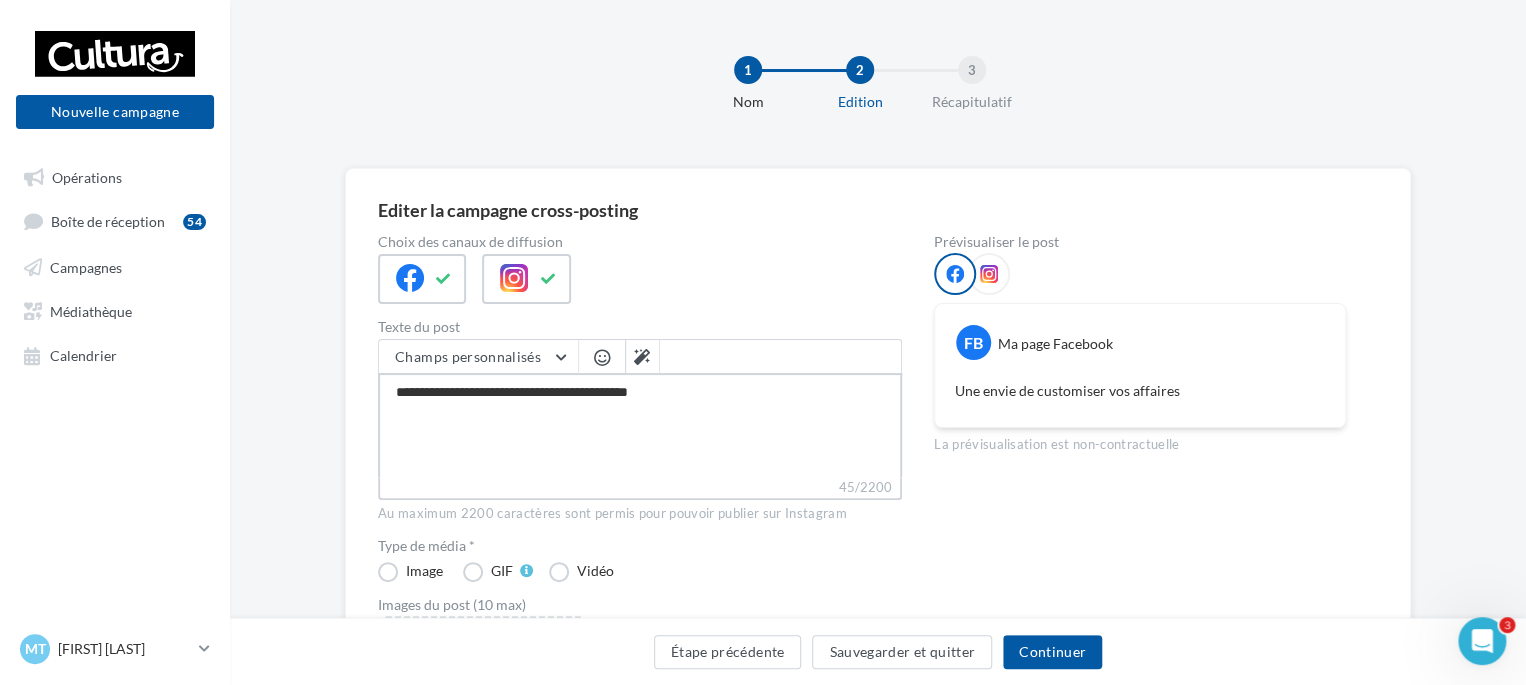 type on "**********" 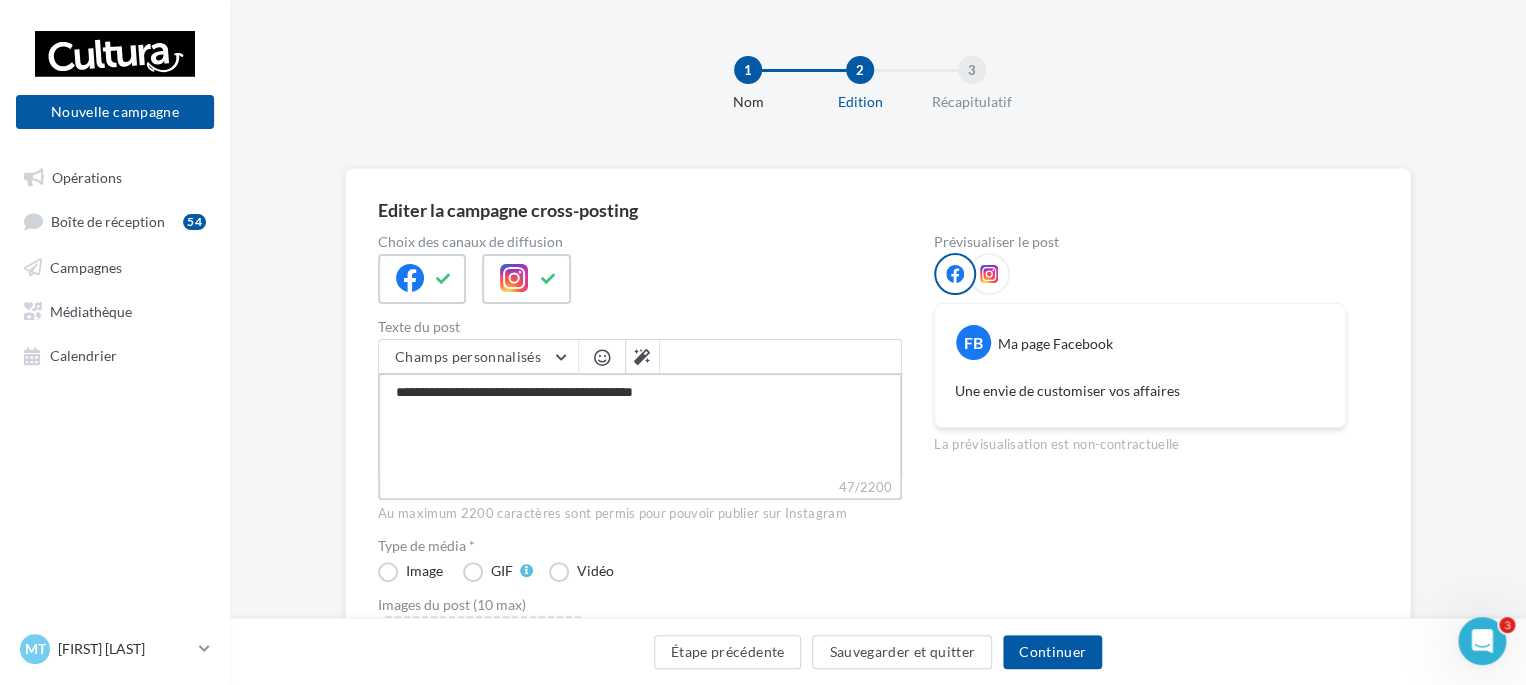 type on "**********" 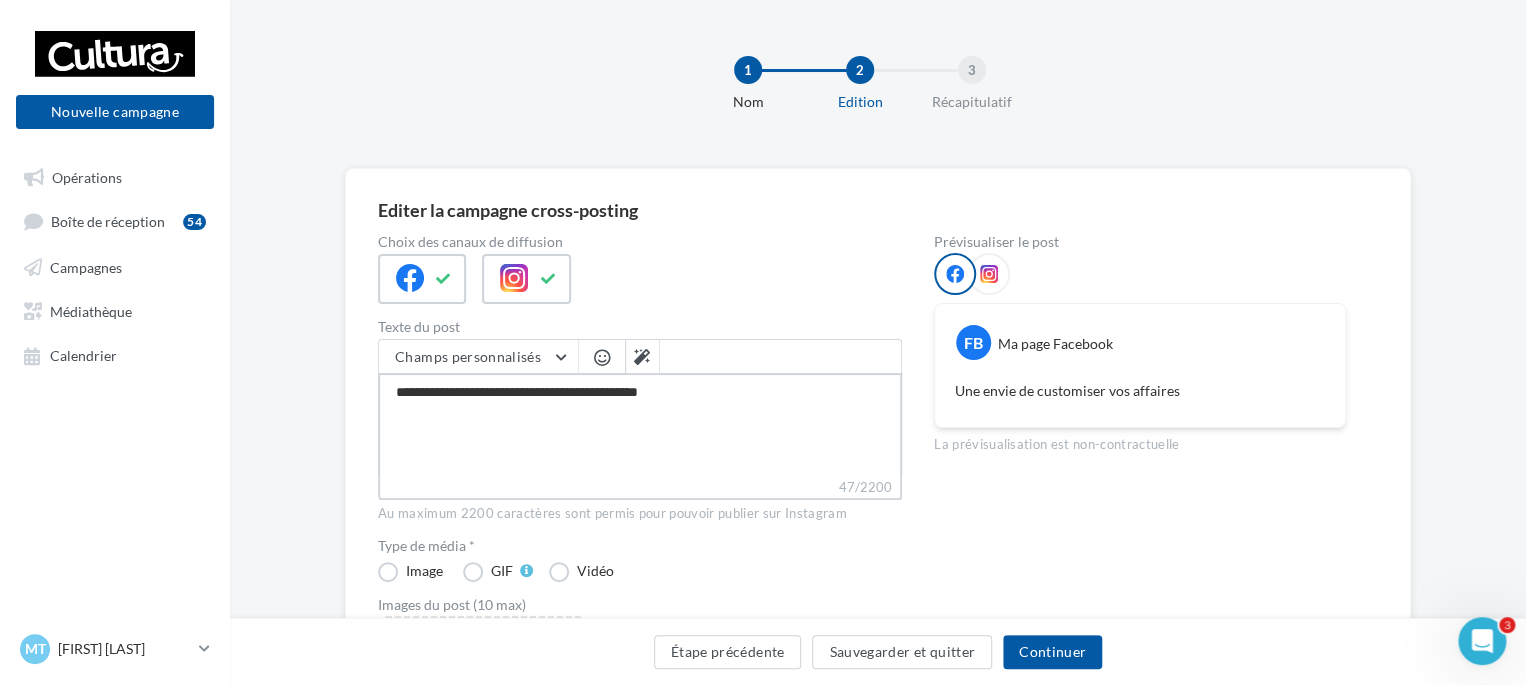 type on "**********" 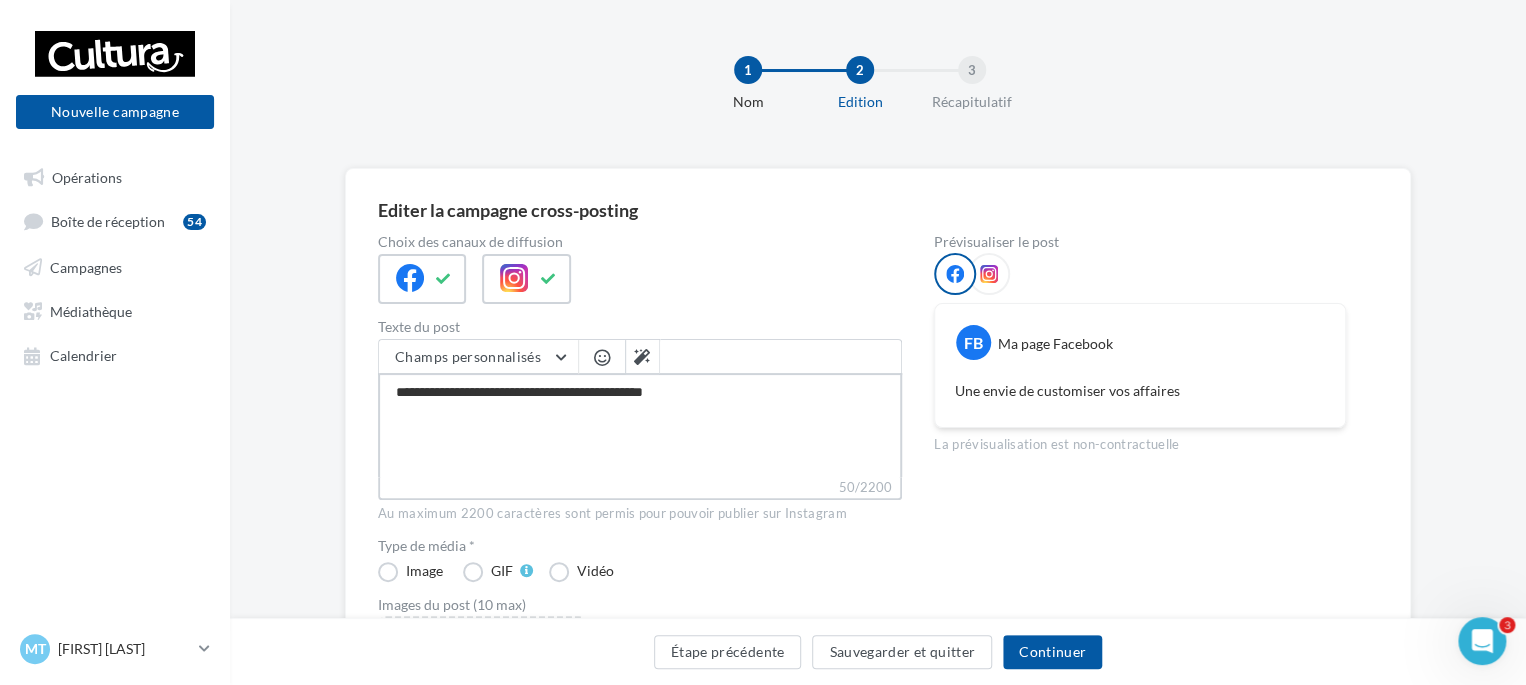 type on "**********" 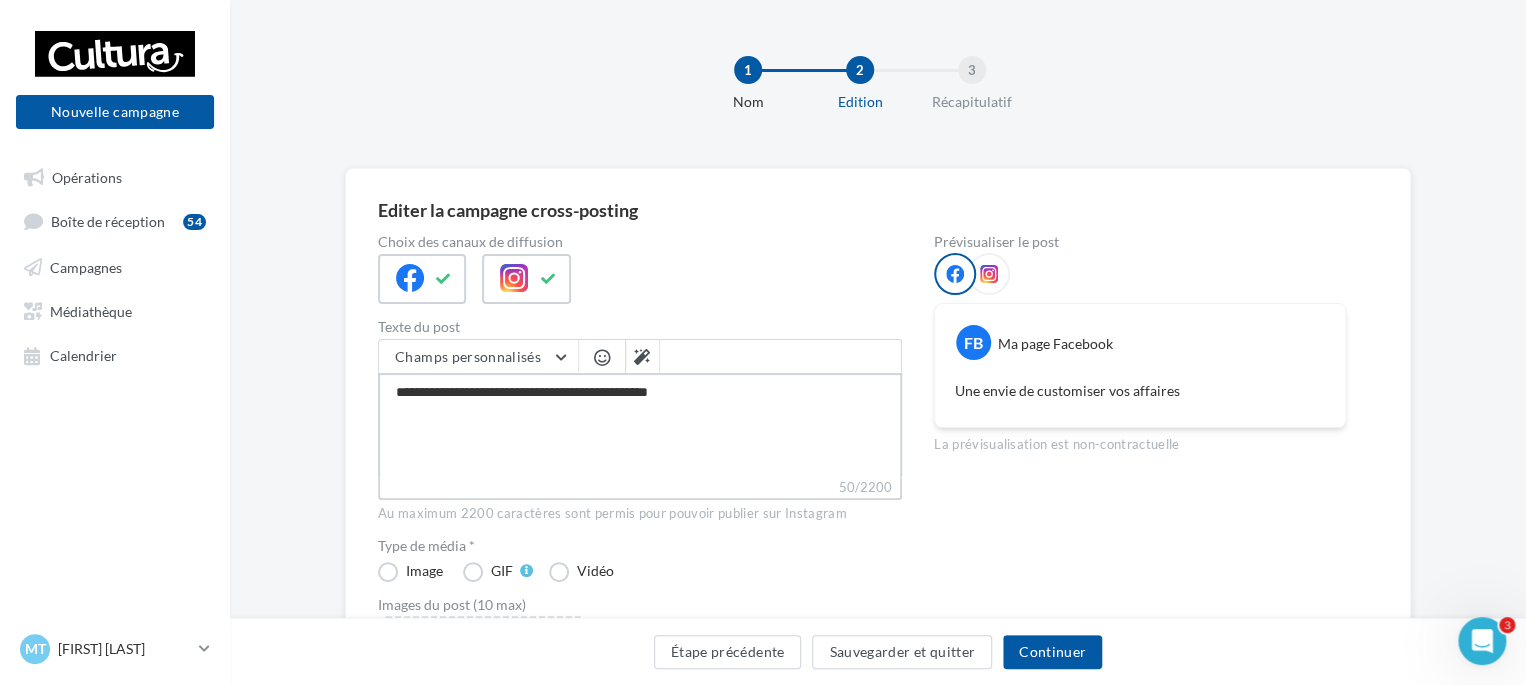 type on "**********" 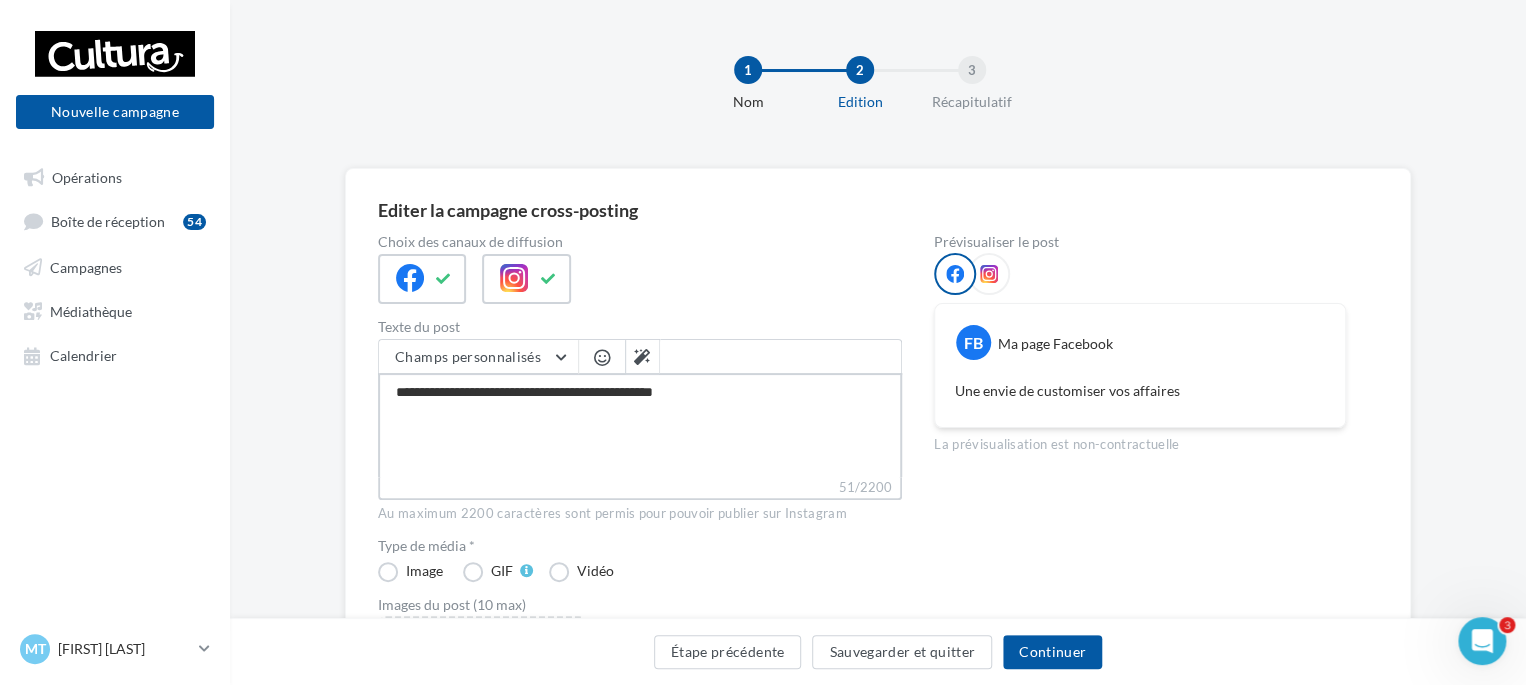 type on "**********" 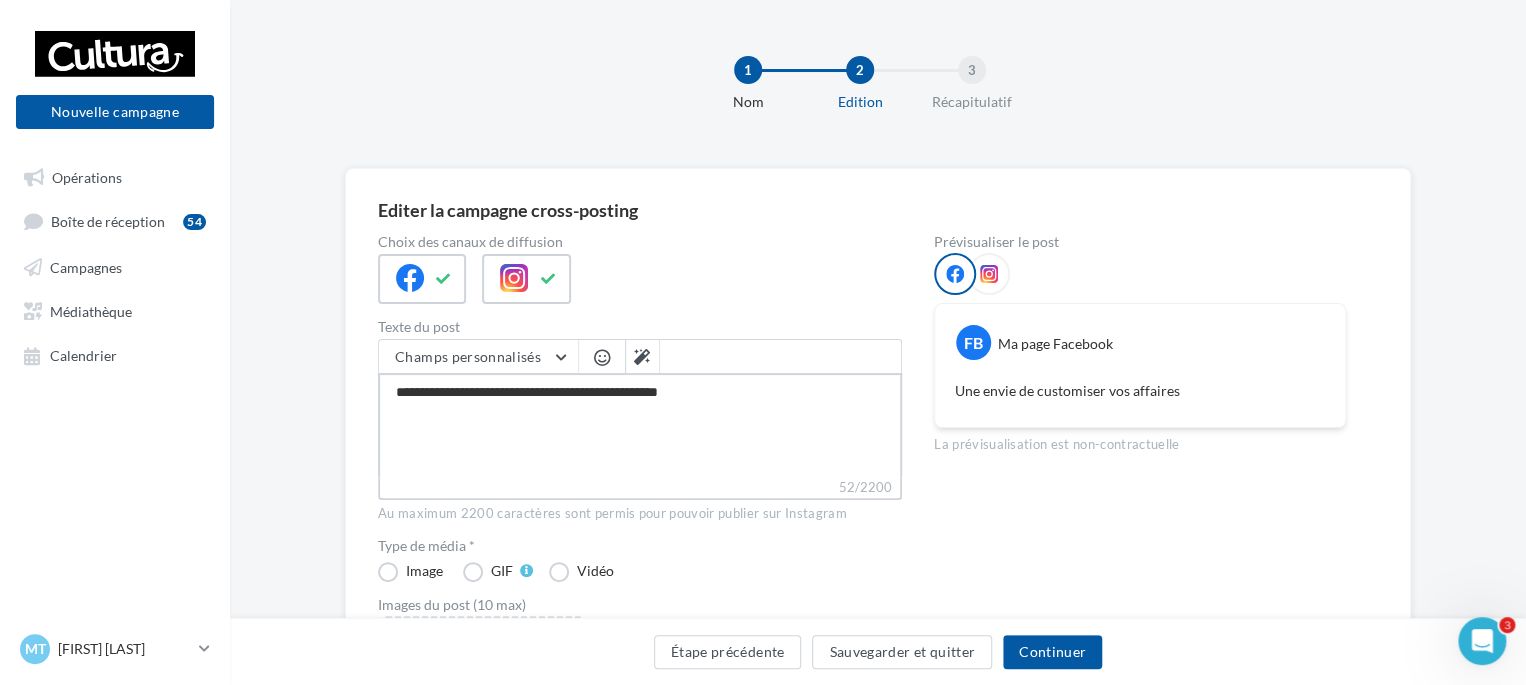 type on "**********" 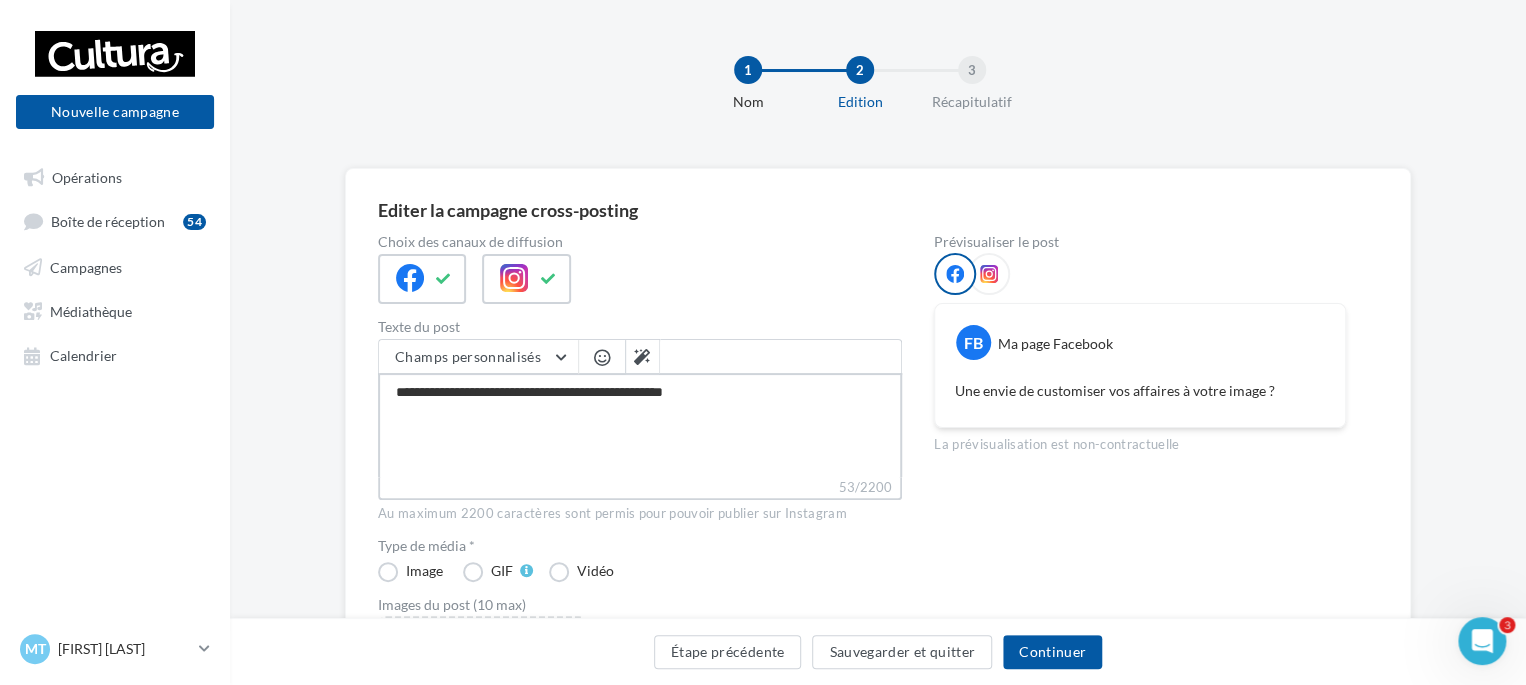 type on "**********" 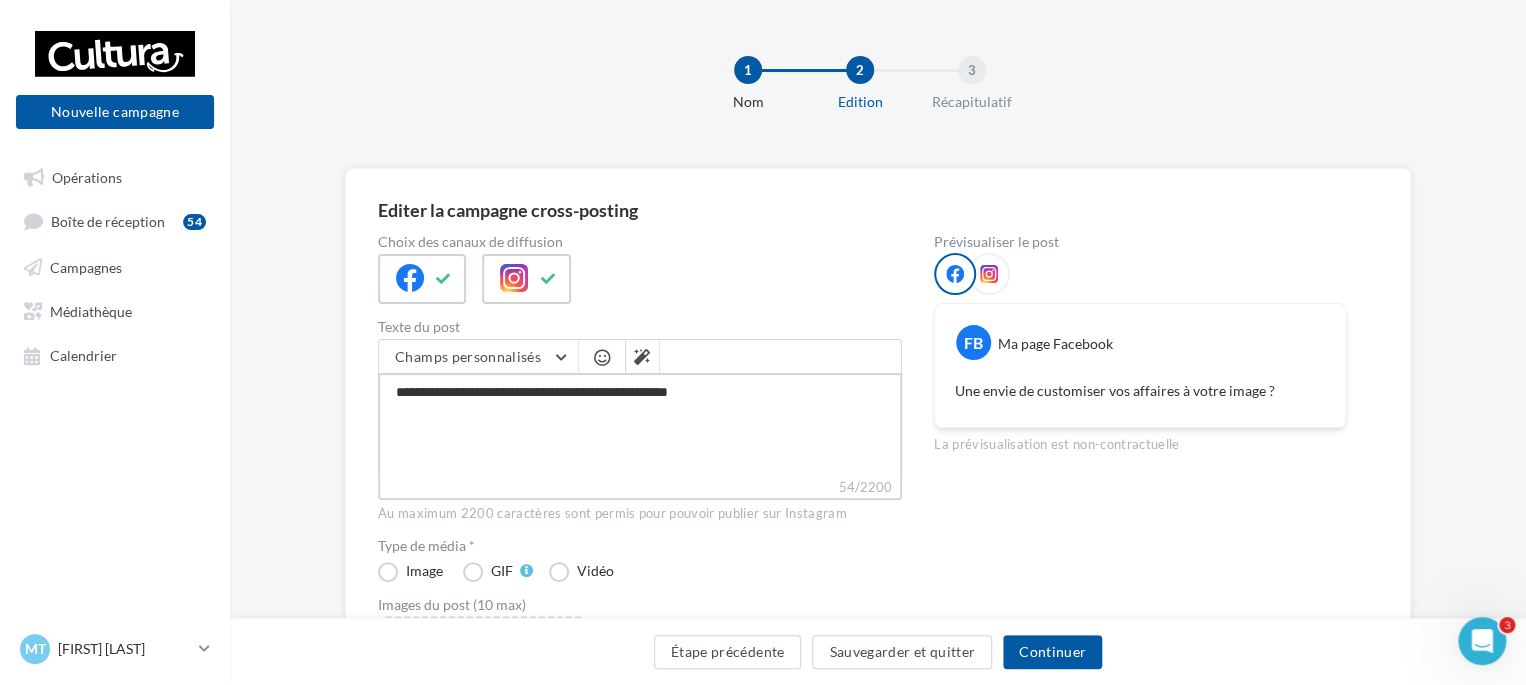 type on "**********" 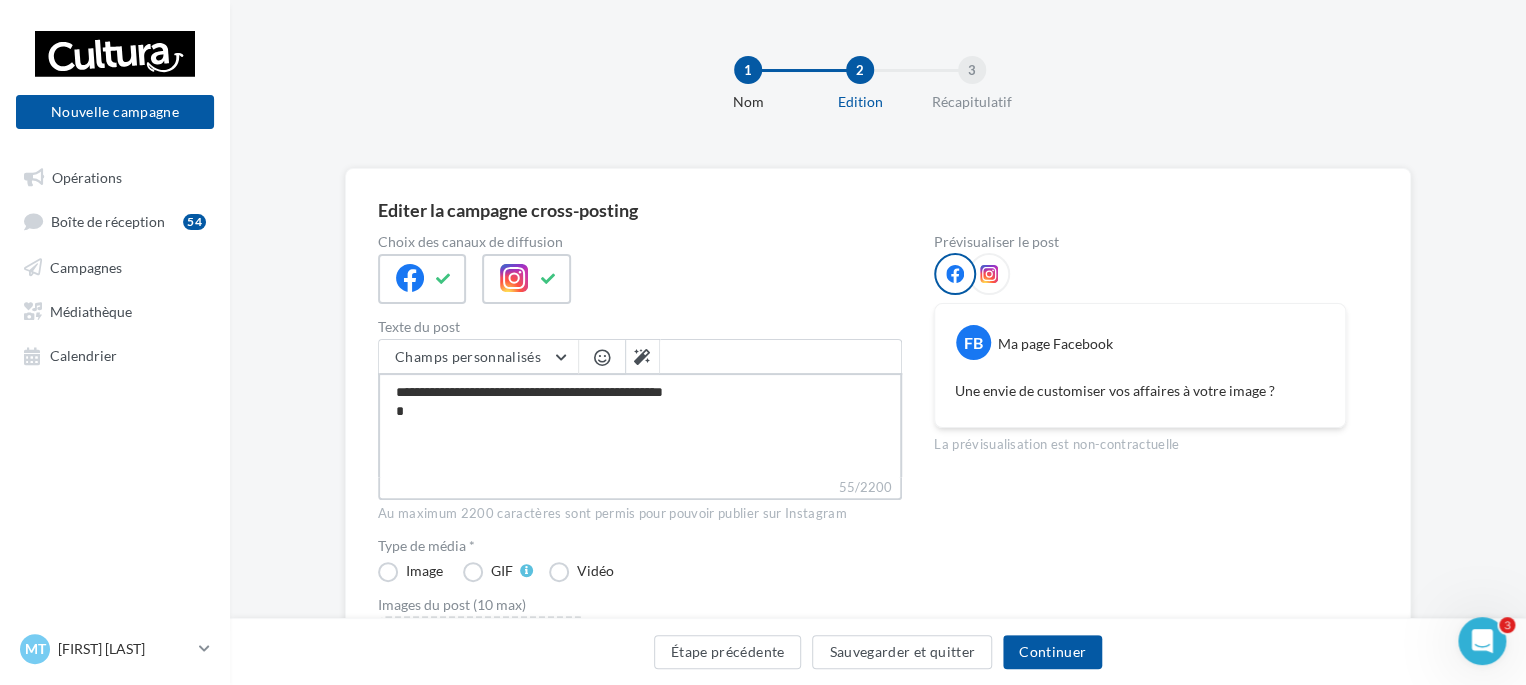 type on "**********" 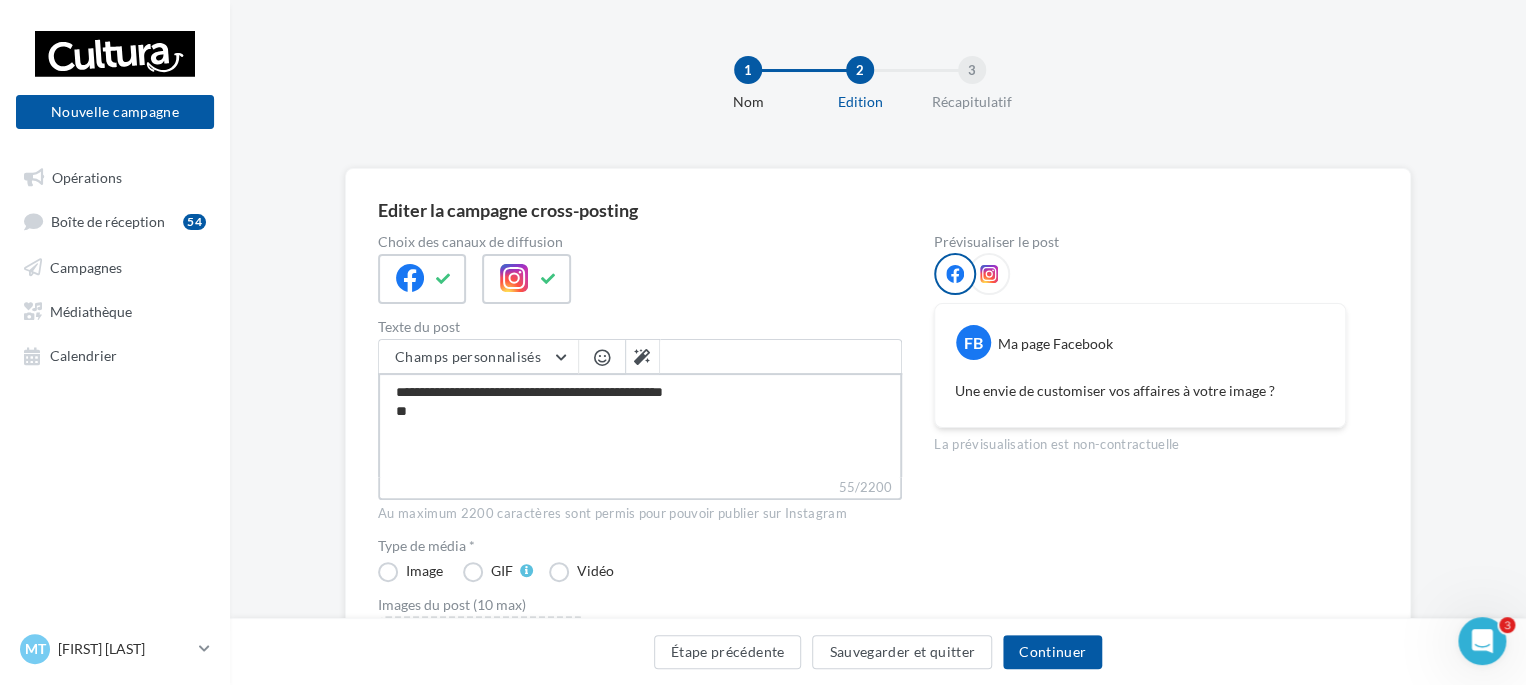 type on "**********" 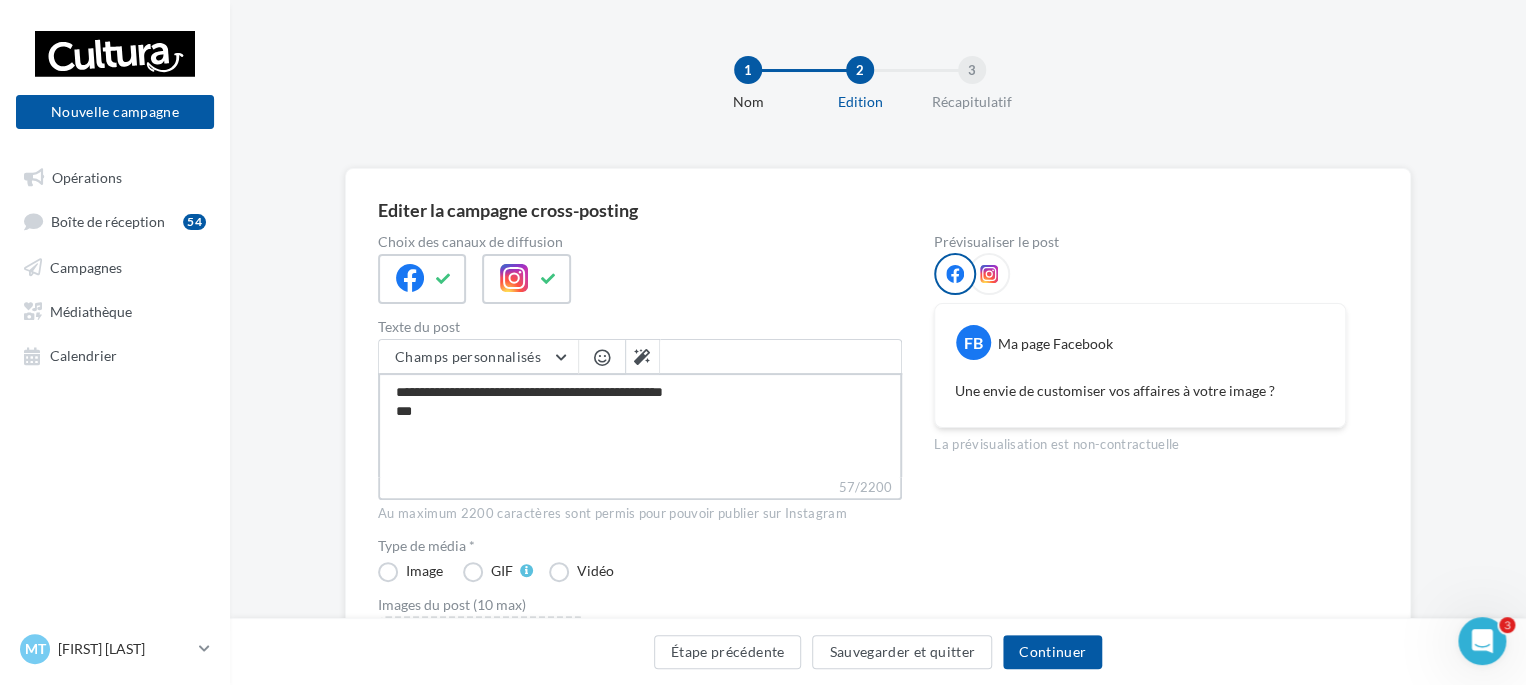 type on "**********" 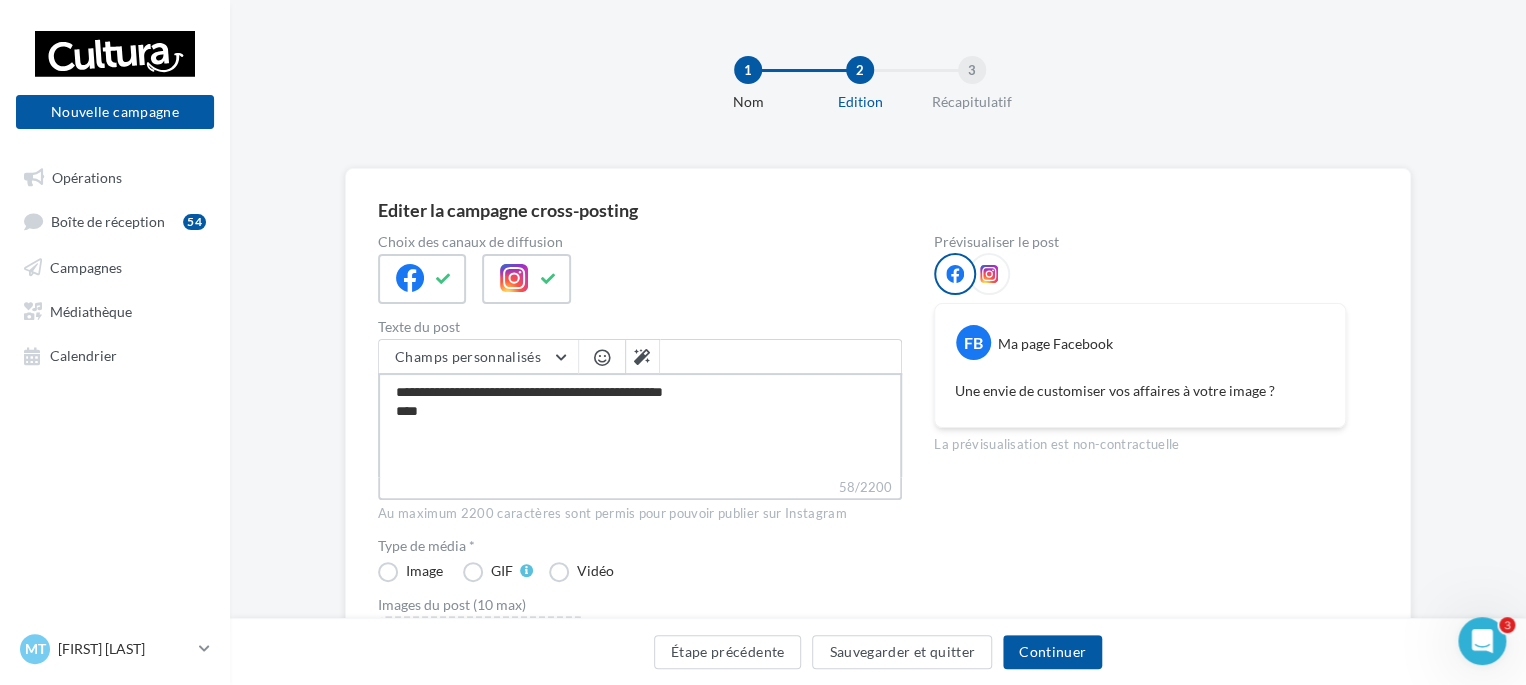 type on "**********" 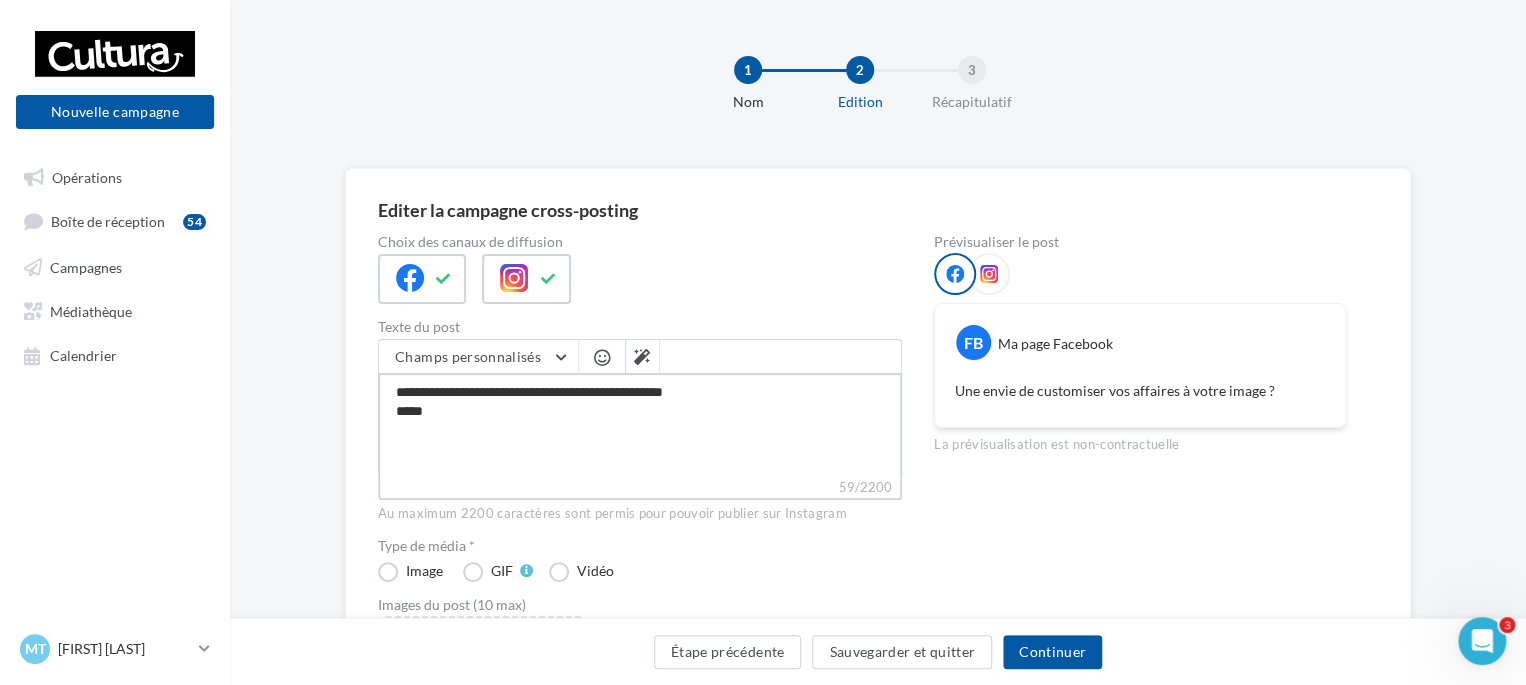 type on "**********" 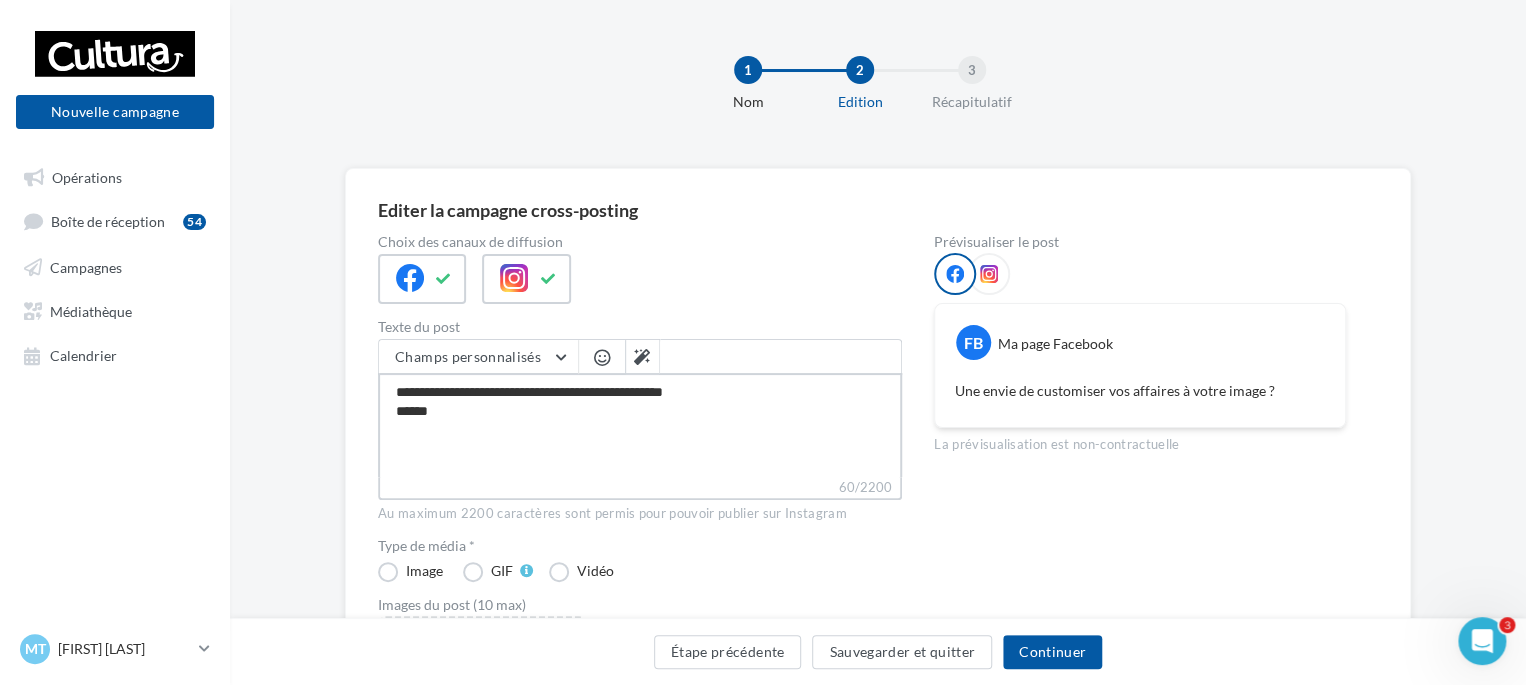 type on "**********" 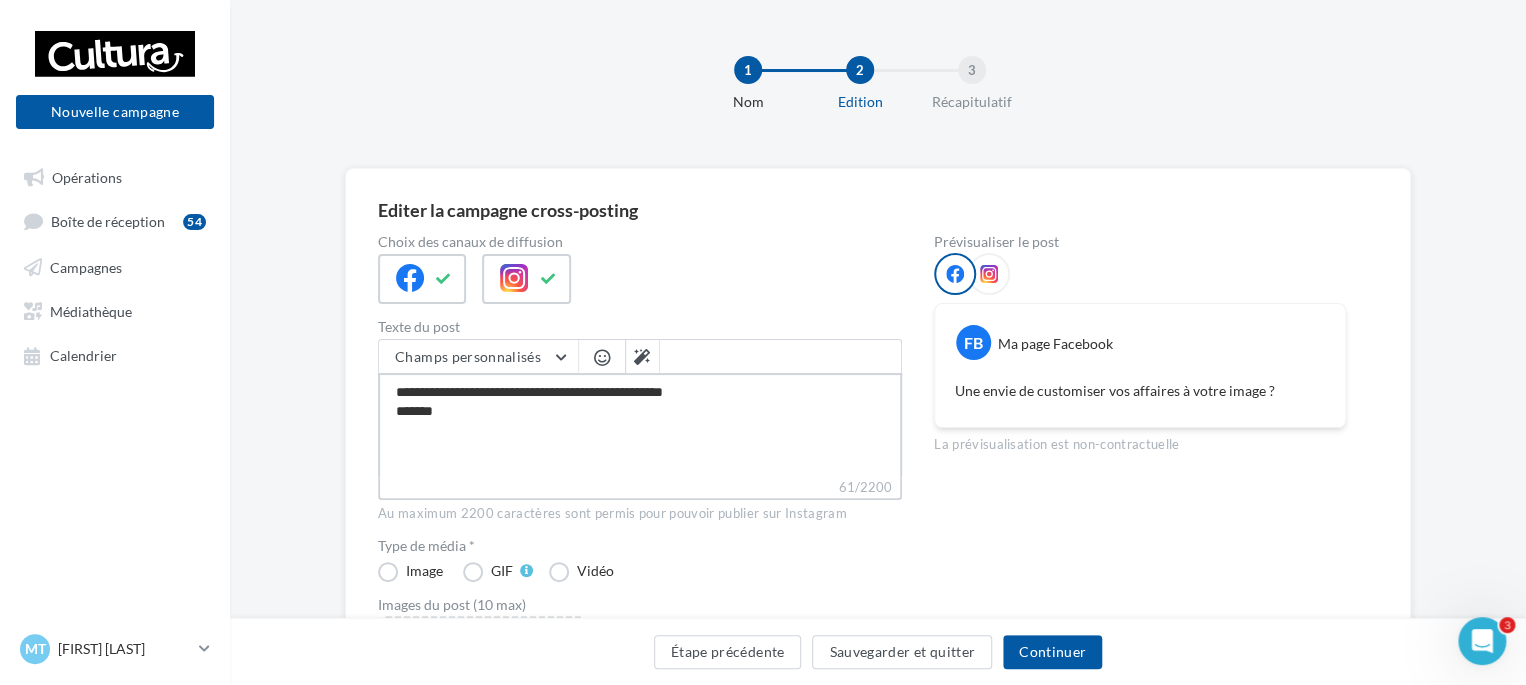 type on "**********" 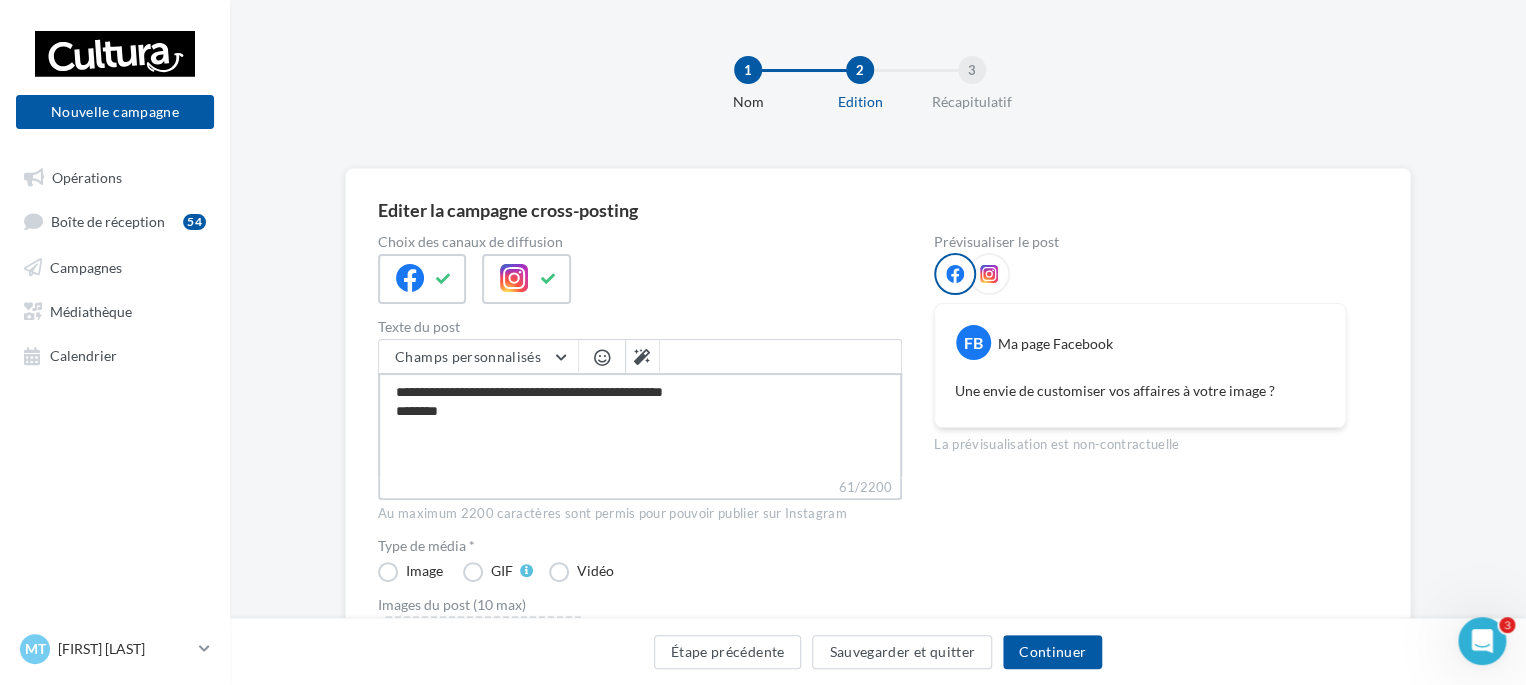type on "**********" 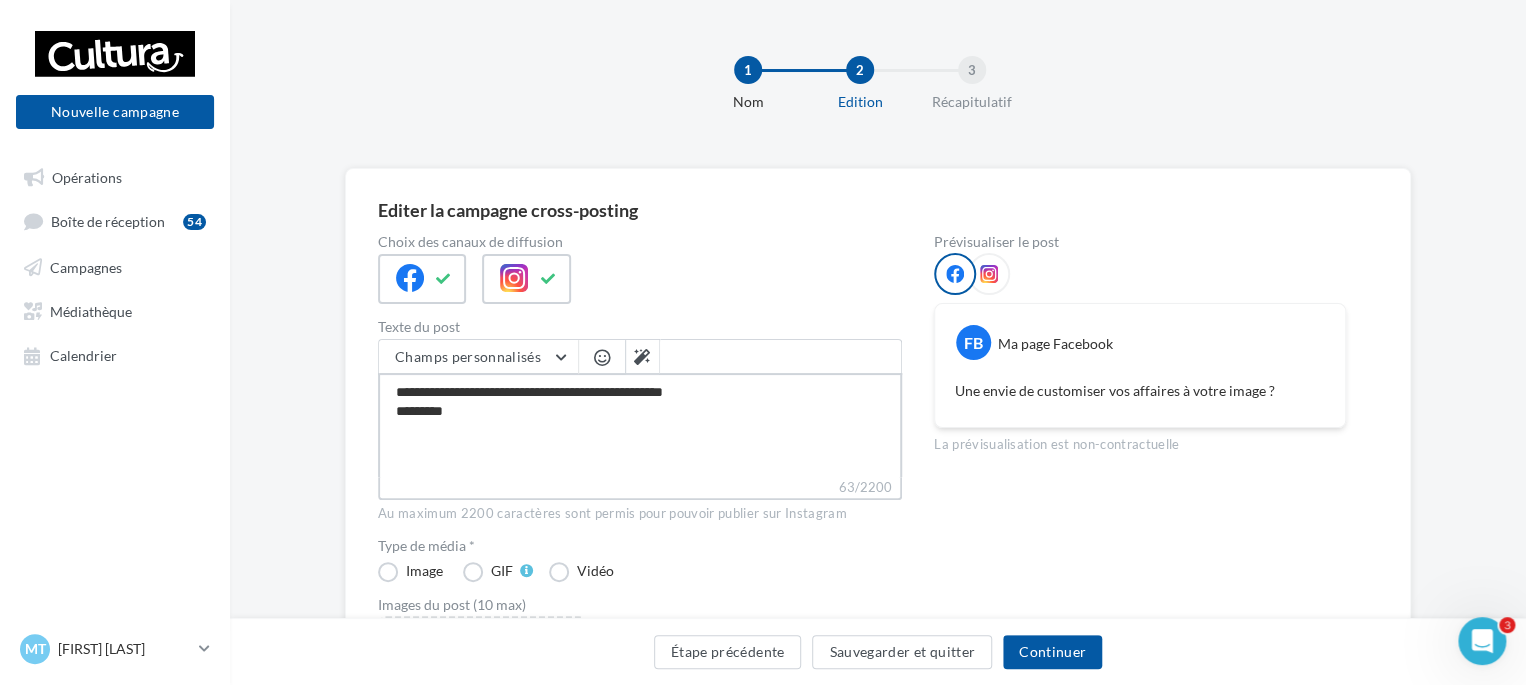 type on "**********" 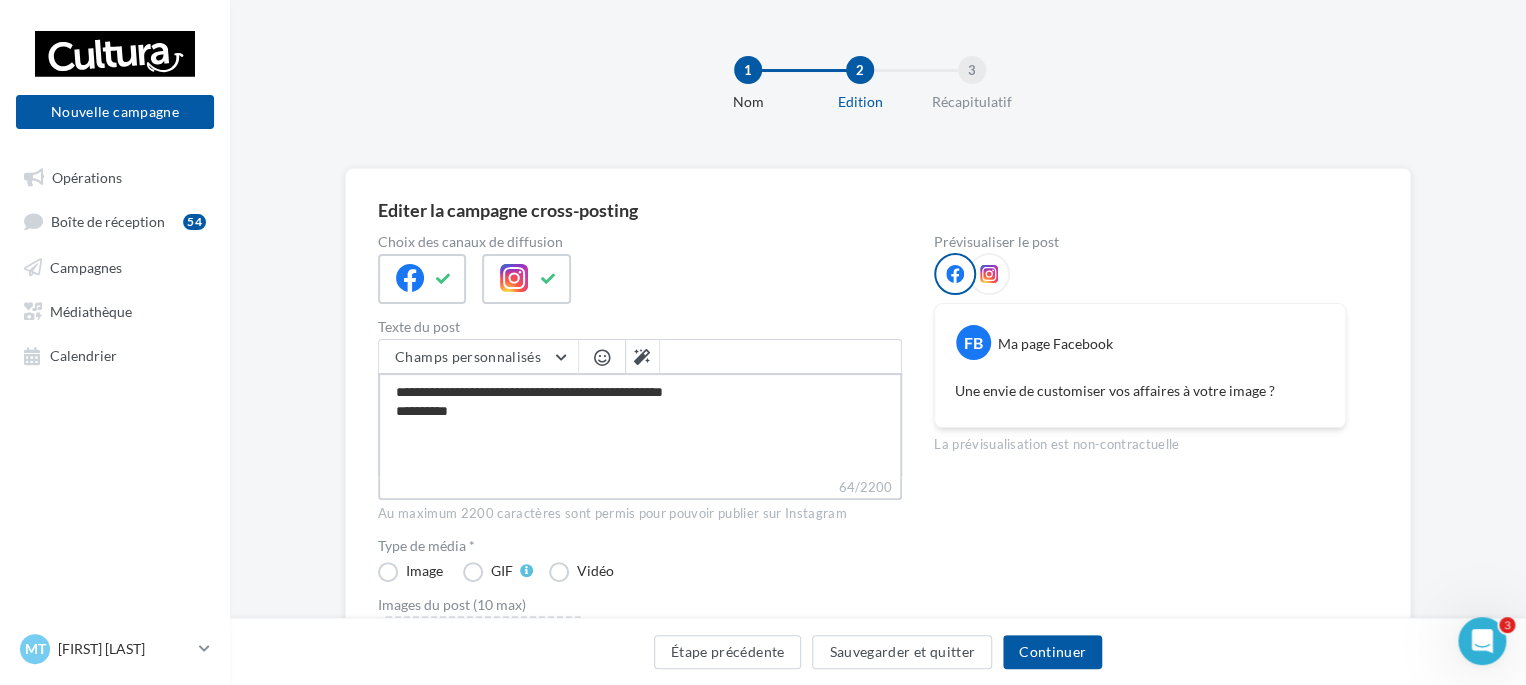 type on "**********" 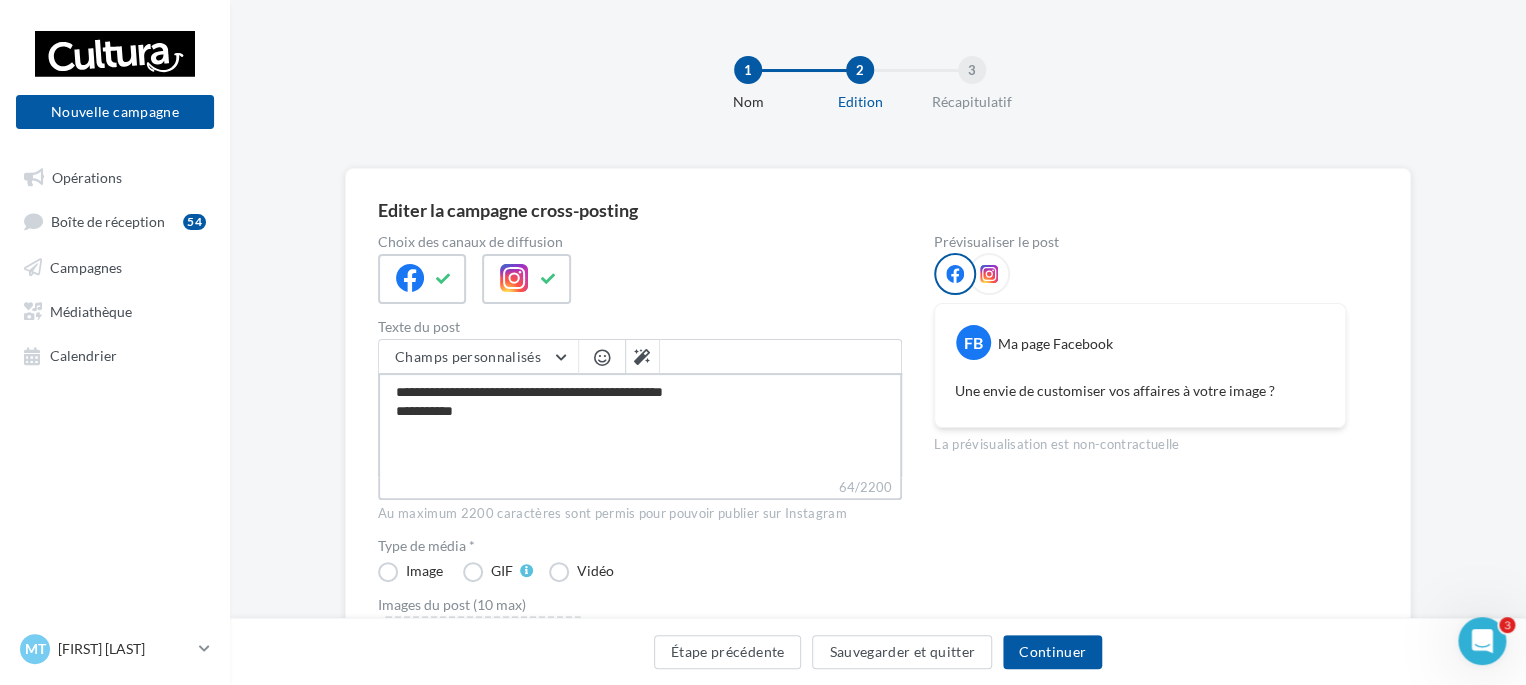 type on "**********" 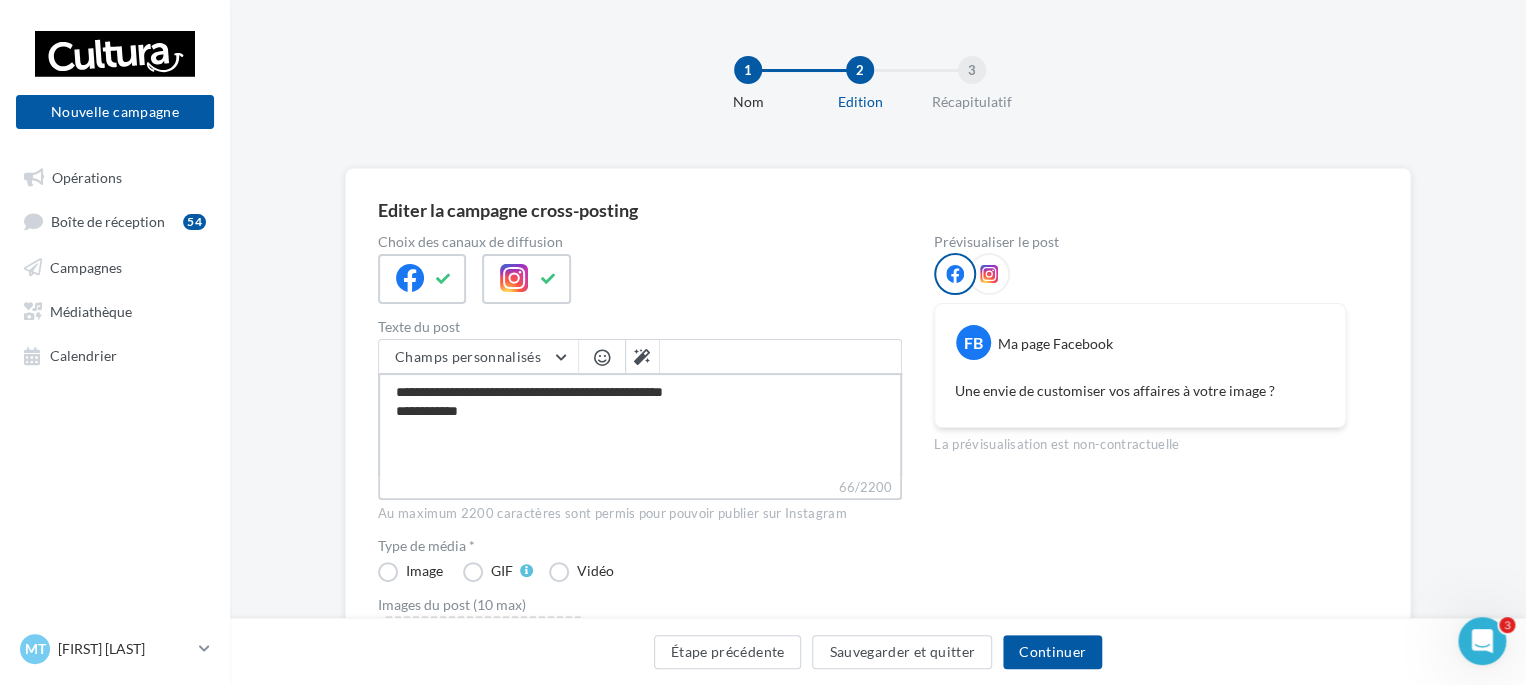 type on "**********" 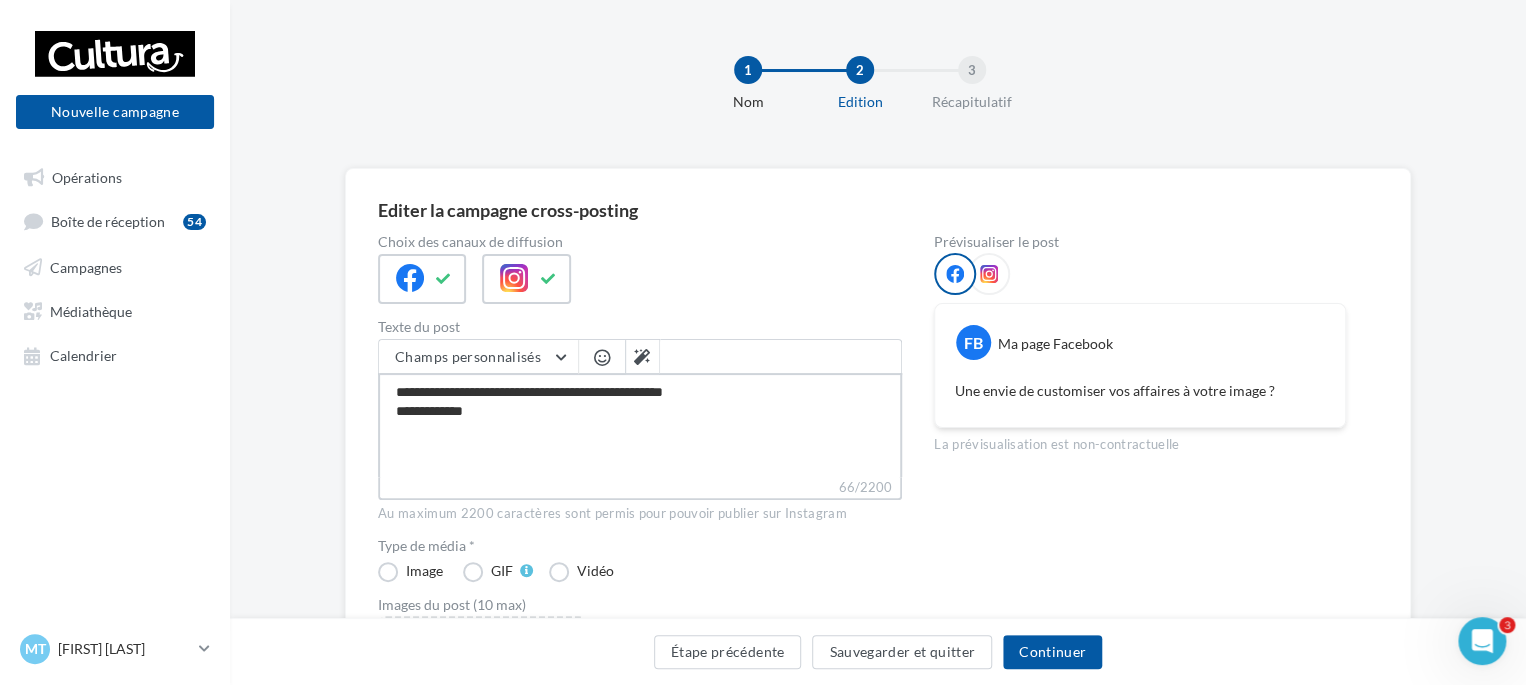 type on "**********" 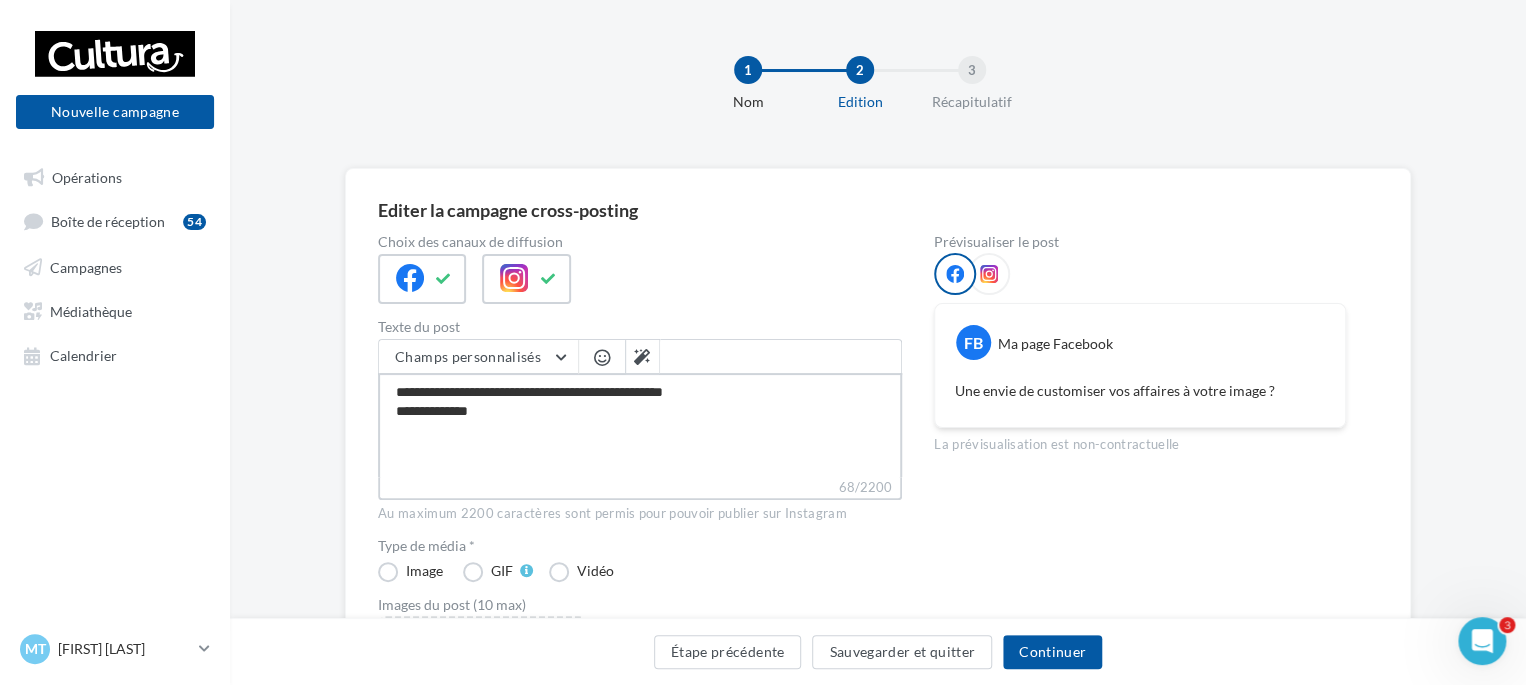 type on "**********" 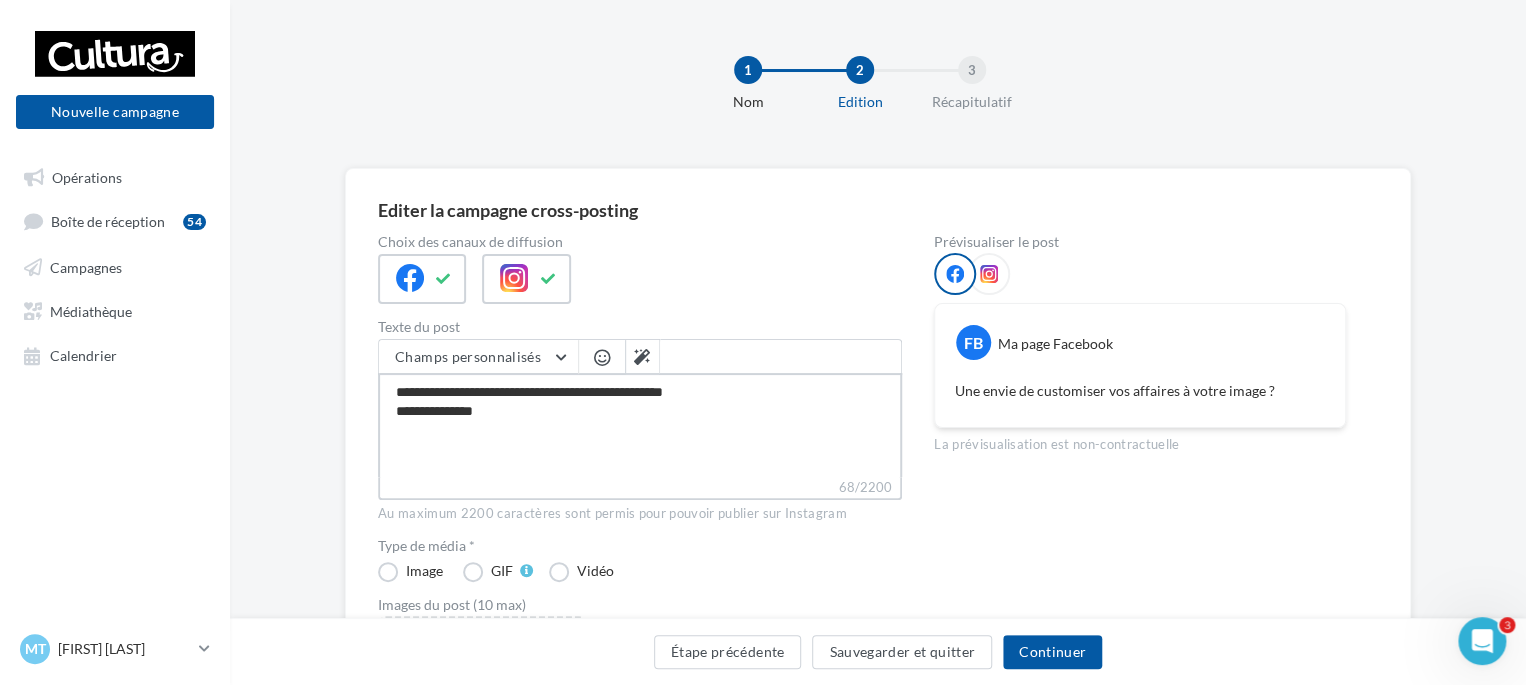 type on "**********" 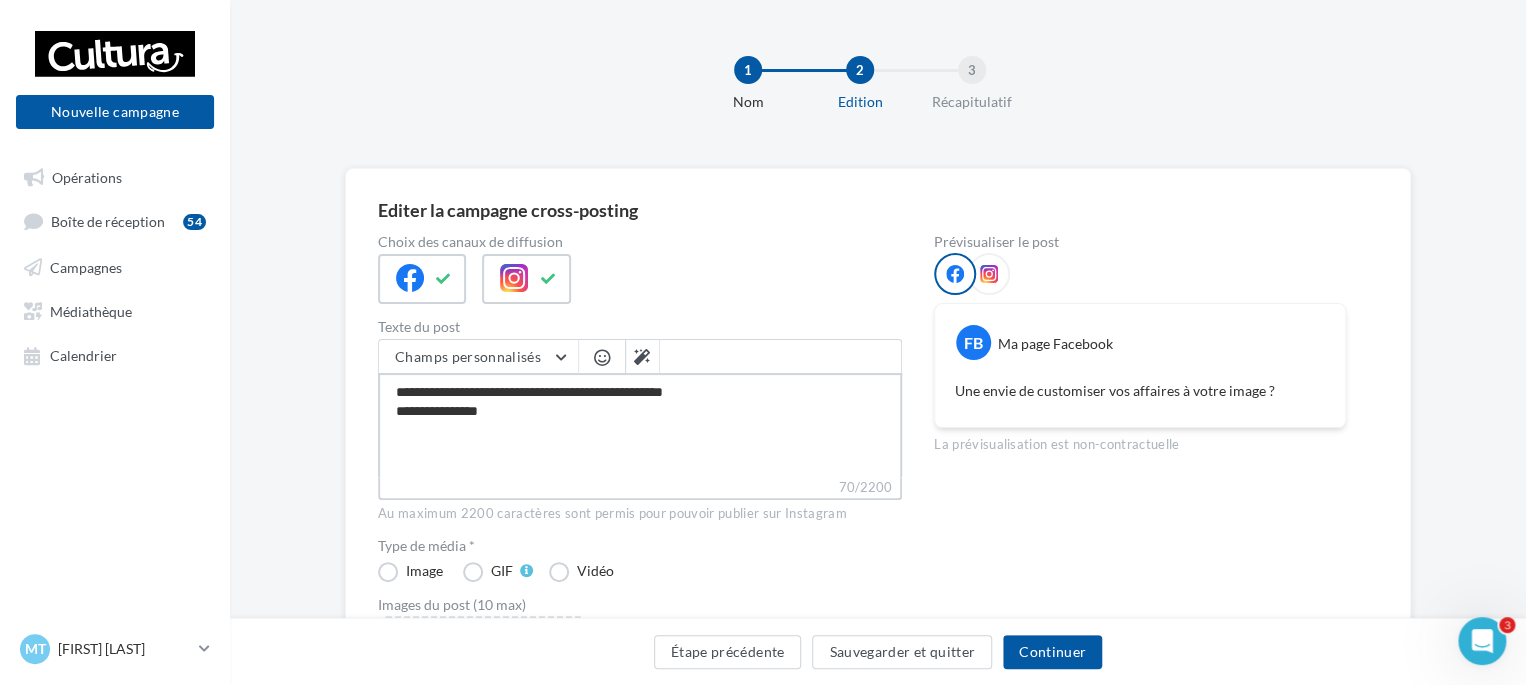 type on "**********" 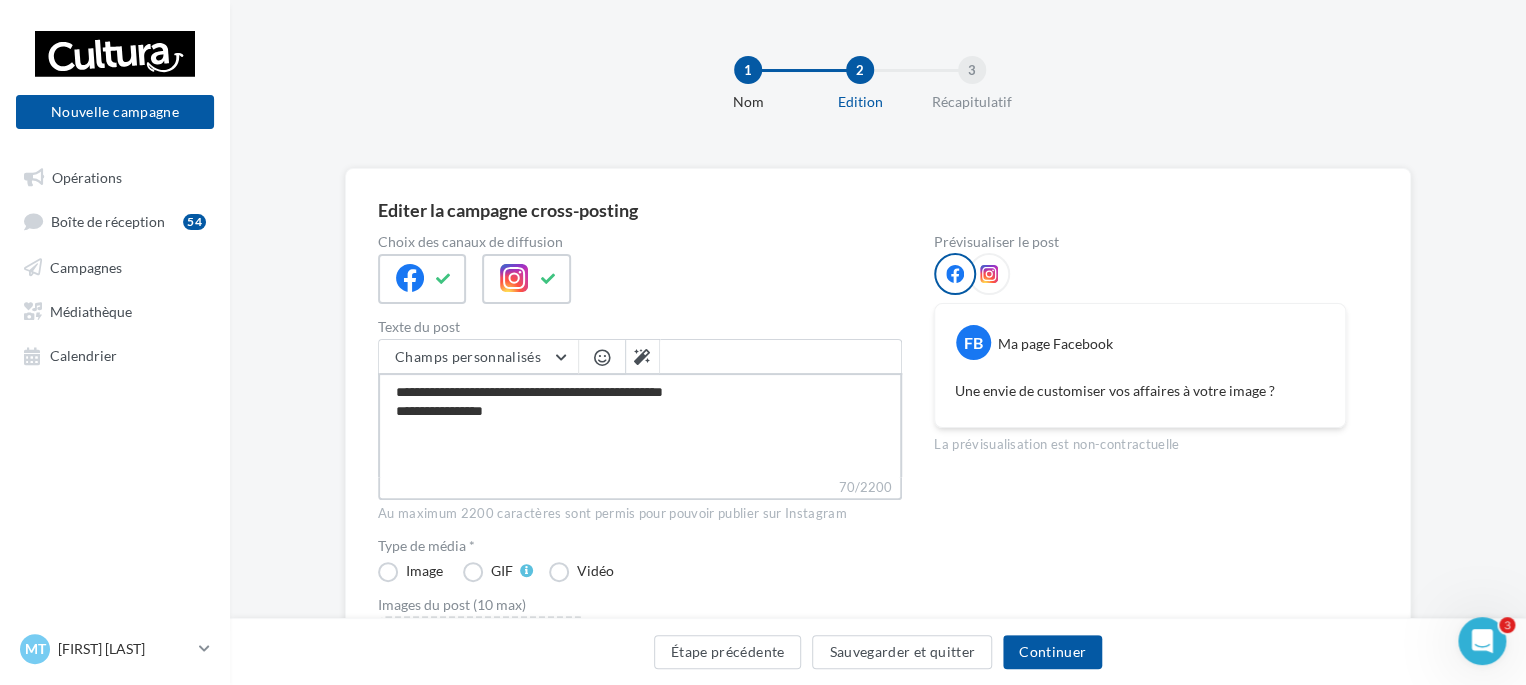 type on "**********" 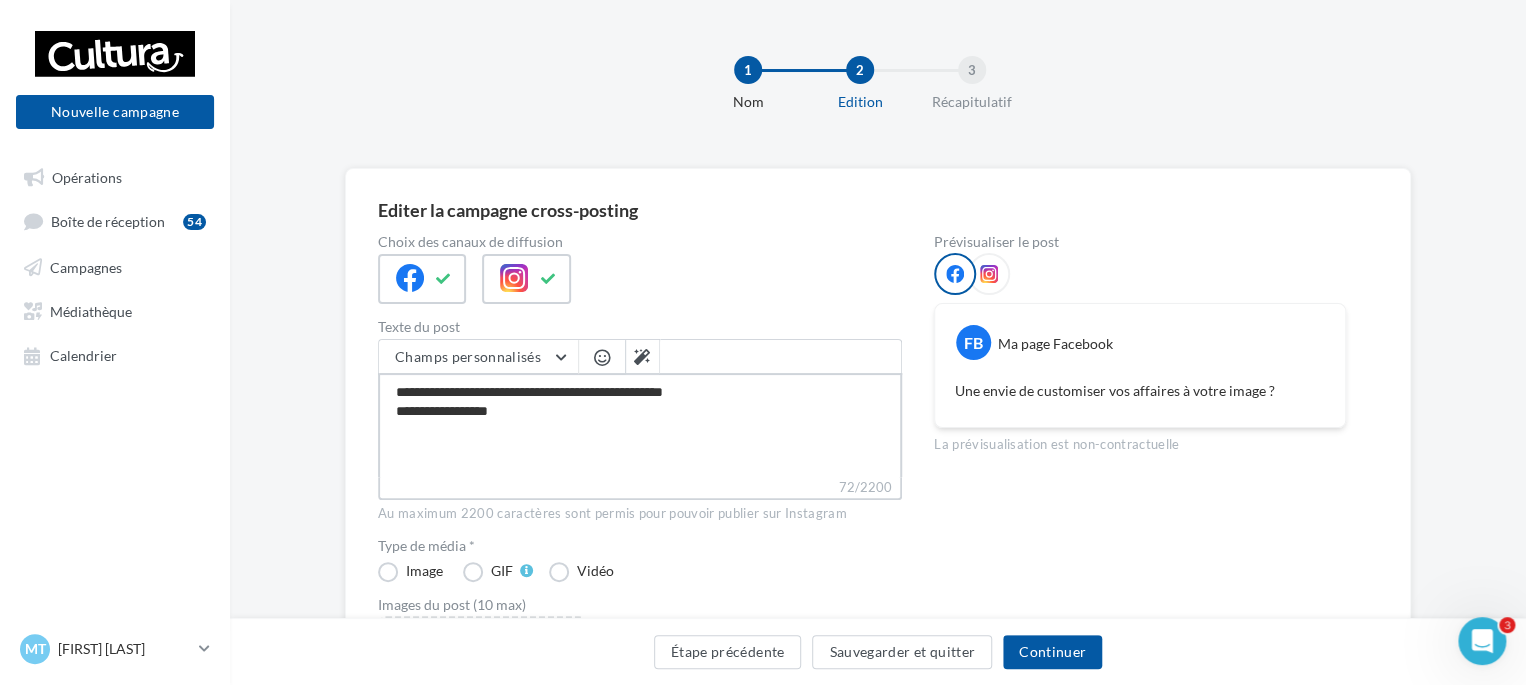 type on "**********" 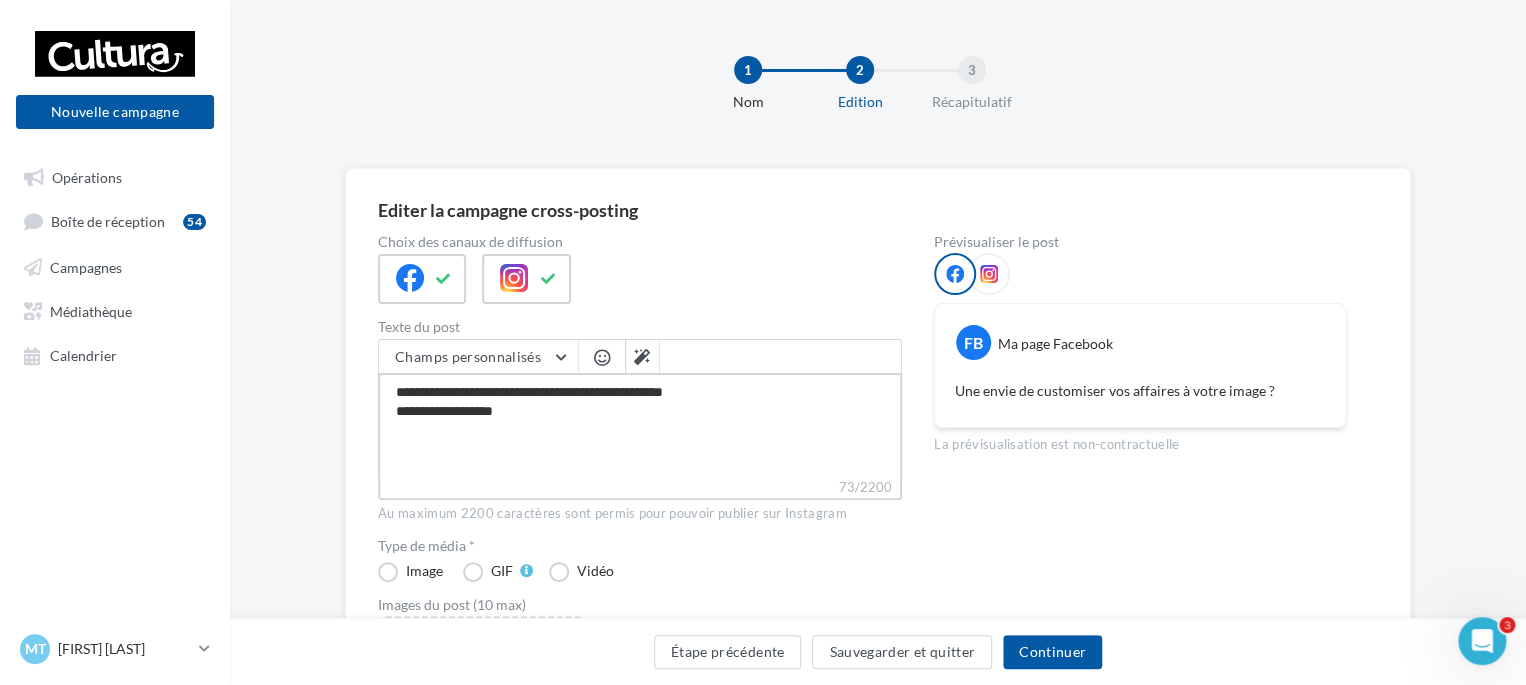 type on "**********" 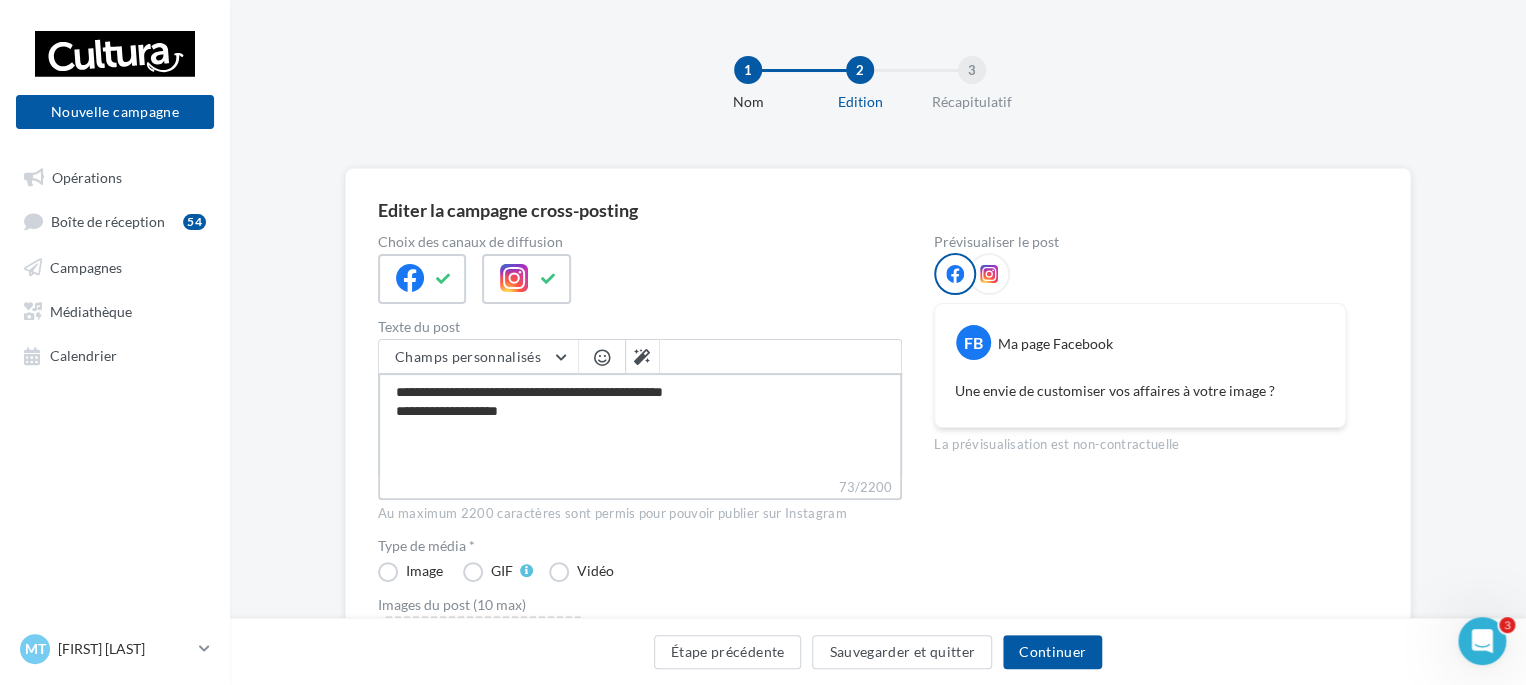 type on "**********" 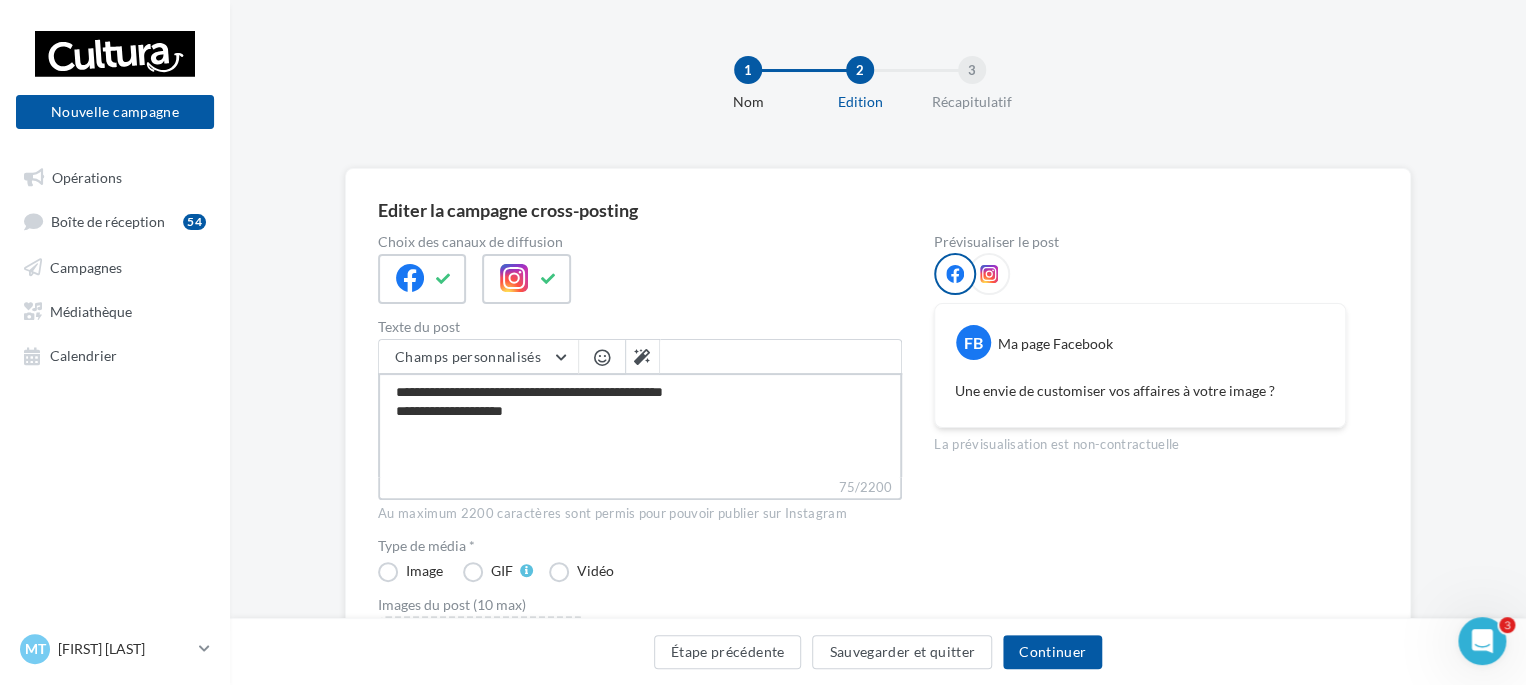 type on "**********" 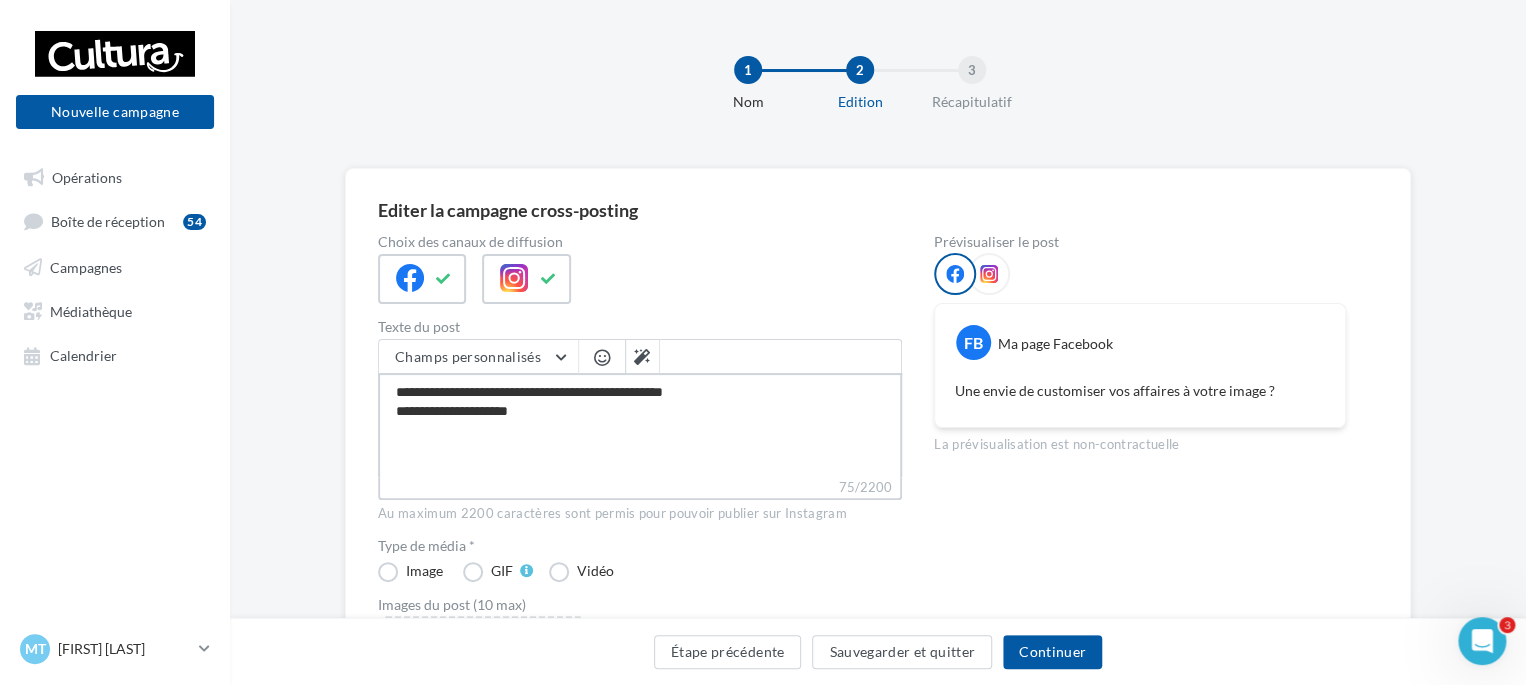 type on "**********" 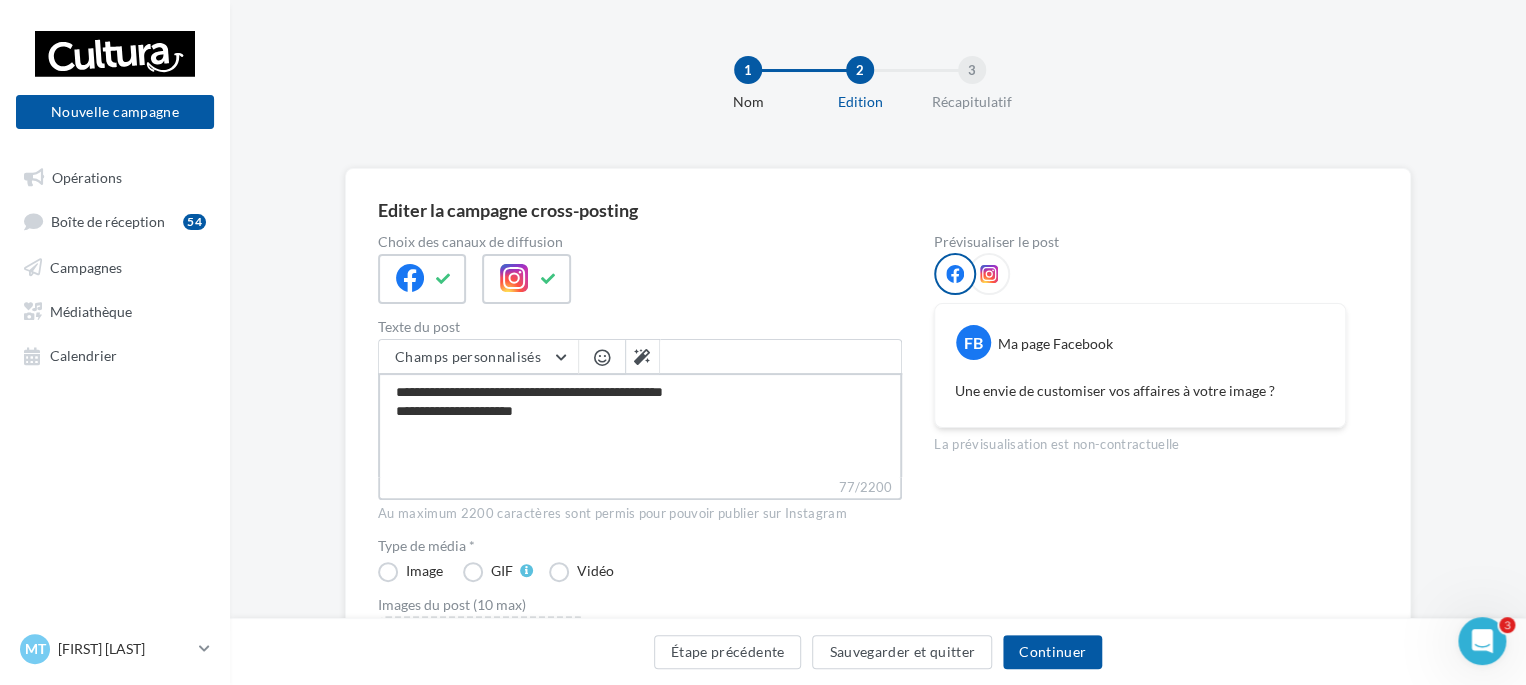 type on "**********" 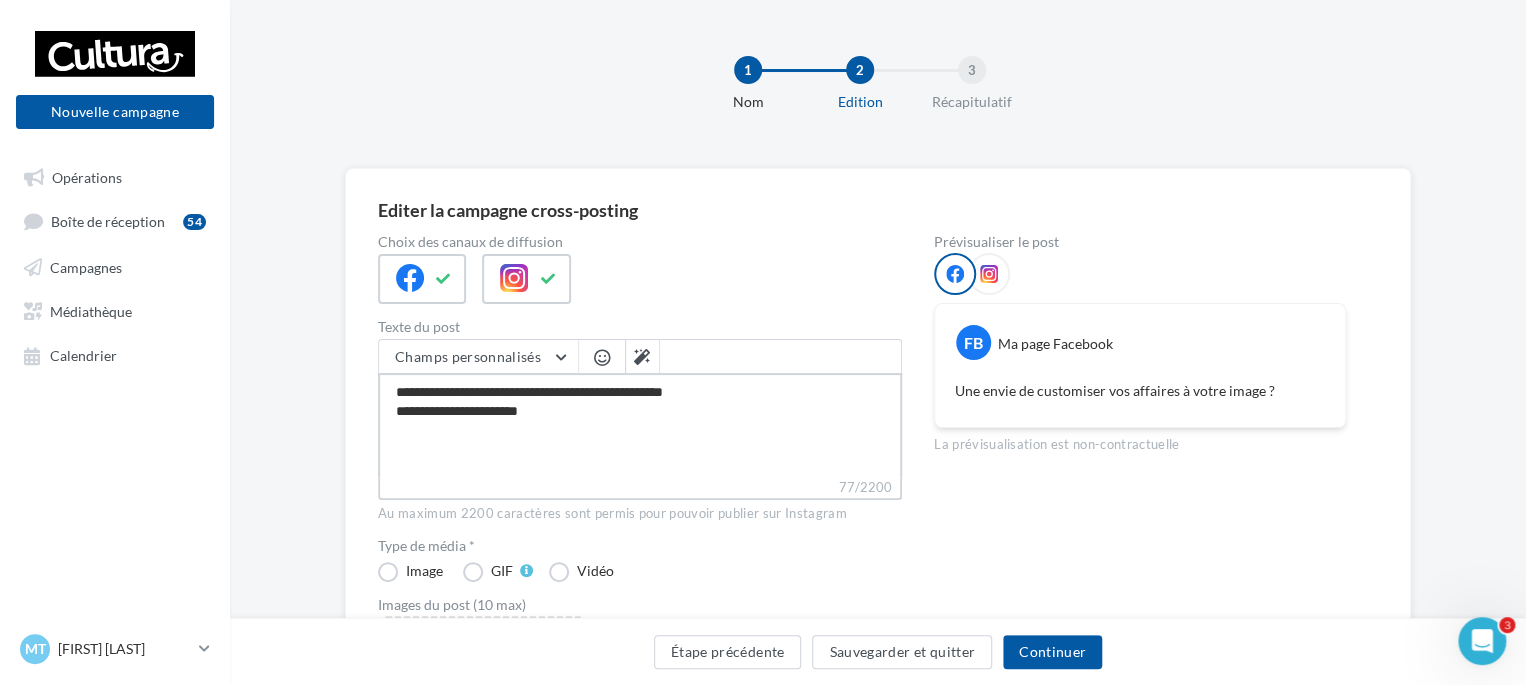 type on "**********" 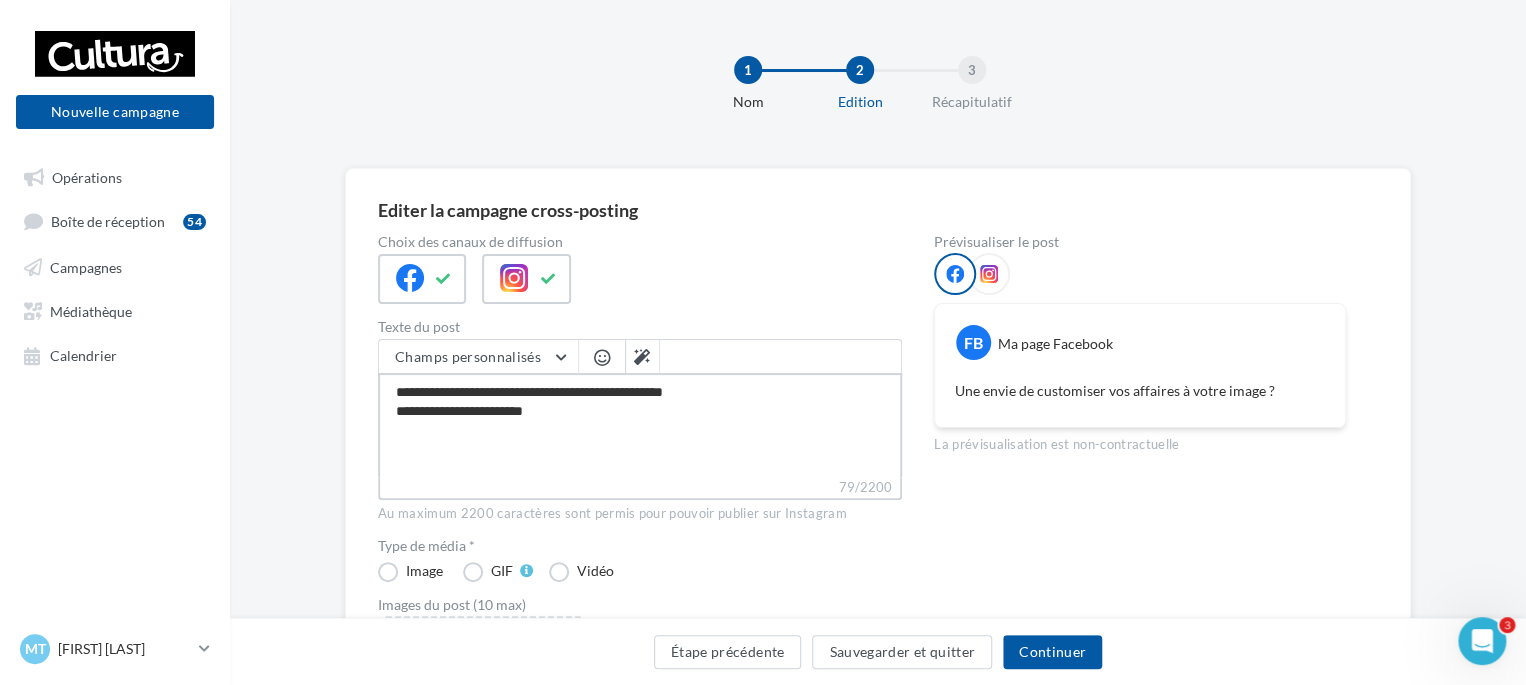 type on "**********" 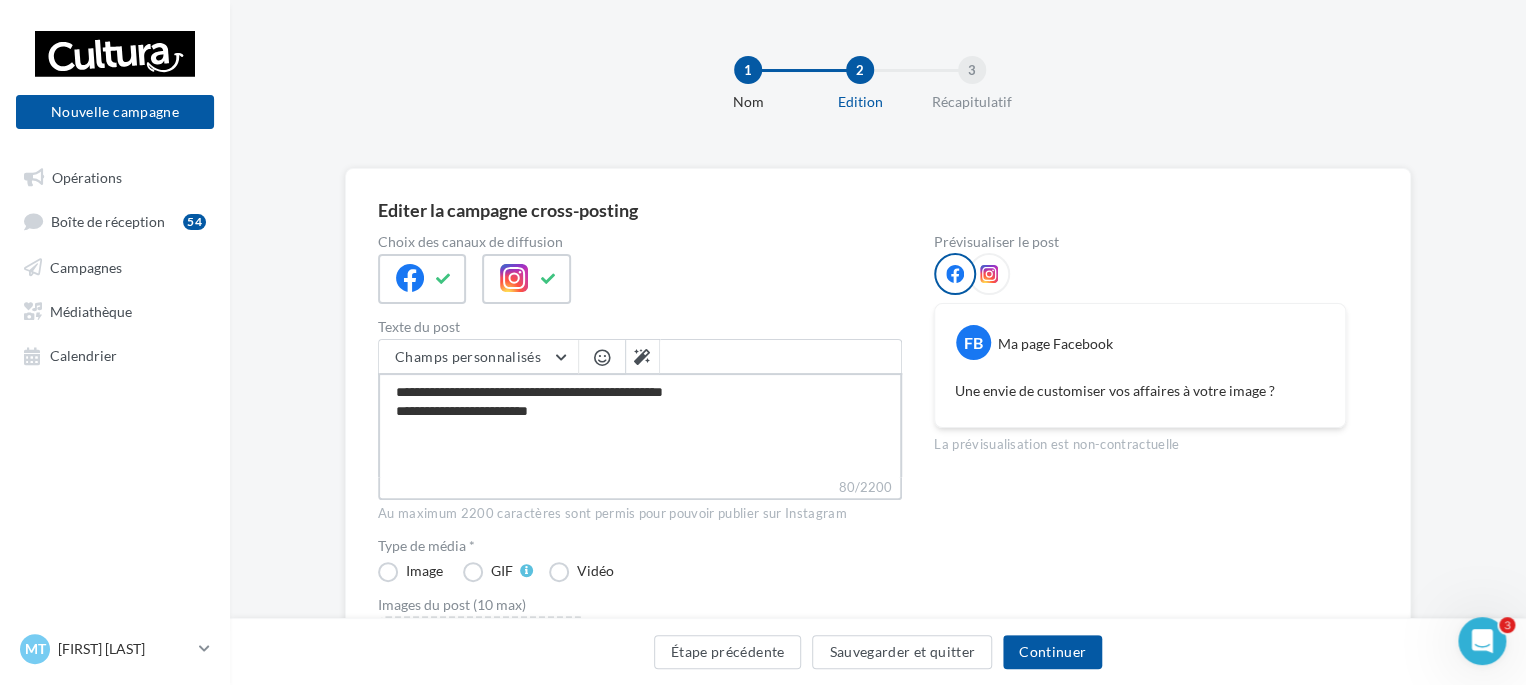 type on "**********" 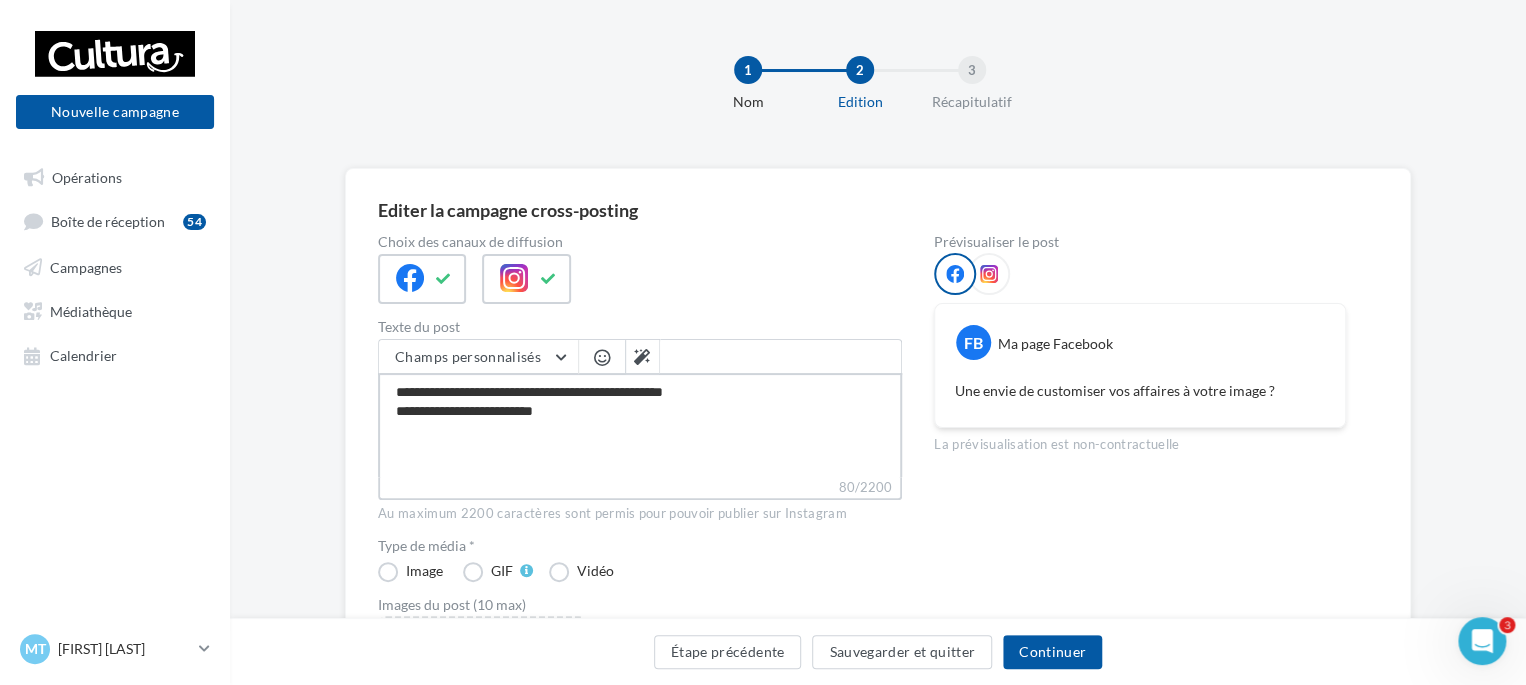 type on "**********" 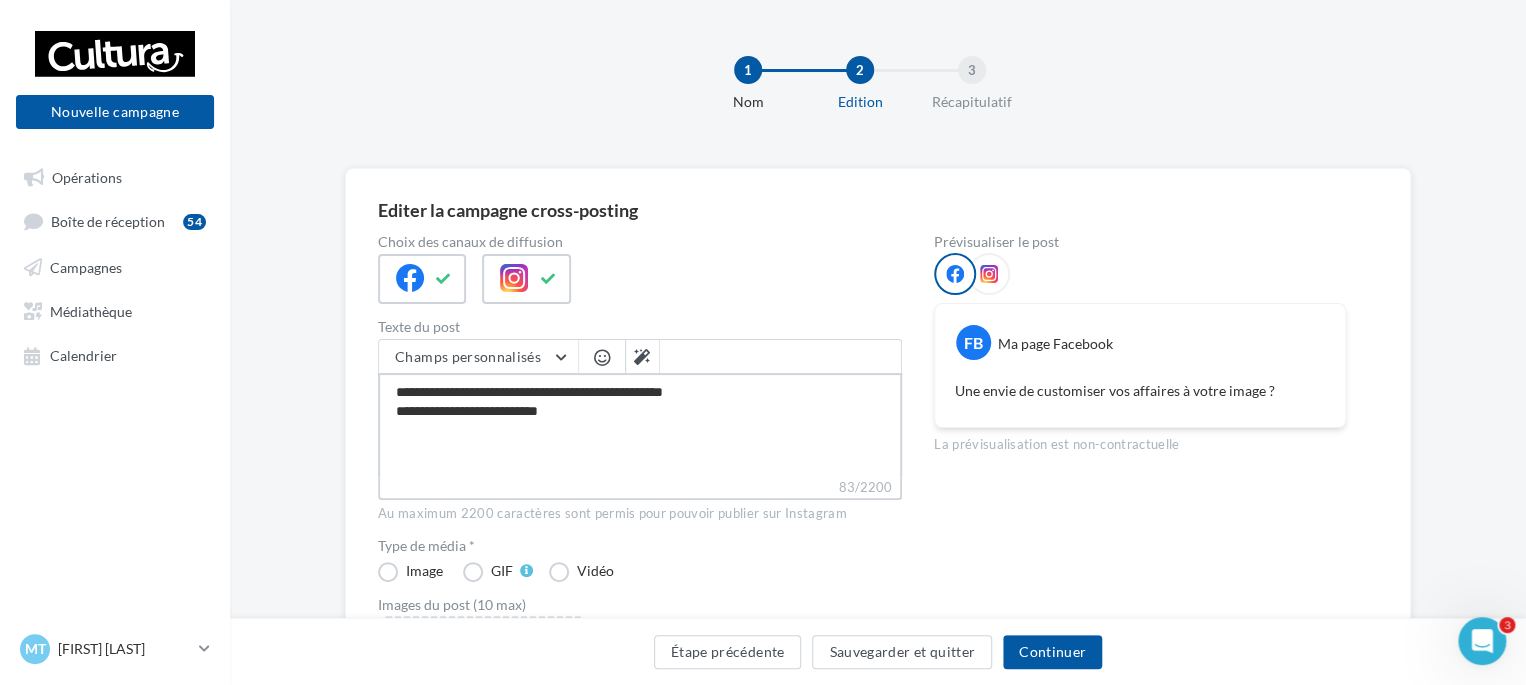 type on "**********" 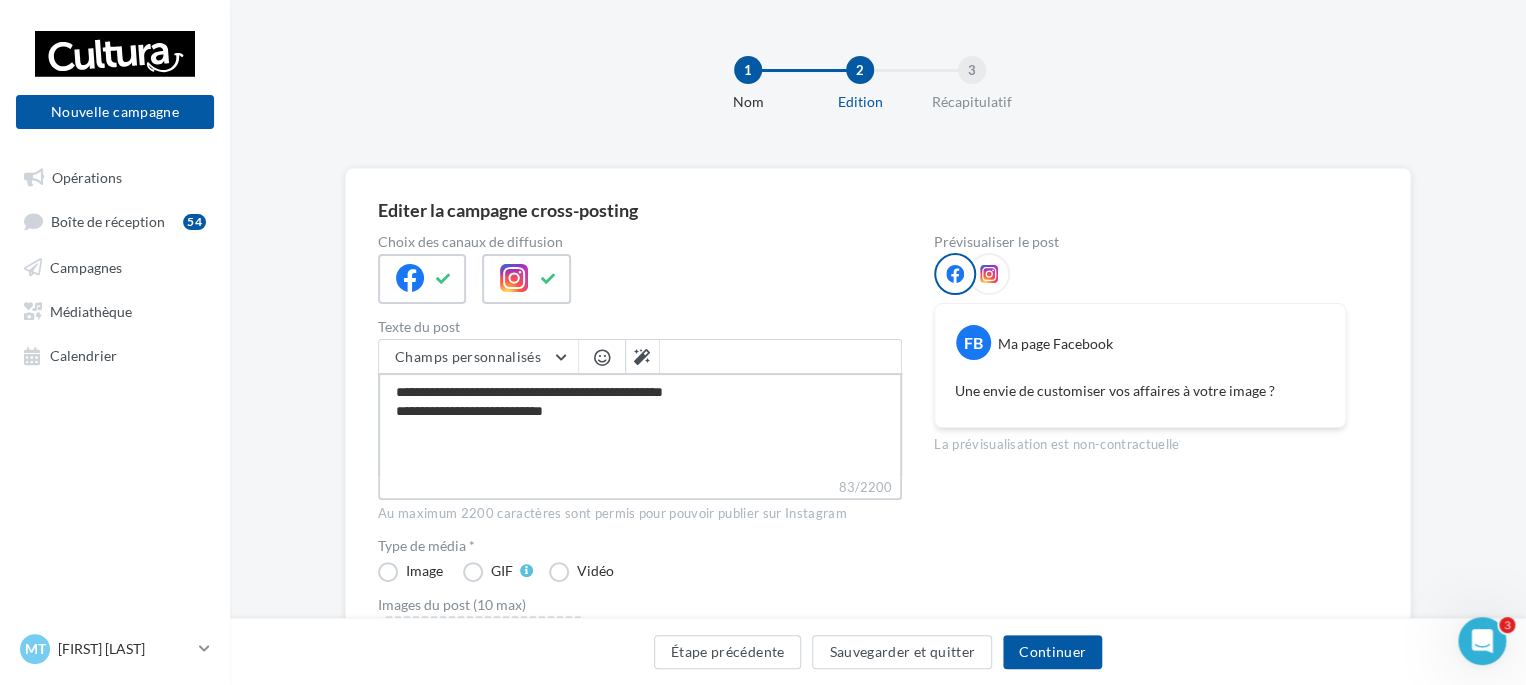 type on "**********" 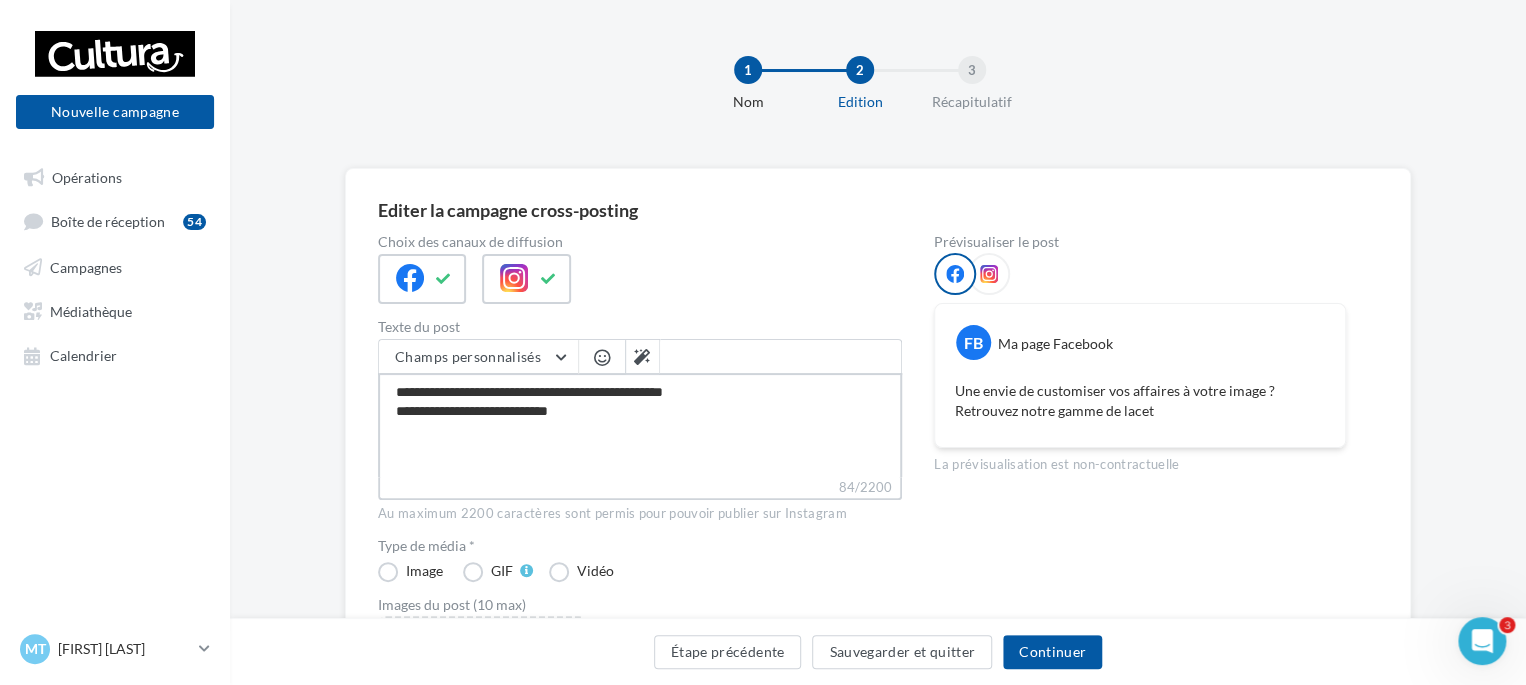 type on "**********" 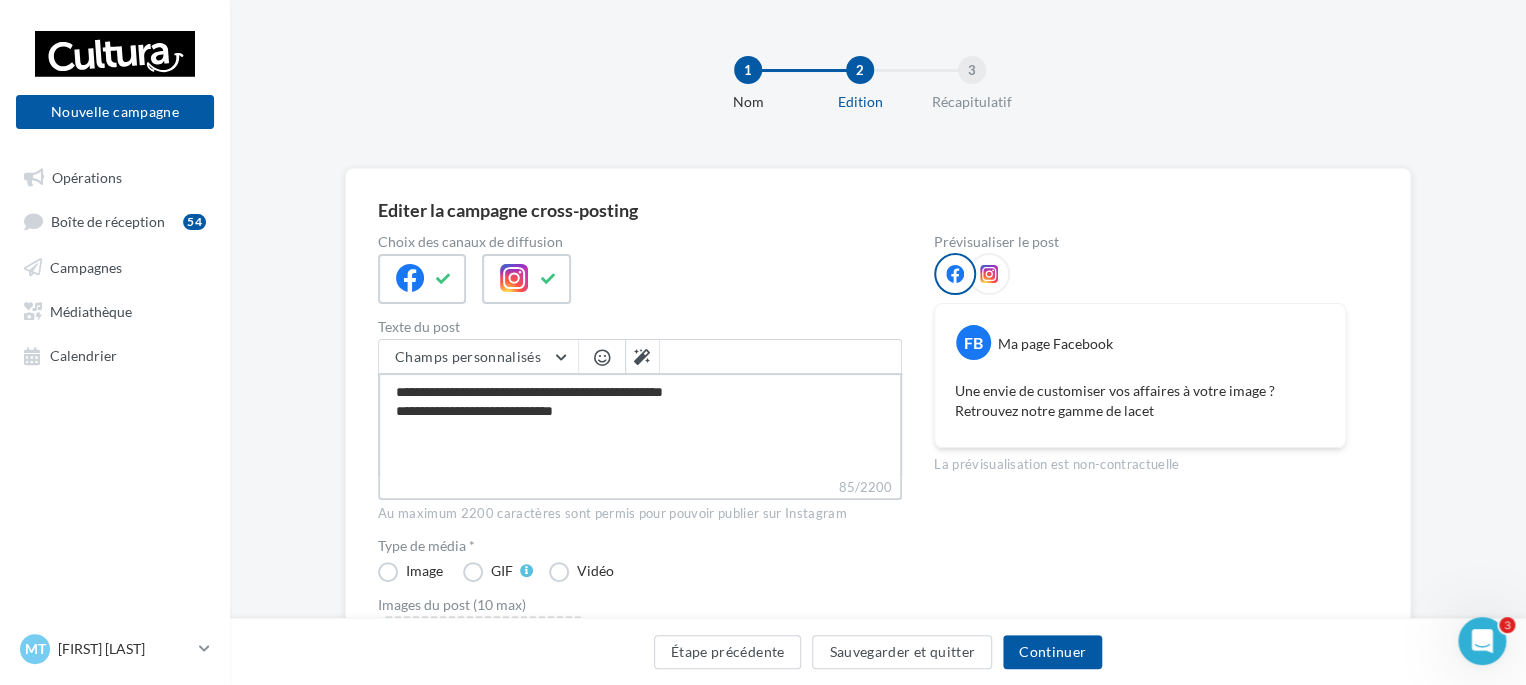 type on "**********" 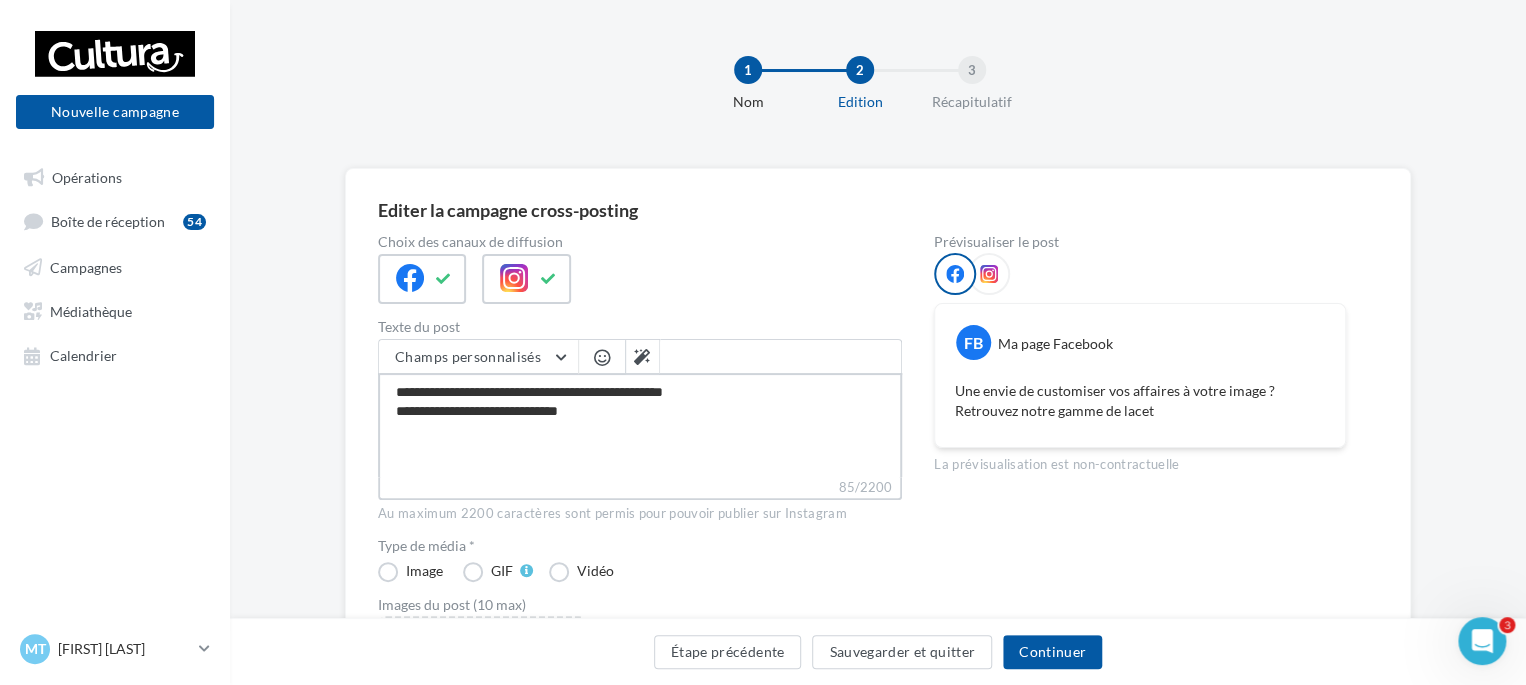 type on "**********" 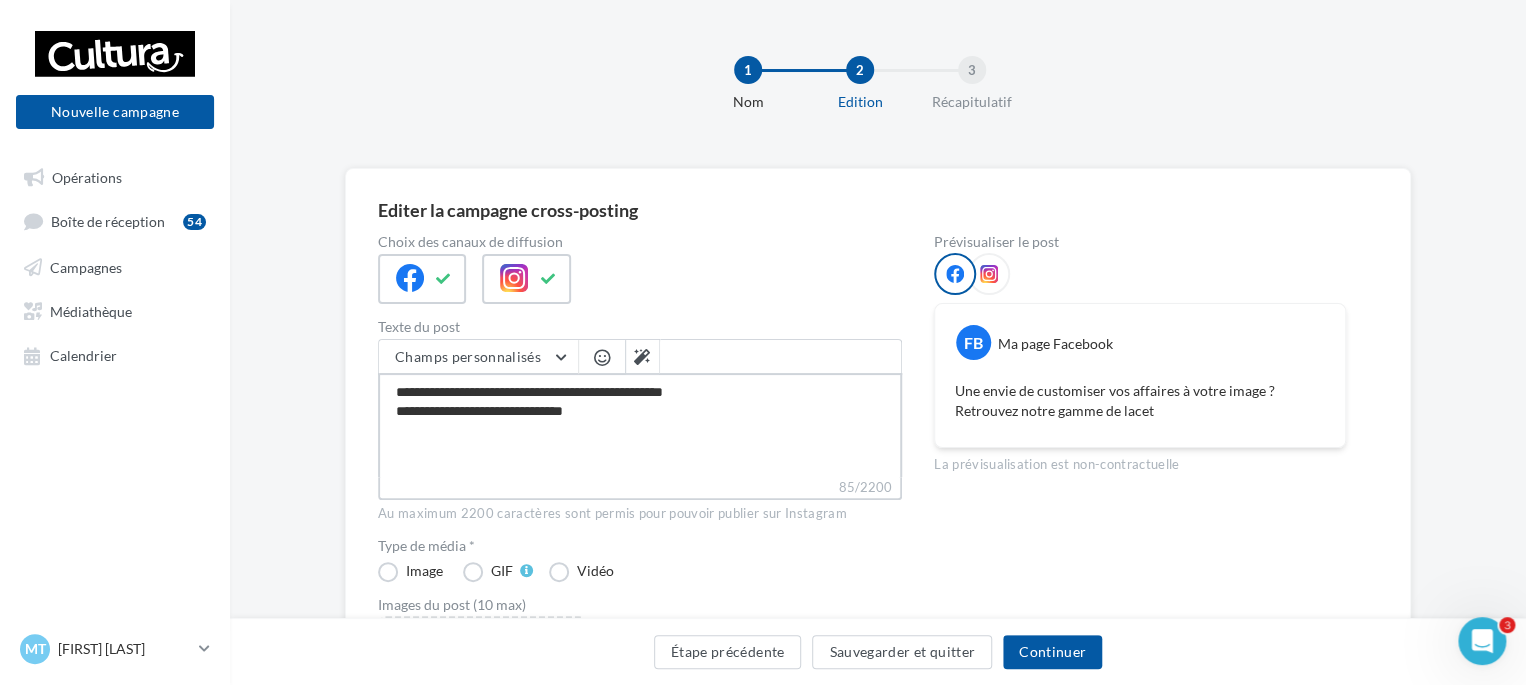 type on "**********" 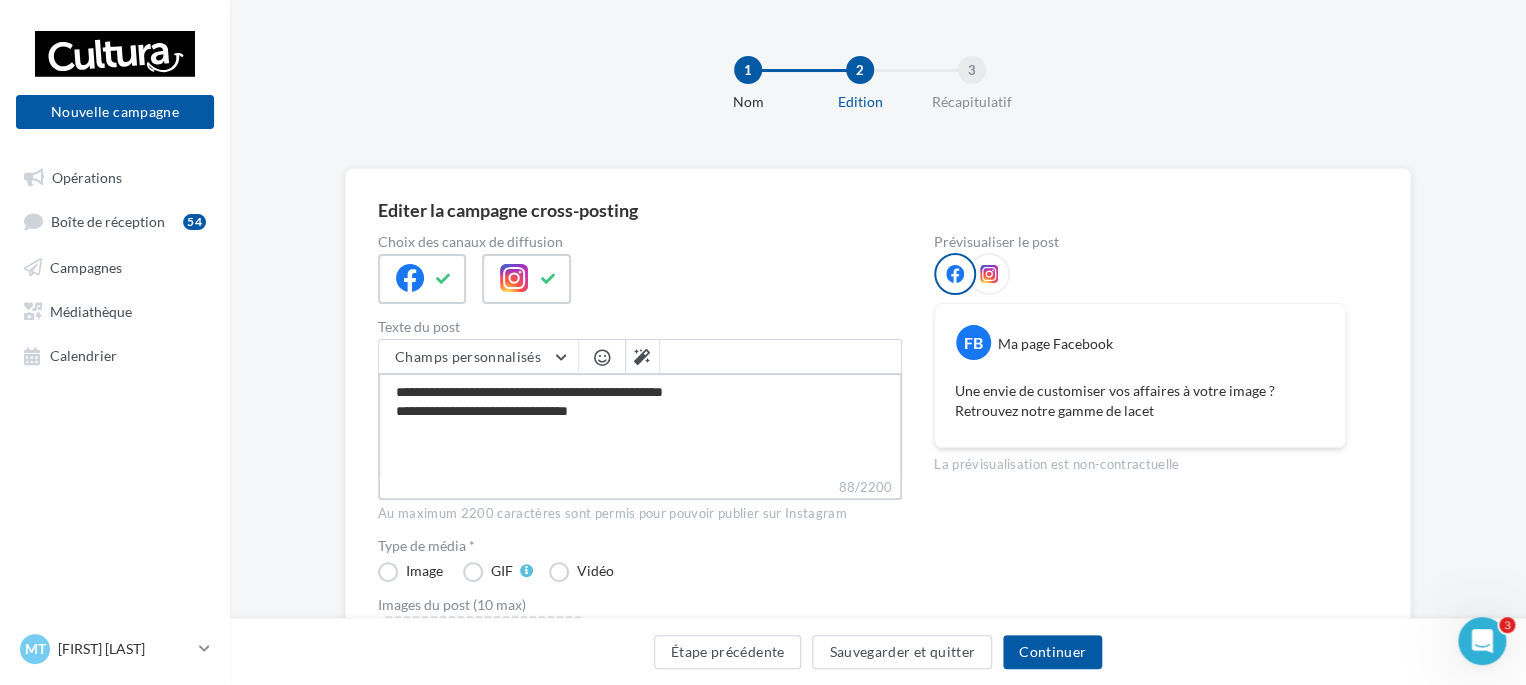 type on "**********" 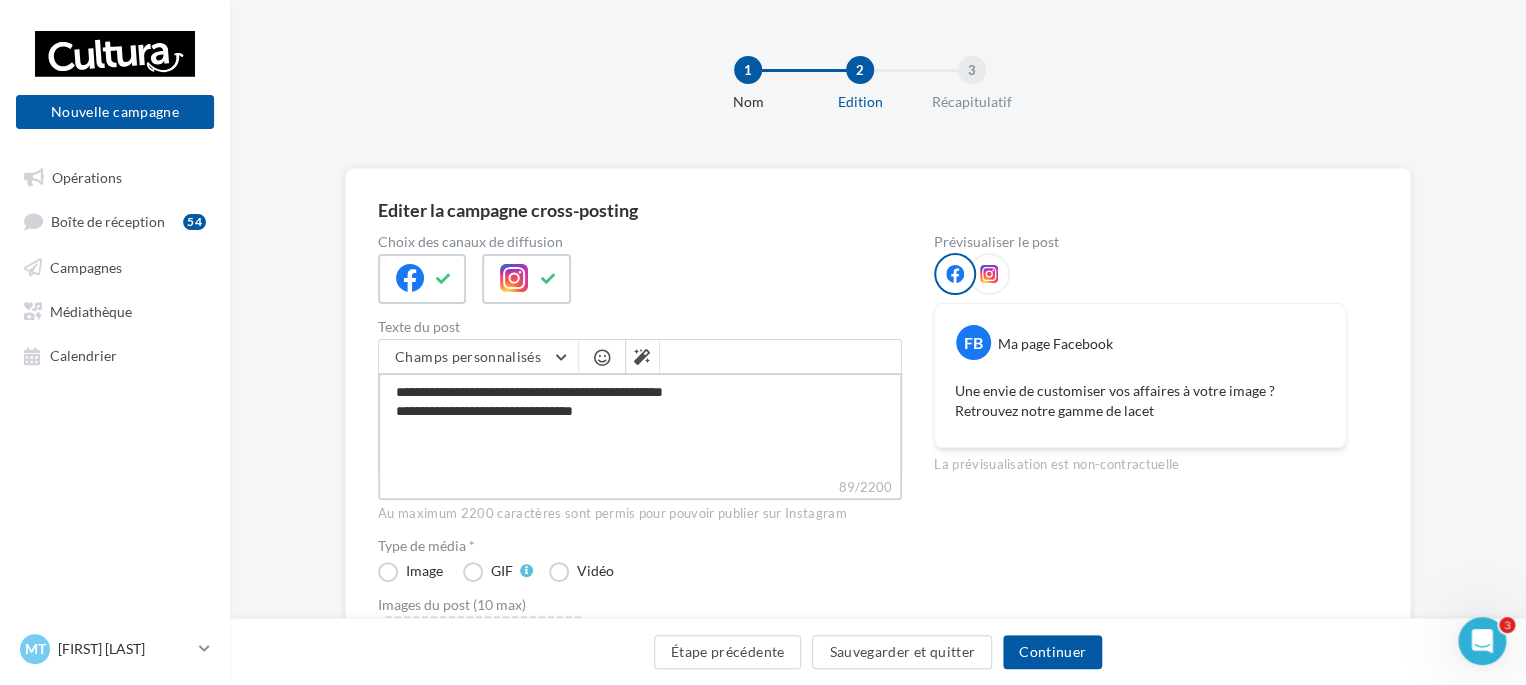 type on "**********" 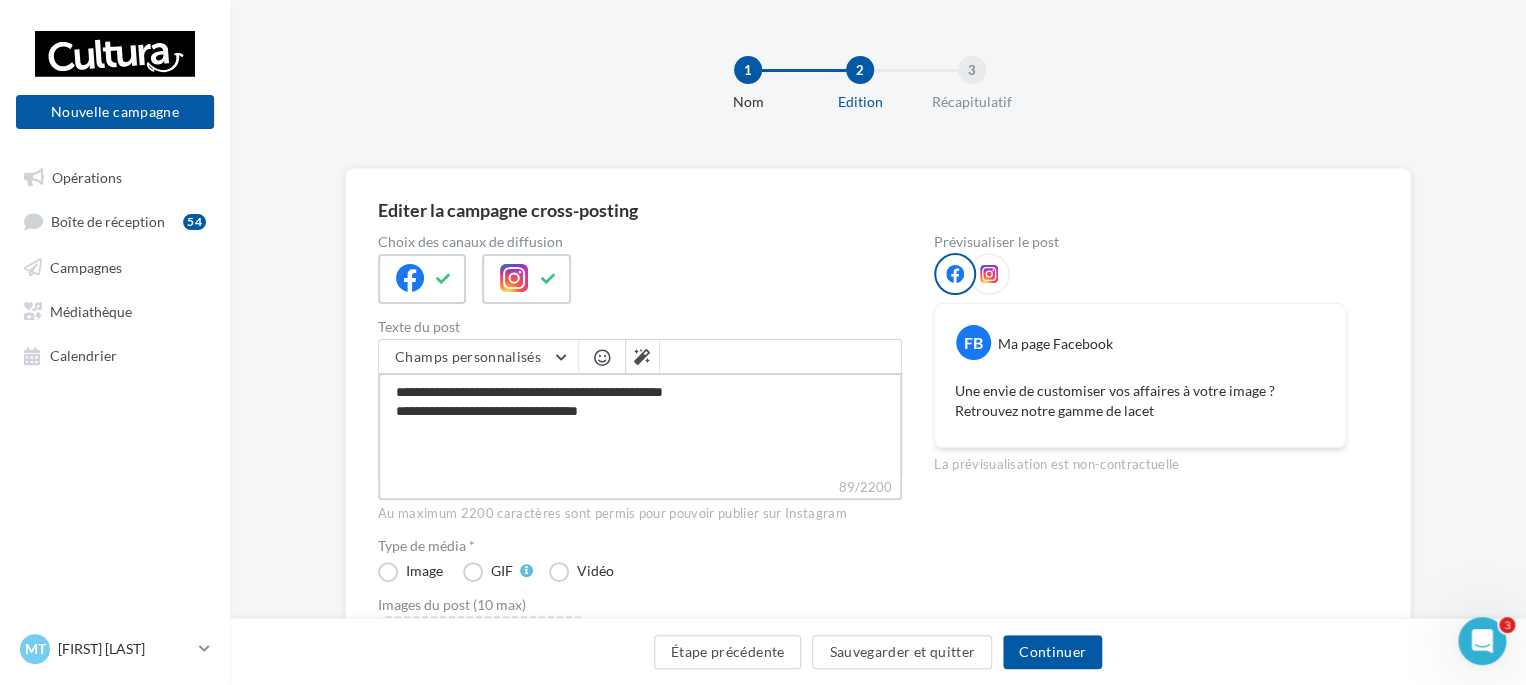 type on "**********" 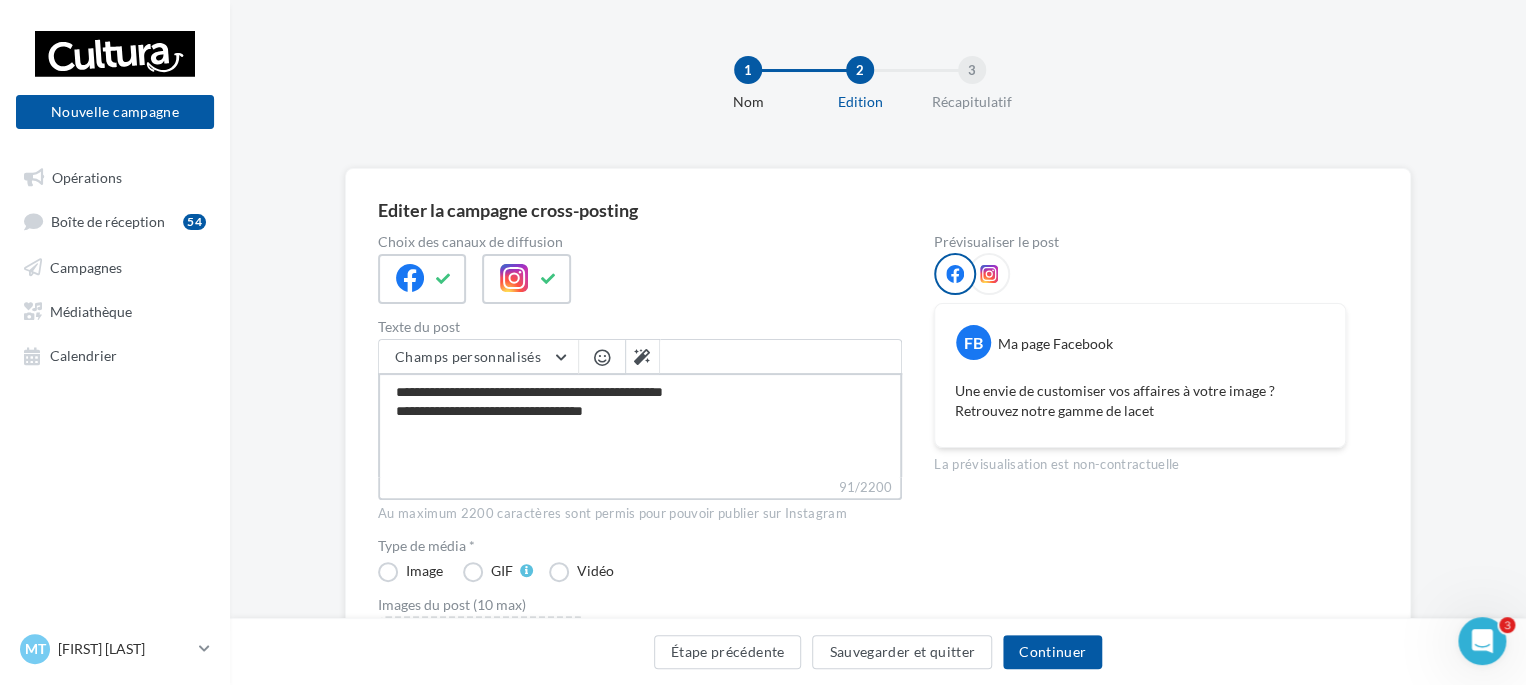type on "**********" 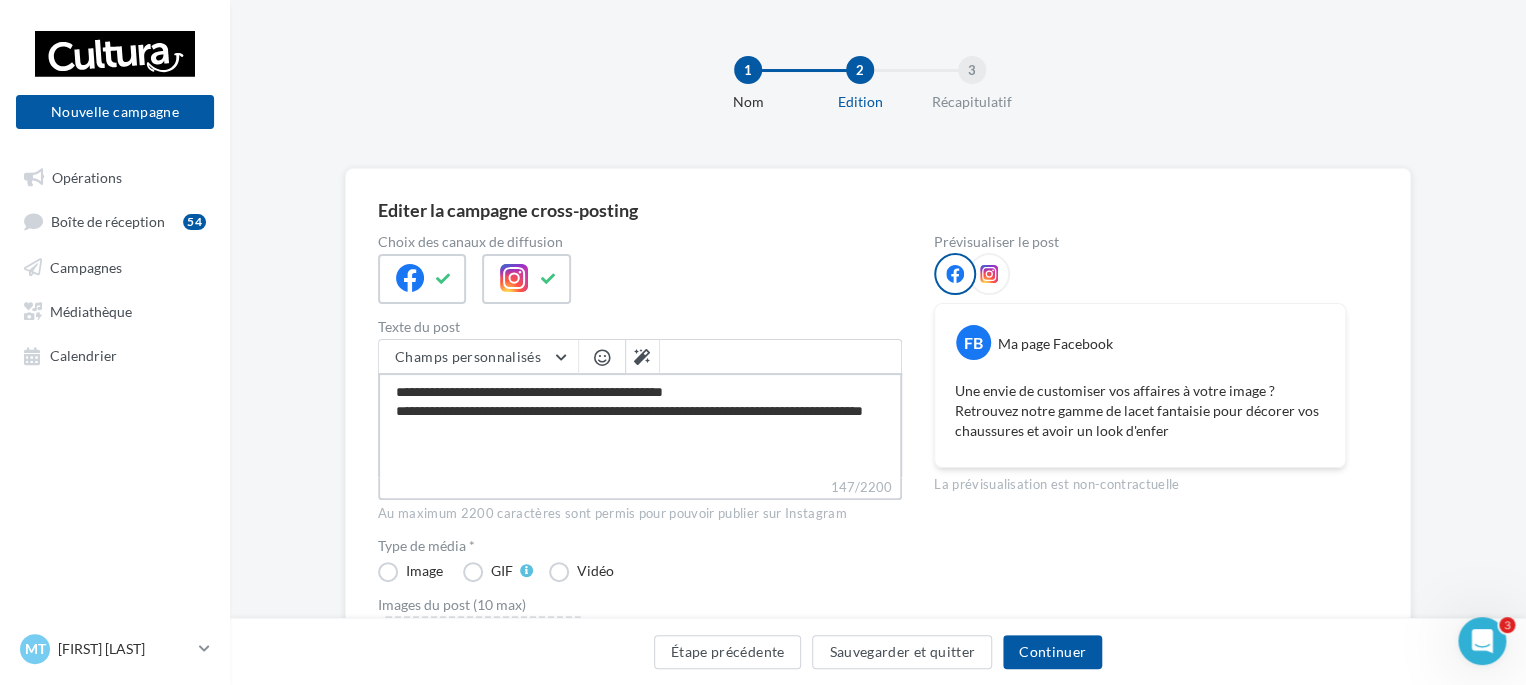 drag, startPoint x: 532, startPoint y: 429, endPoint x: 385, endPoint y: 392, distance: 151.58496 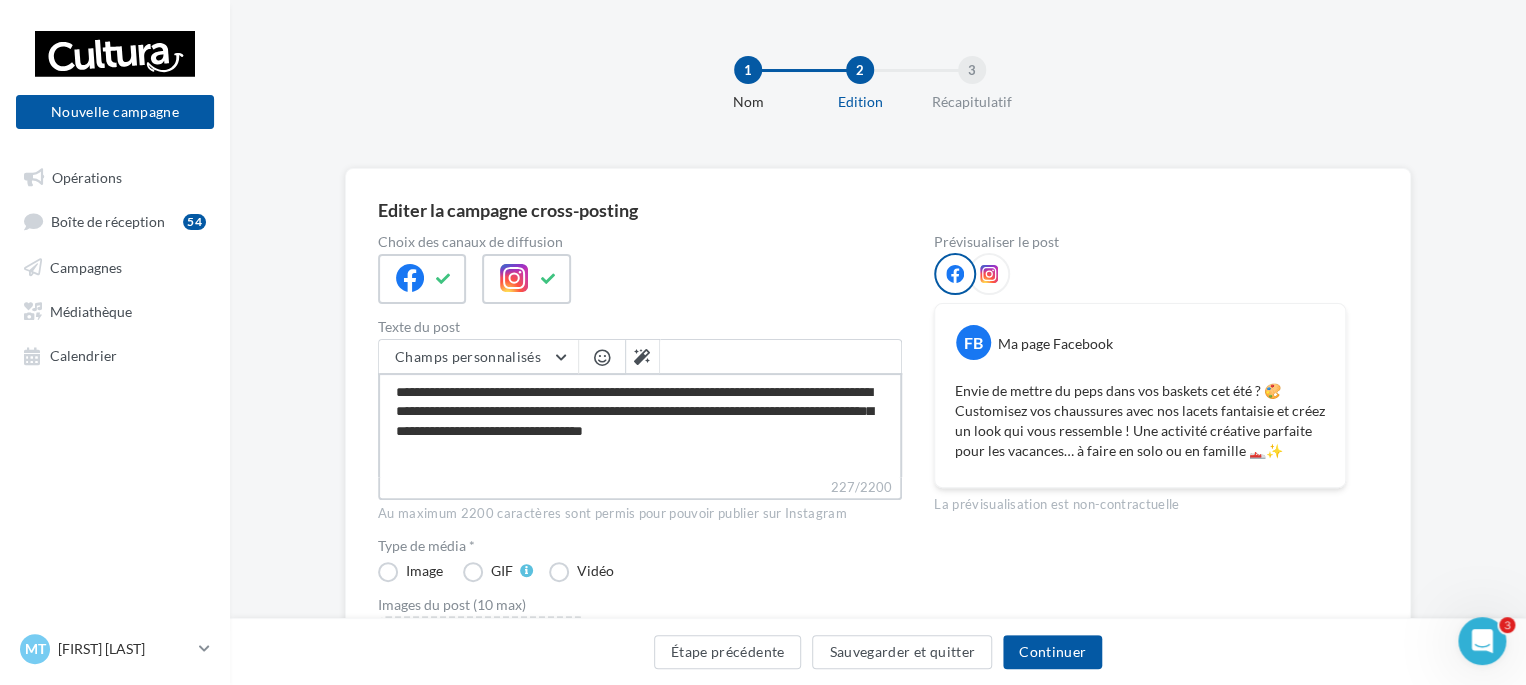 click on "**********" at bounding box center [640, 425] 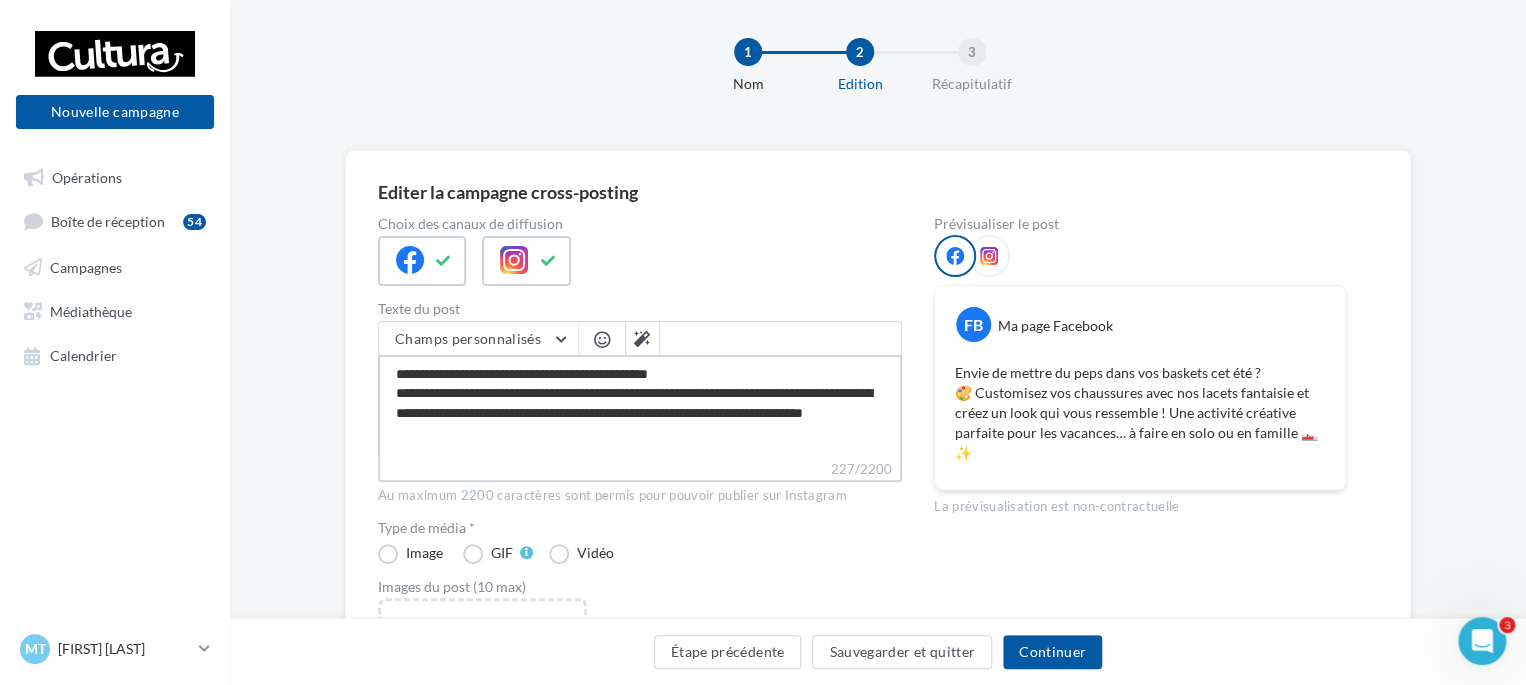 scroll, scrollTop: 19, scrollLeft: 0, axis: vertical 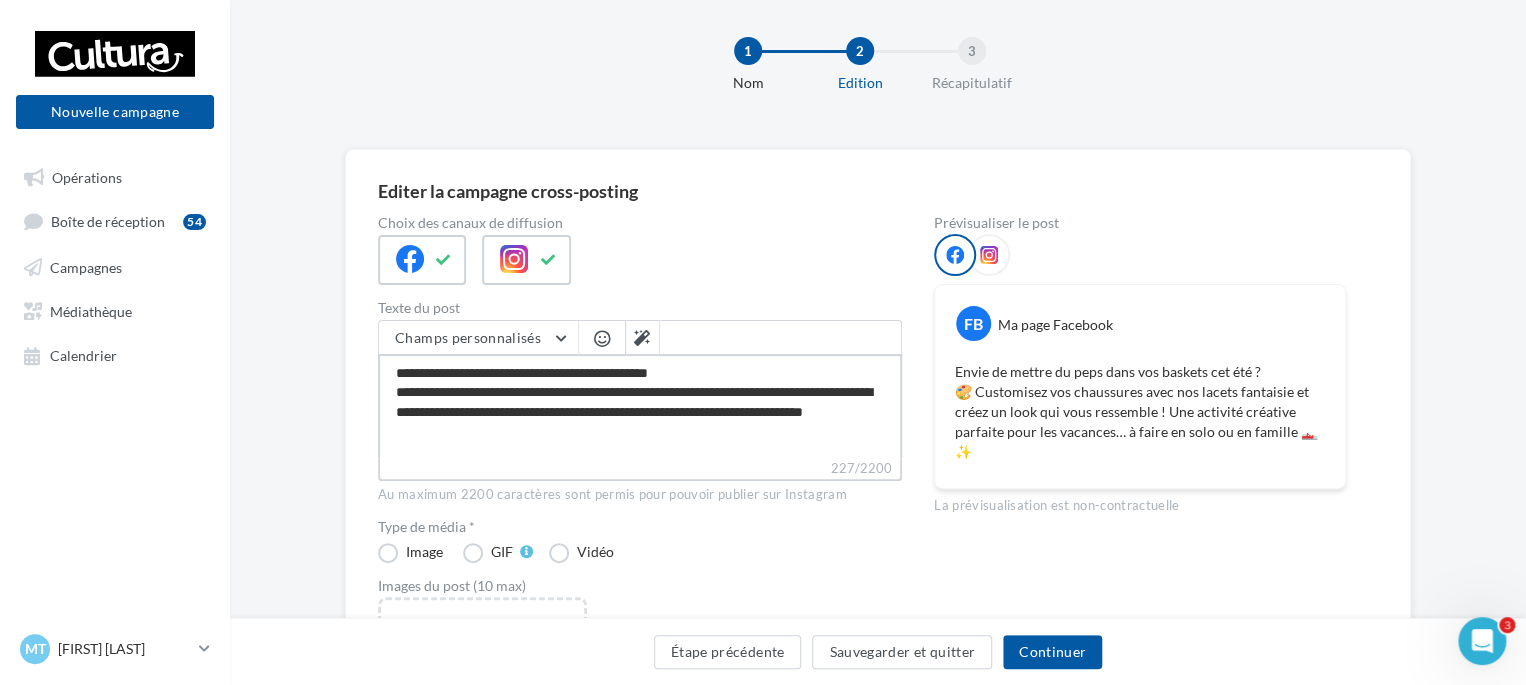 drag, startPoint x: 712, startPoint y: 431, endPoint x: 760, endPoint y: 407, distance: 53.66563 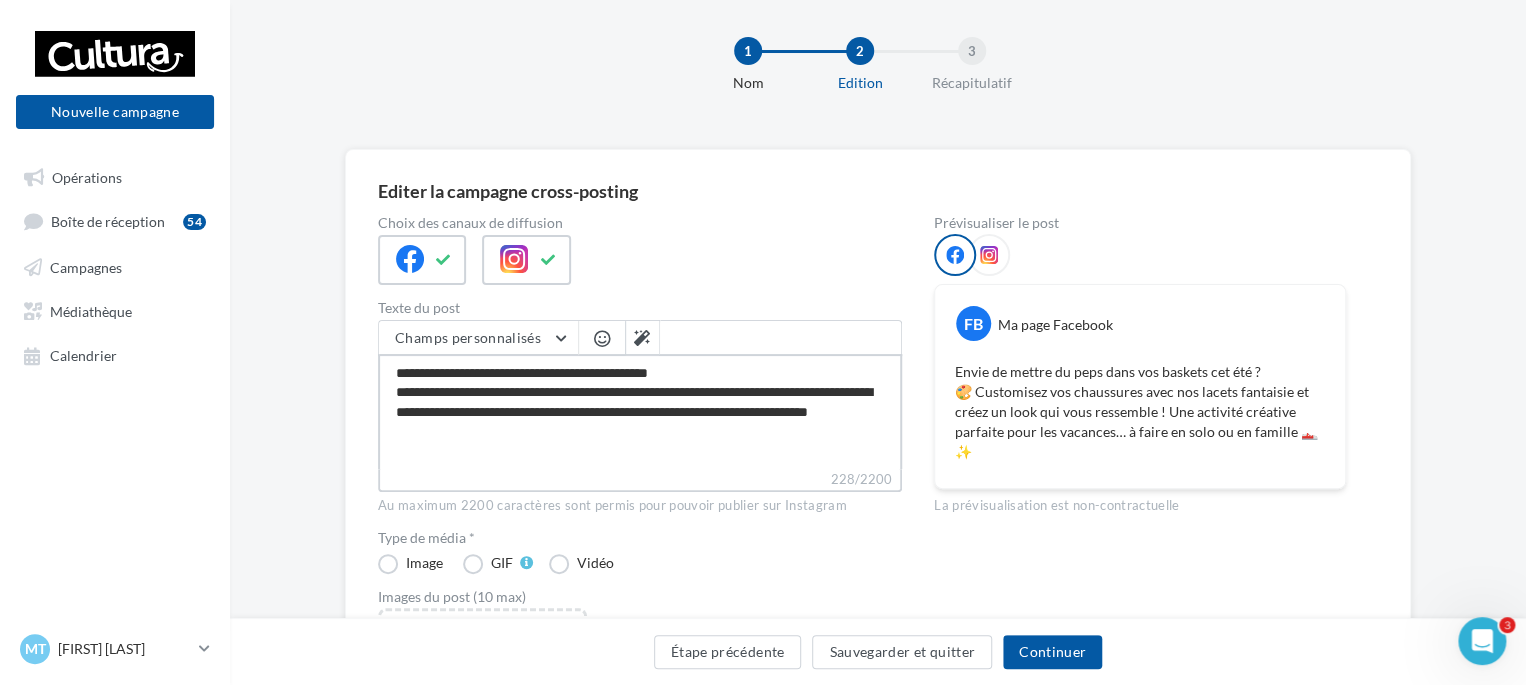 click on "**********" at bounding box center [640, 411] 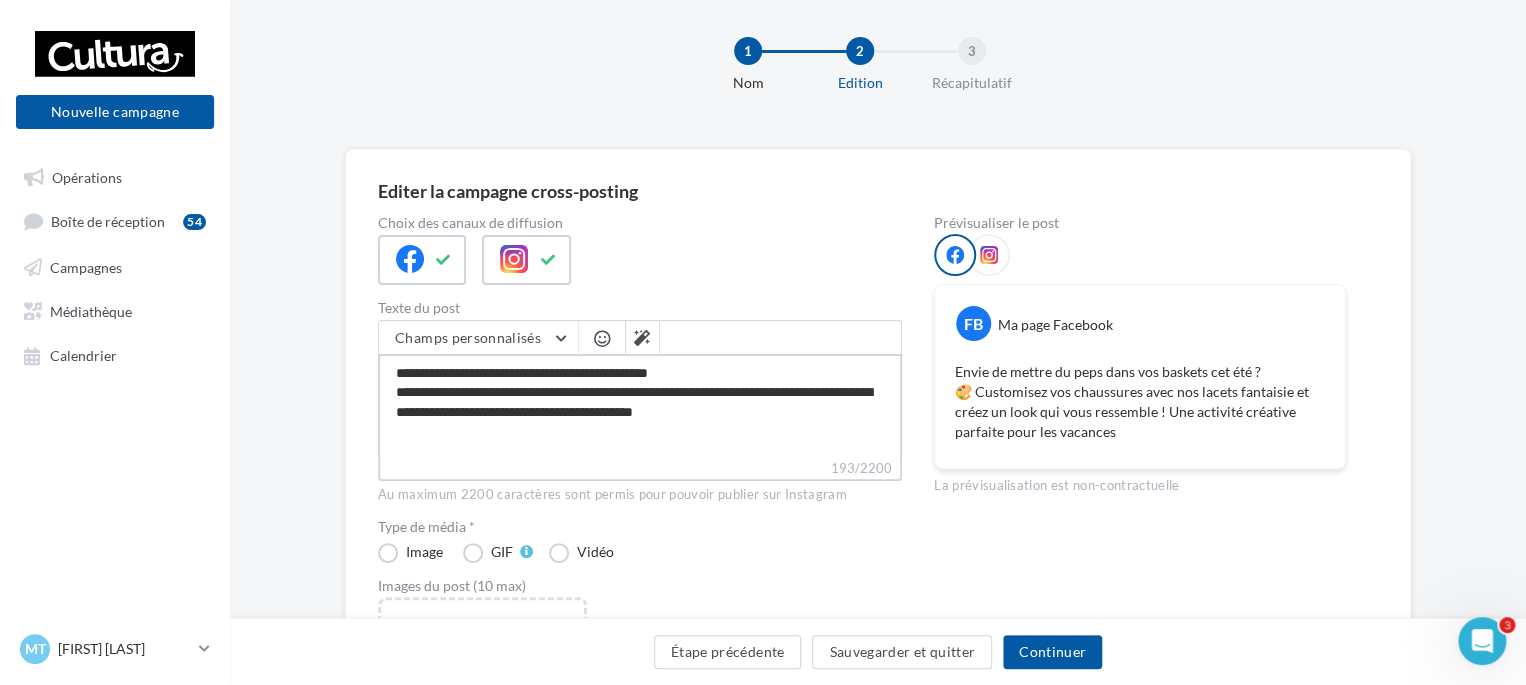 click on "**********" at bounding box center [640, 406] 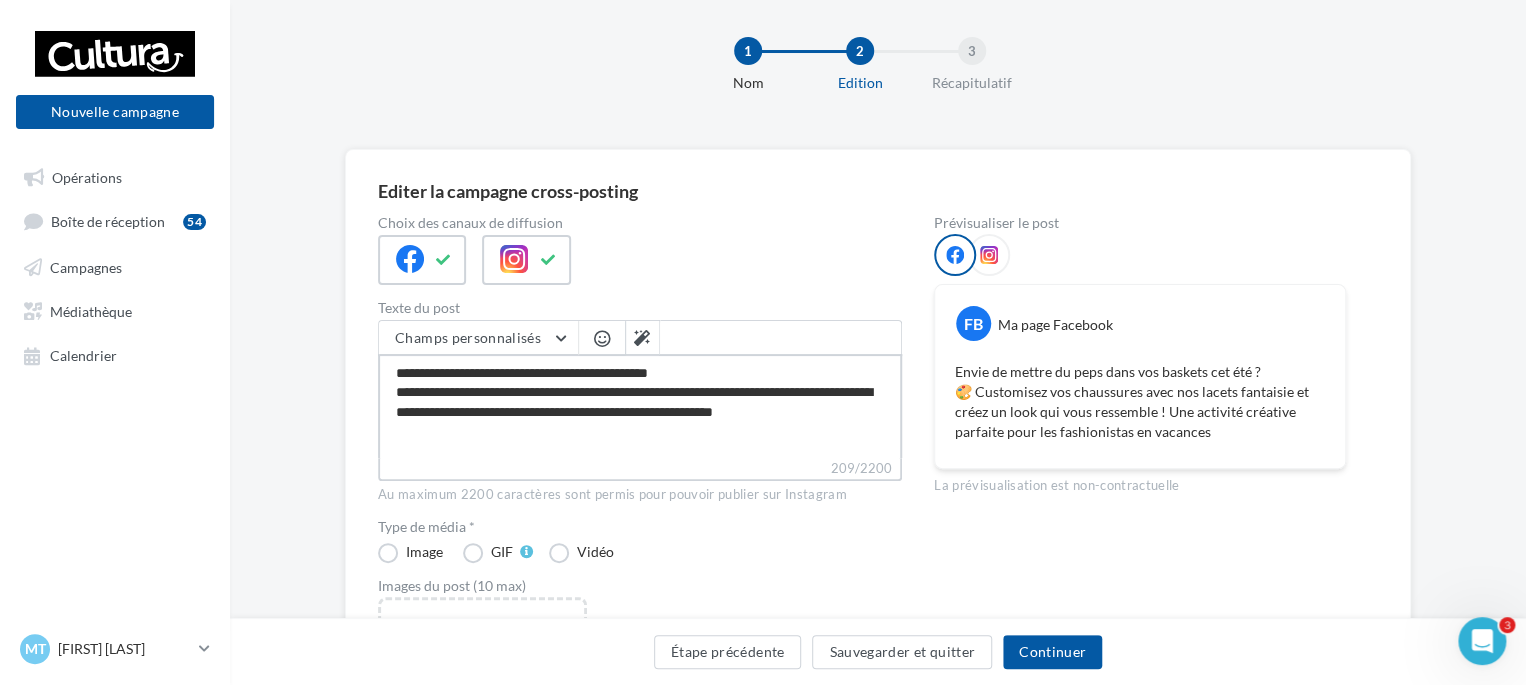 drag, startPoint x: 767, startPoint y: 415, endPoint x: 681, endPoint y: 407, distance: 86.37129 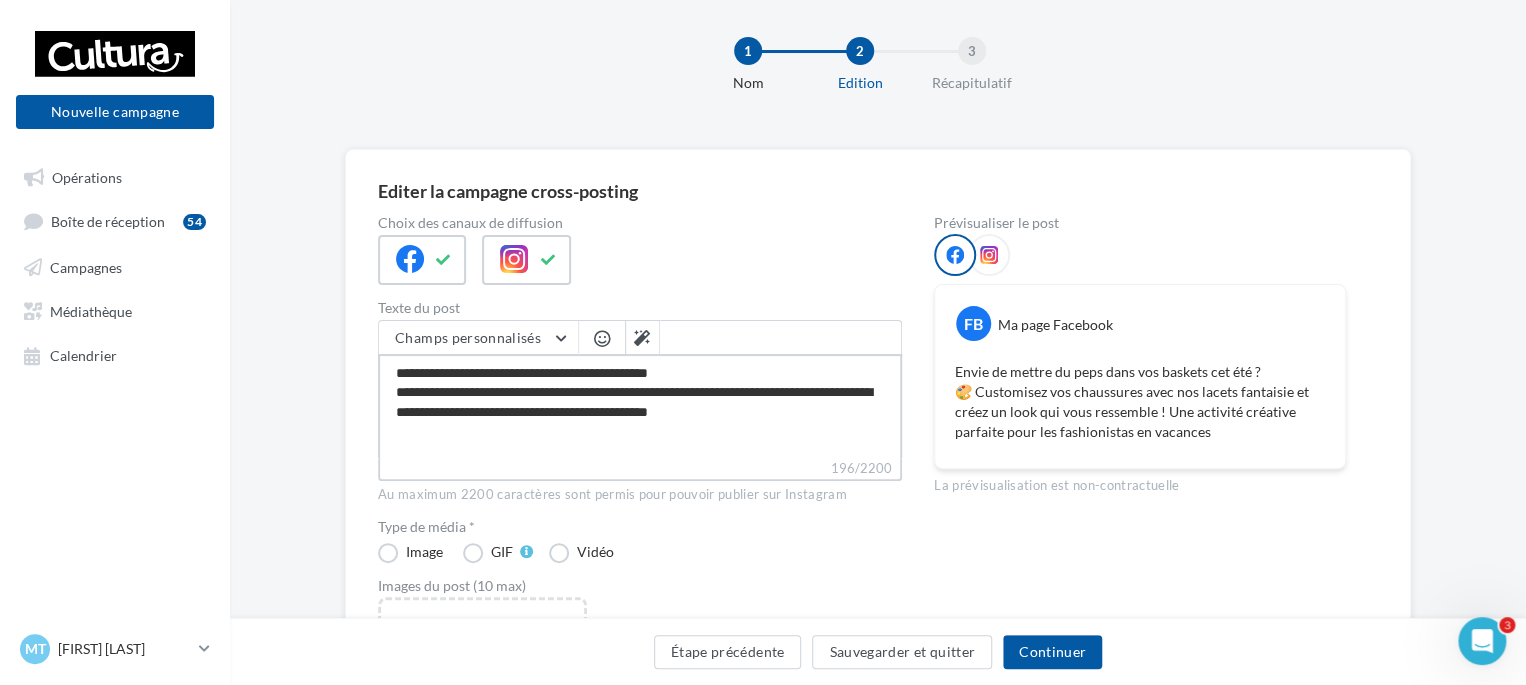 click on "**********" at bounding box center [640, 406] 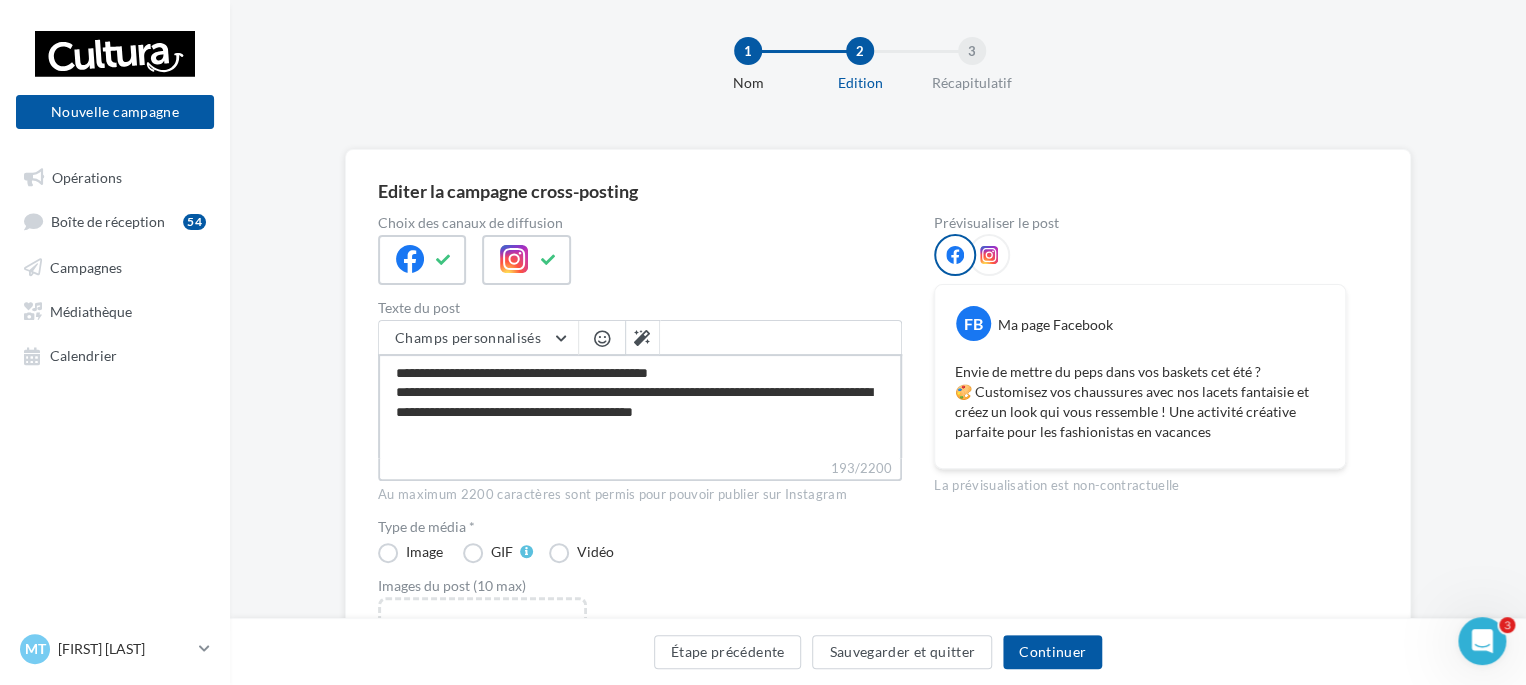 click on "**********" at bounding box center [640, 406] 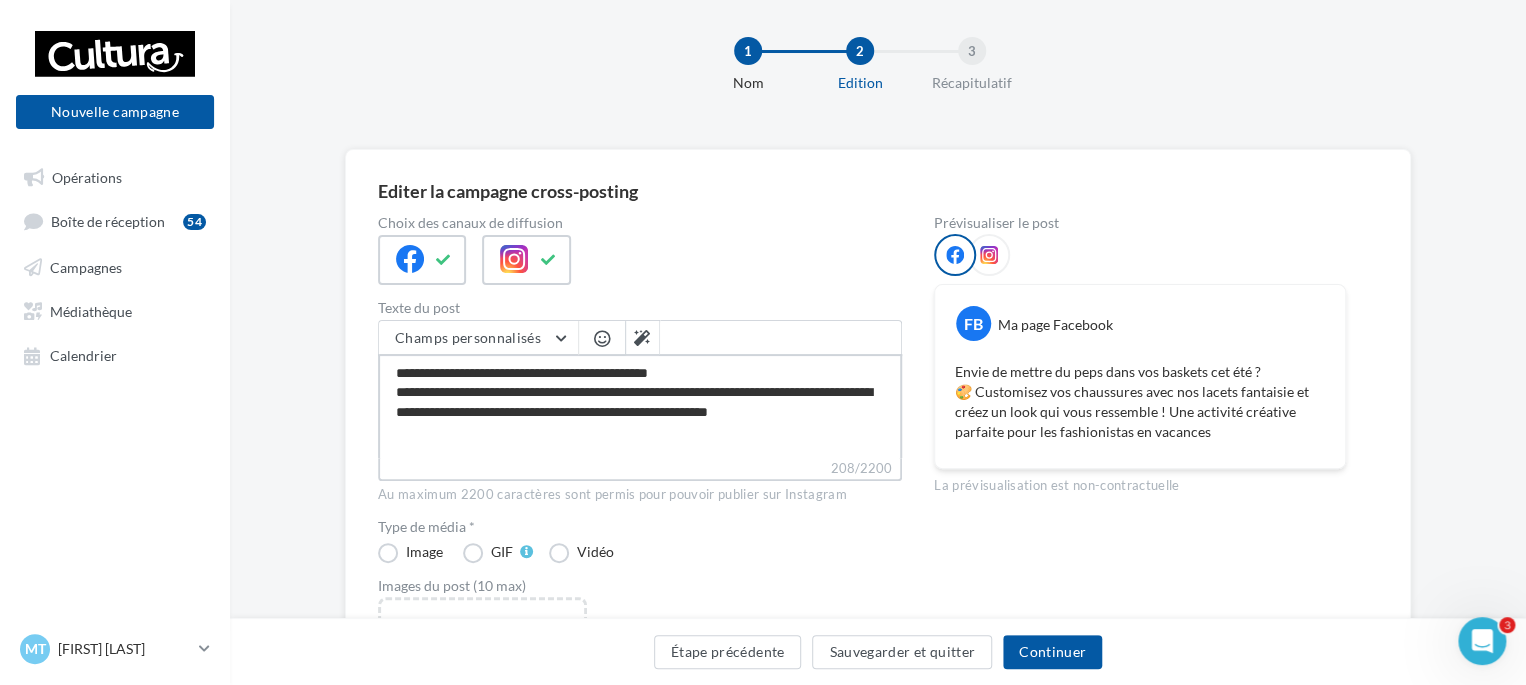 click on "**********" at bounding box center [640, 406] 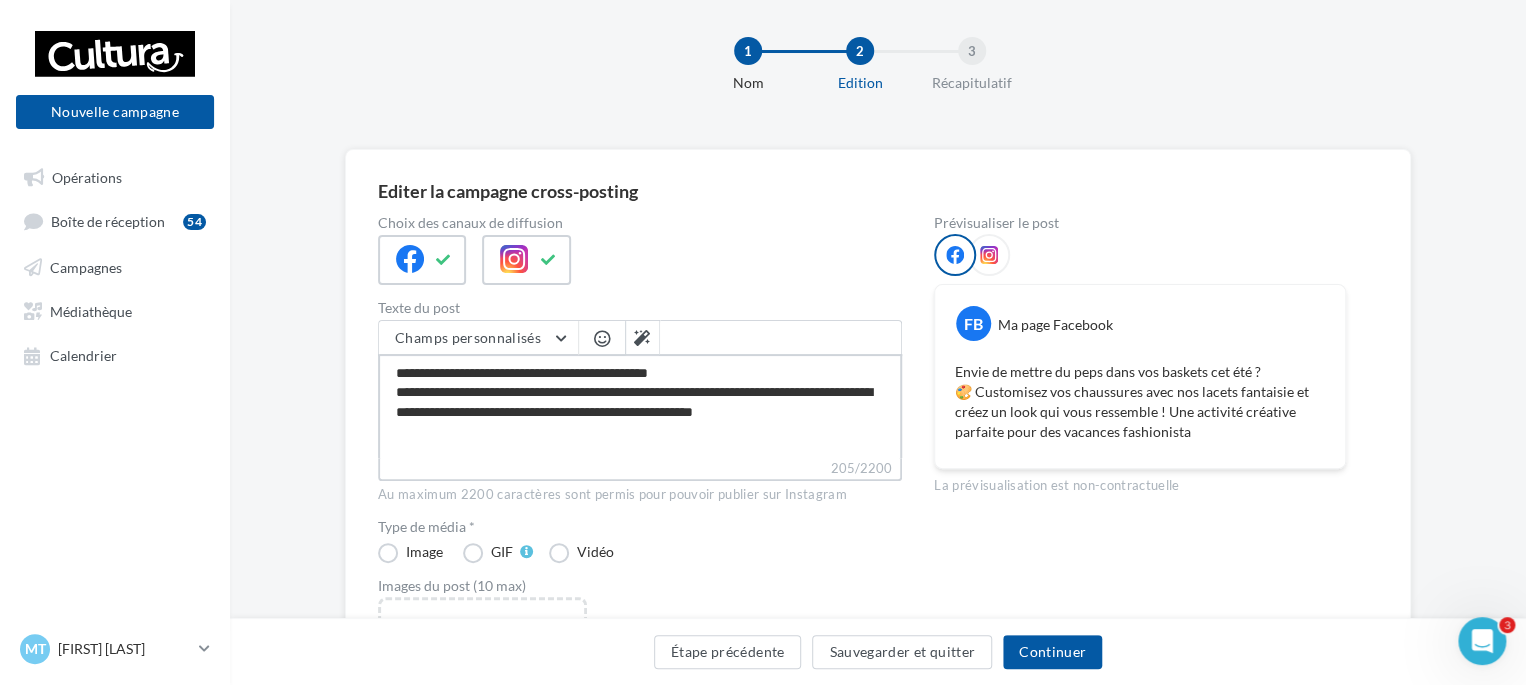 drag, startPoint x: 844, startPoint y: 413, endPoint x: 813, endPoint y: 408, distance: 31.400637 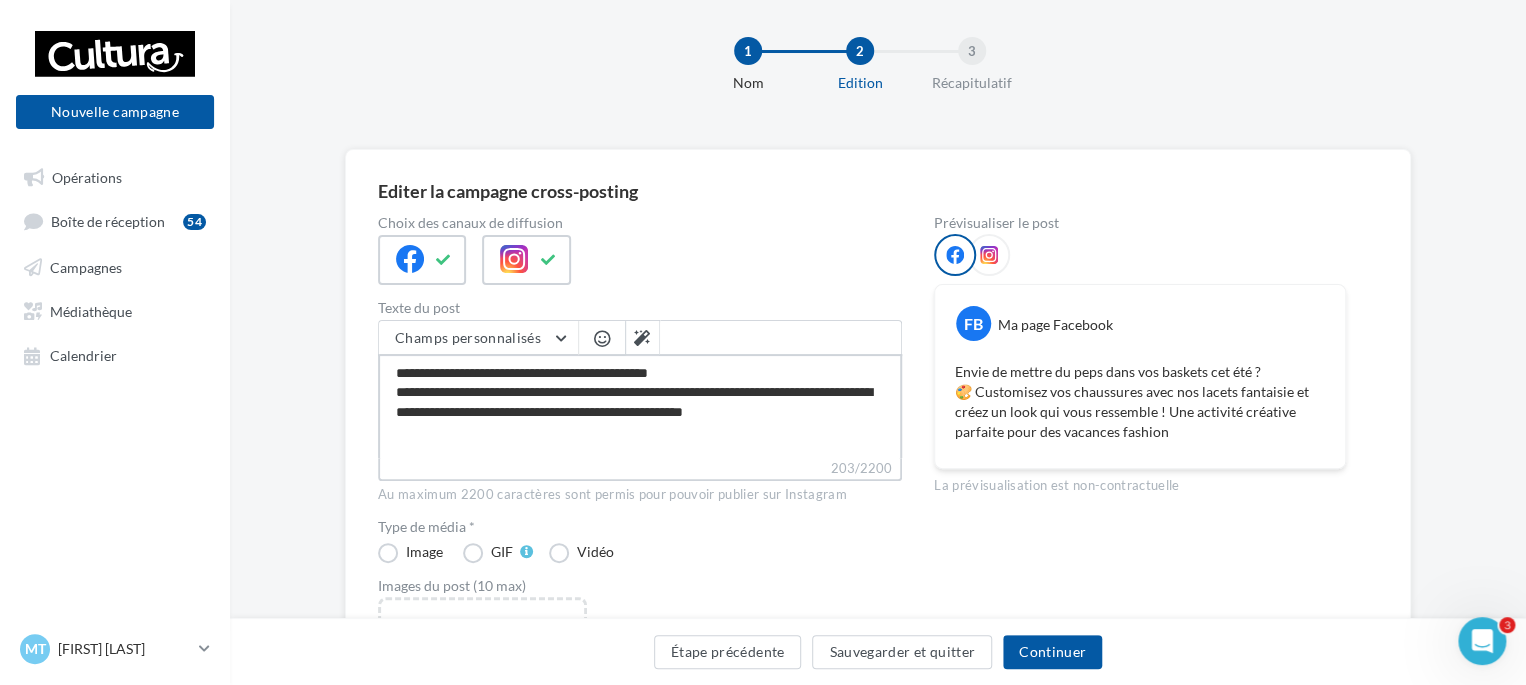 click on "**********" at bounding box center [640, 406] 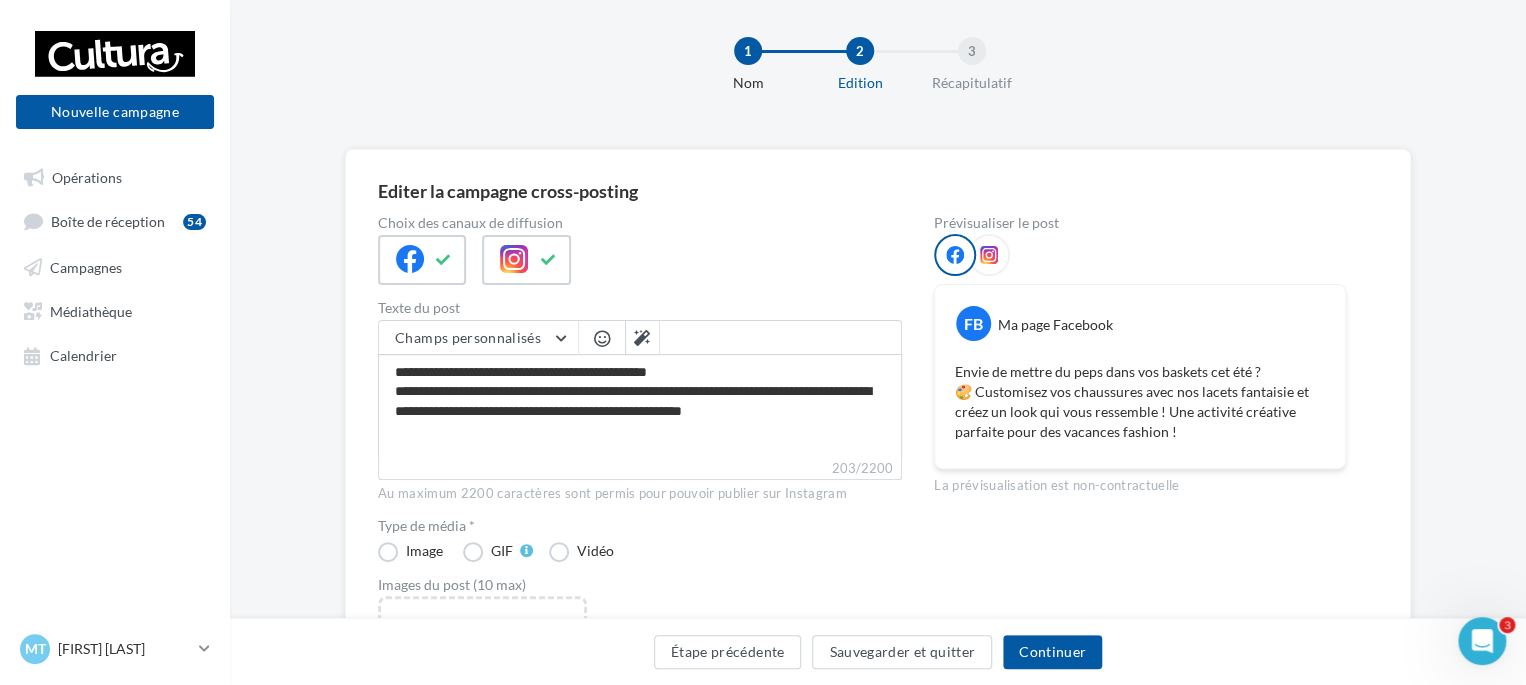 click at bounding box center [602, 338] 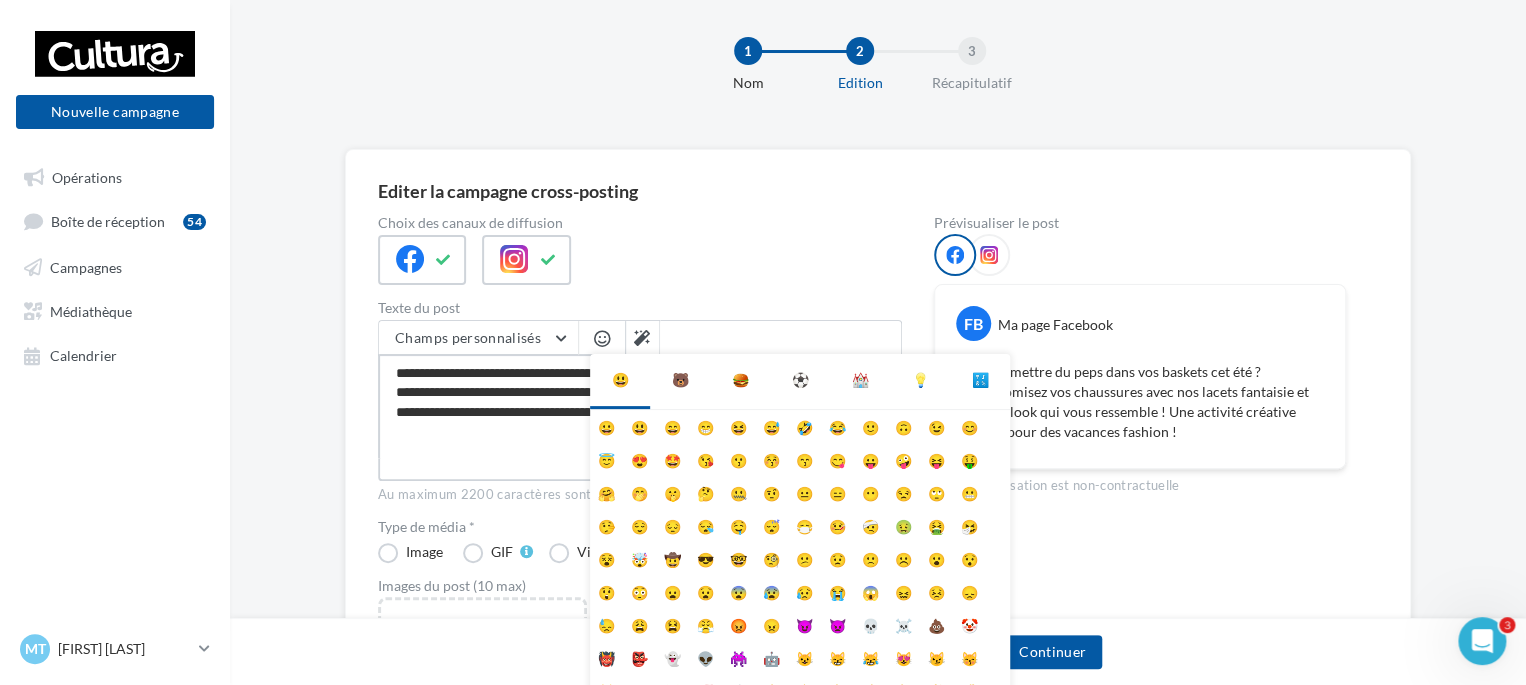 click on "**********" at bounding box center (640, 406) 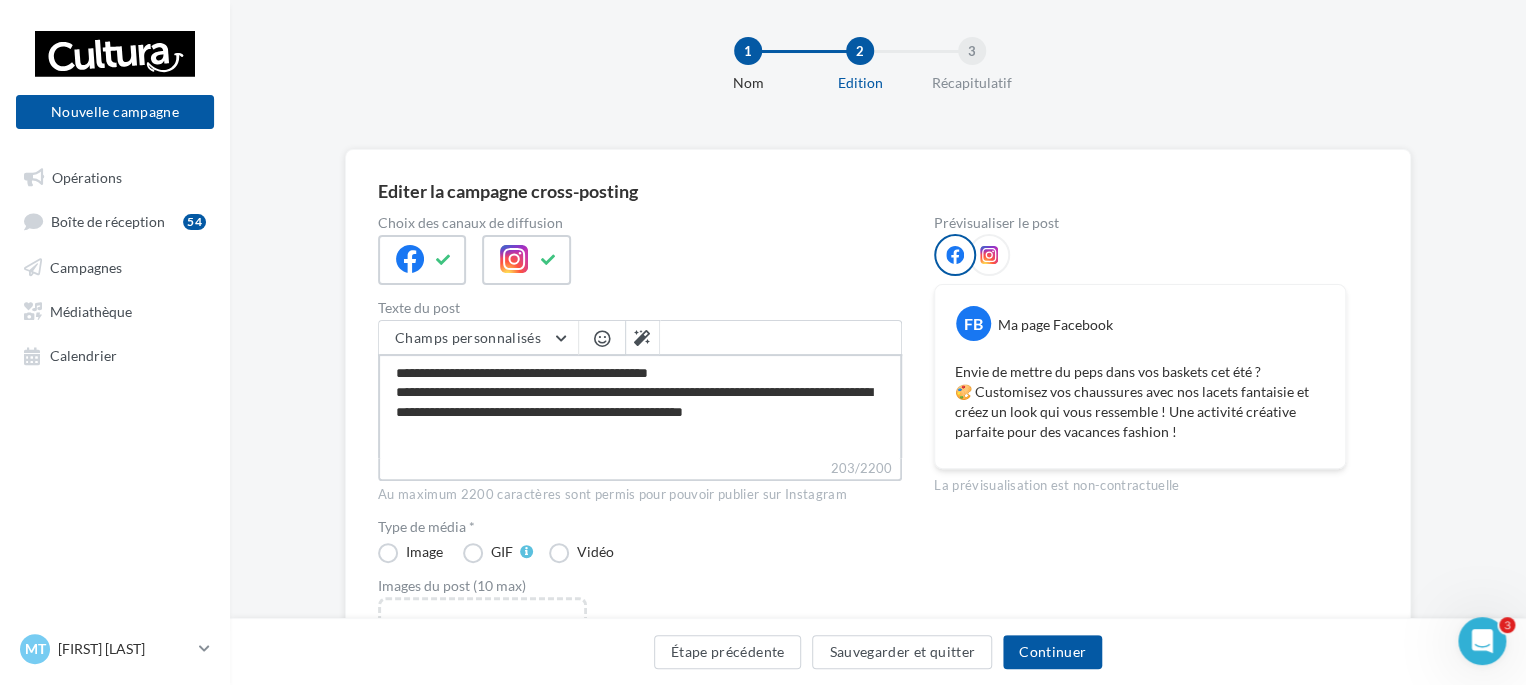 click on "**********" at bounding box center [640, 406] 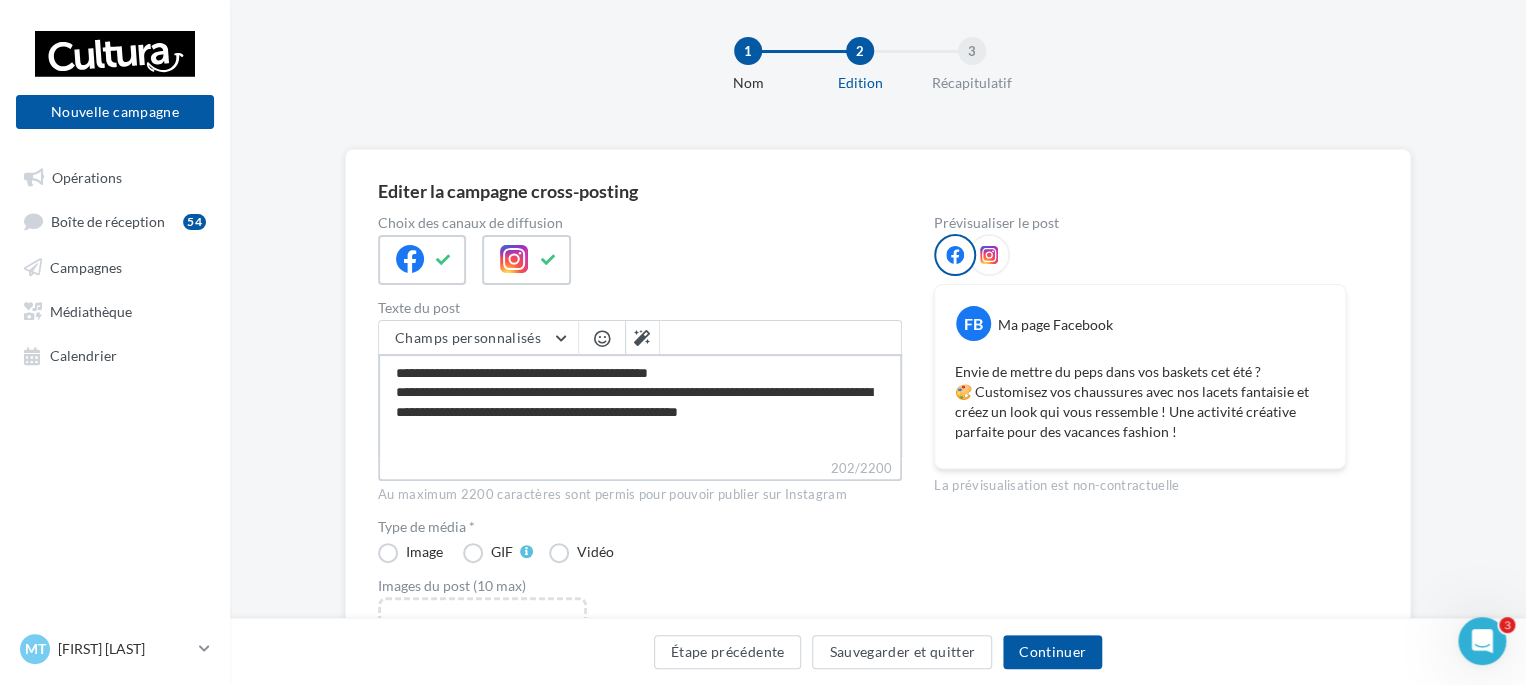 paste on "****" 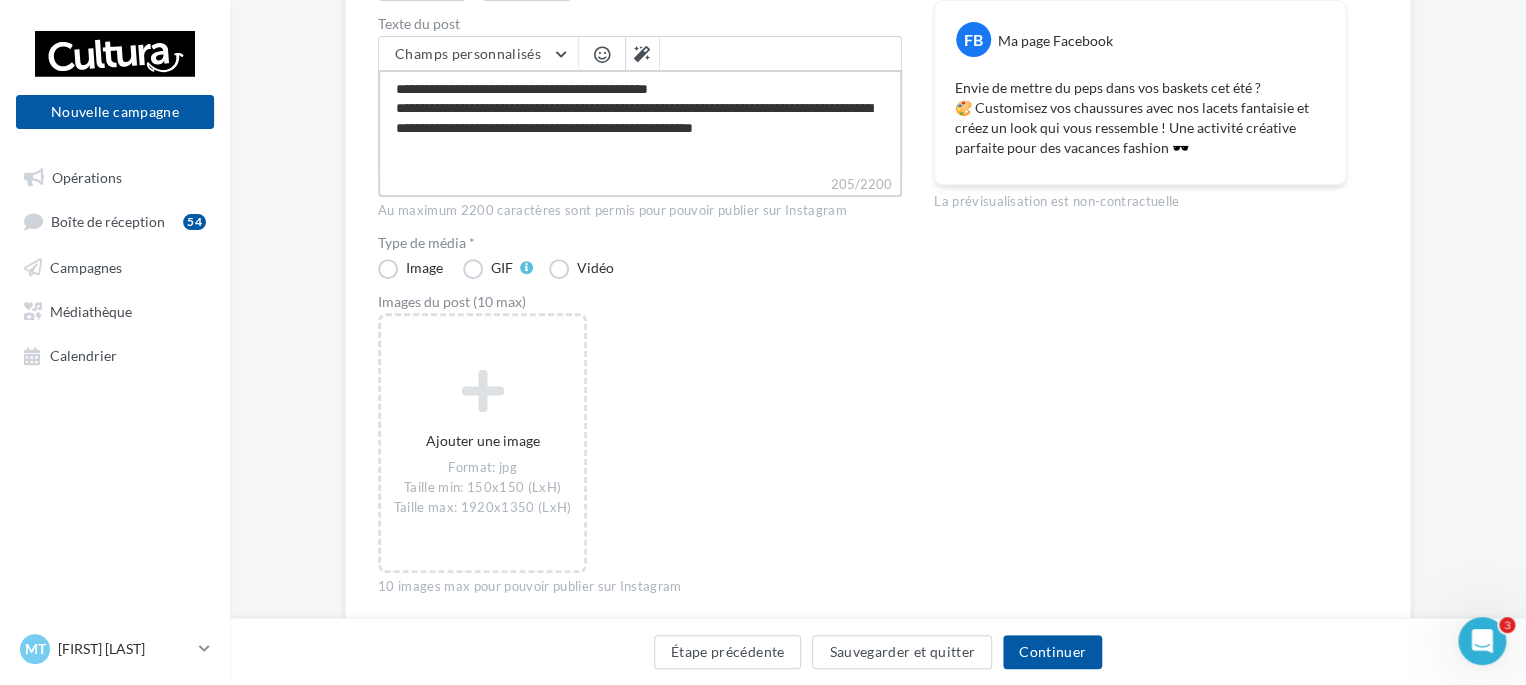 scroll, scrollTop: 306, scrollLeft: 0, axis: vertical 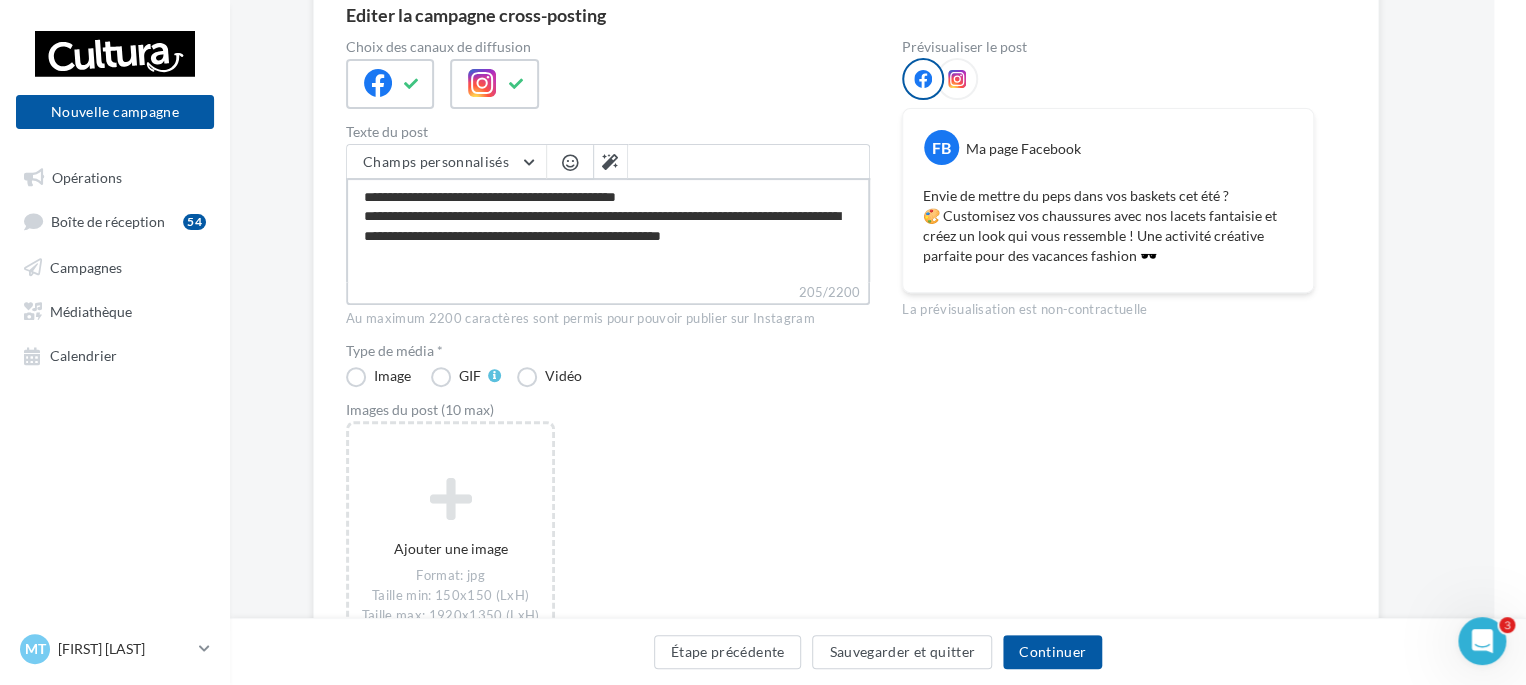 click on "**********" at bounding box center [608, 230] 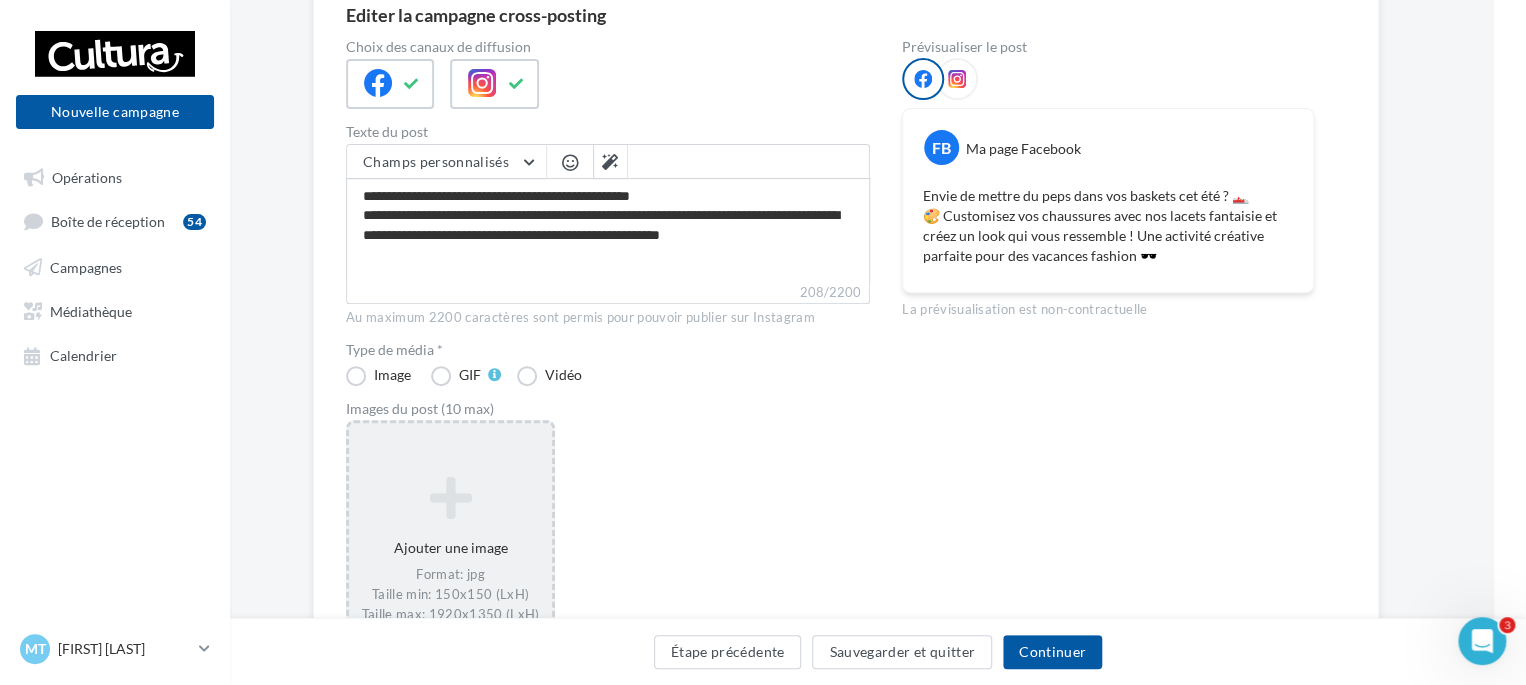 click at bounding box center (450, 498) 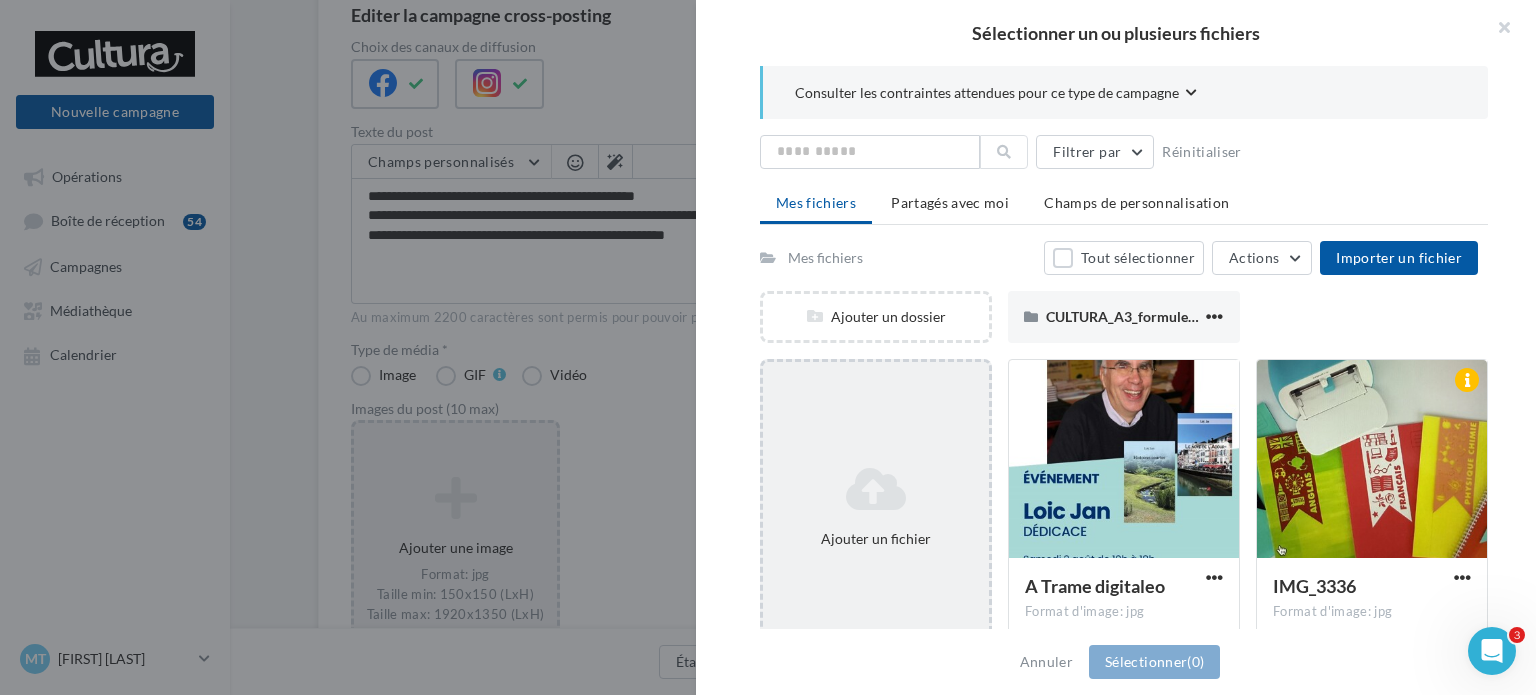click on "Ajouter un fichier" at bounding box center [876, 507] 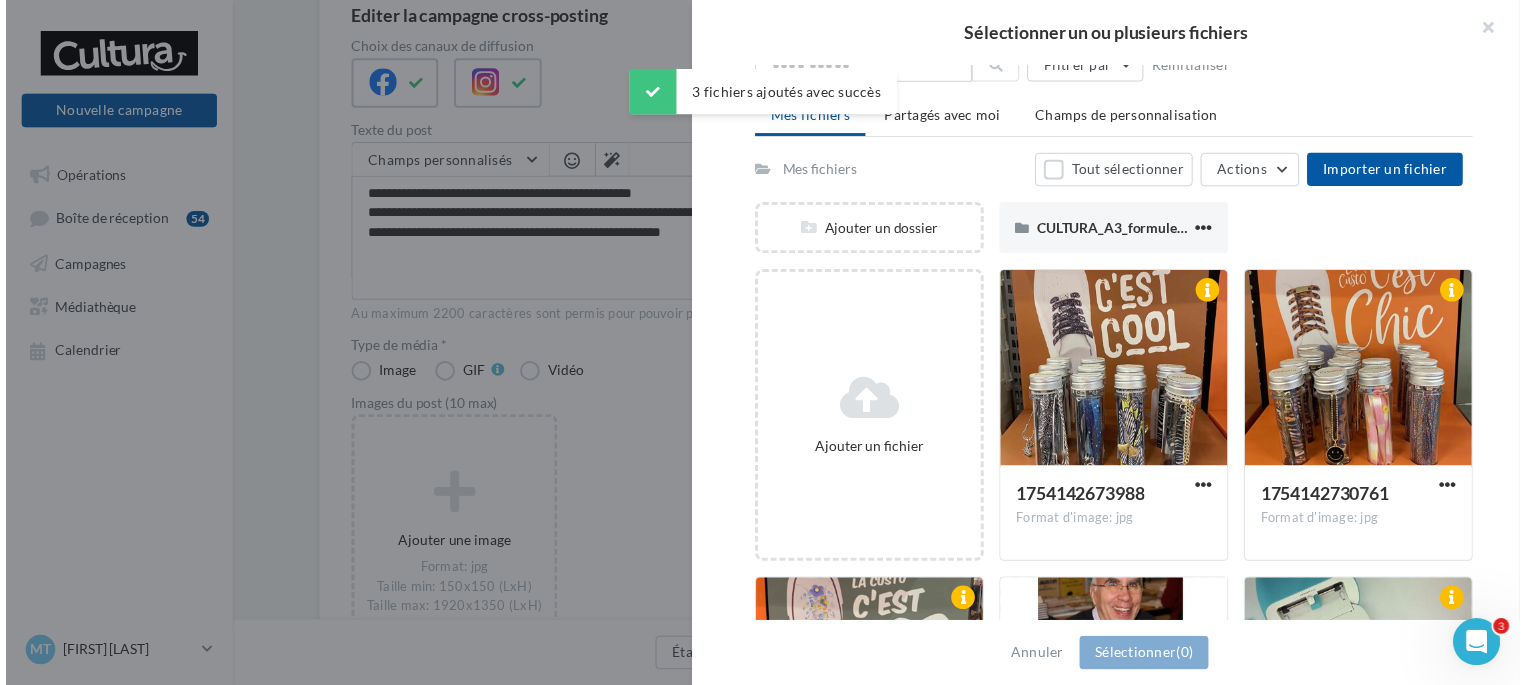 scroll, scrollTop: 88, scrollLeft: 0, axis: vertical 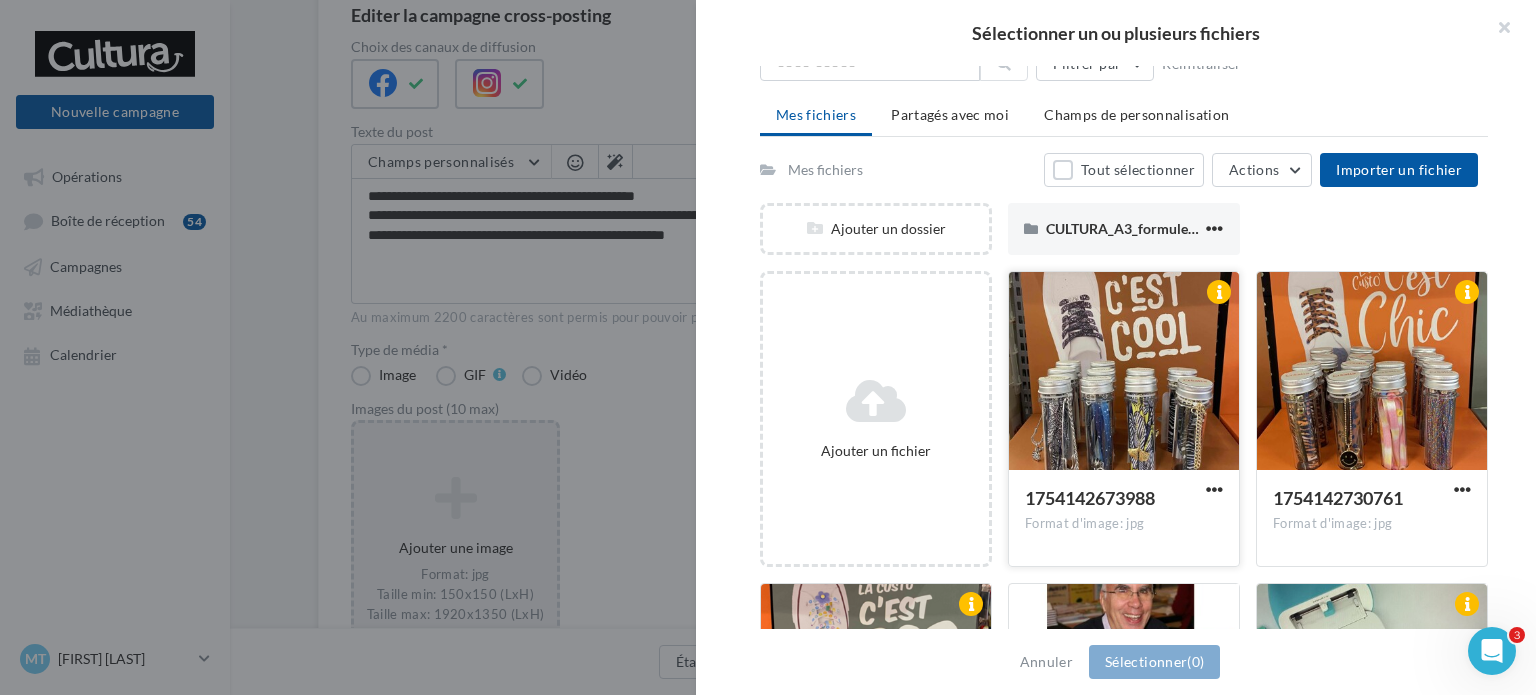 click at bounding box center [1124, 372] 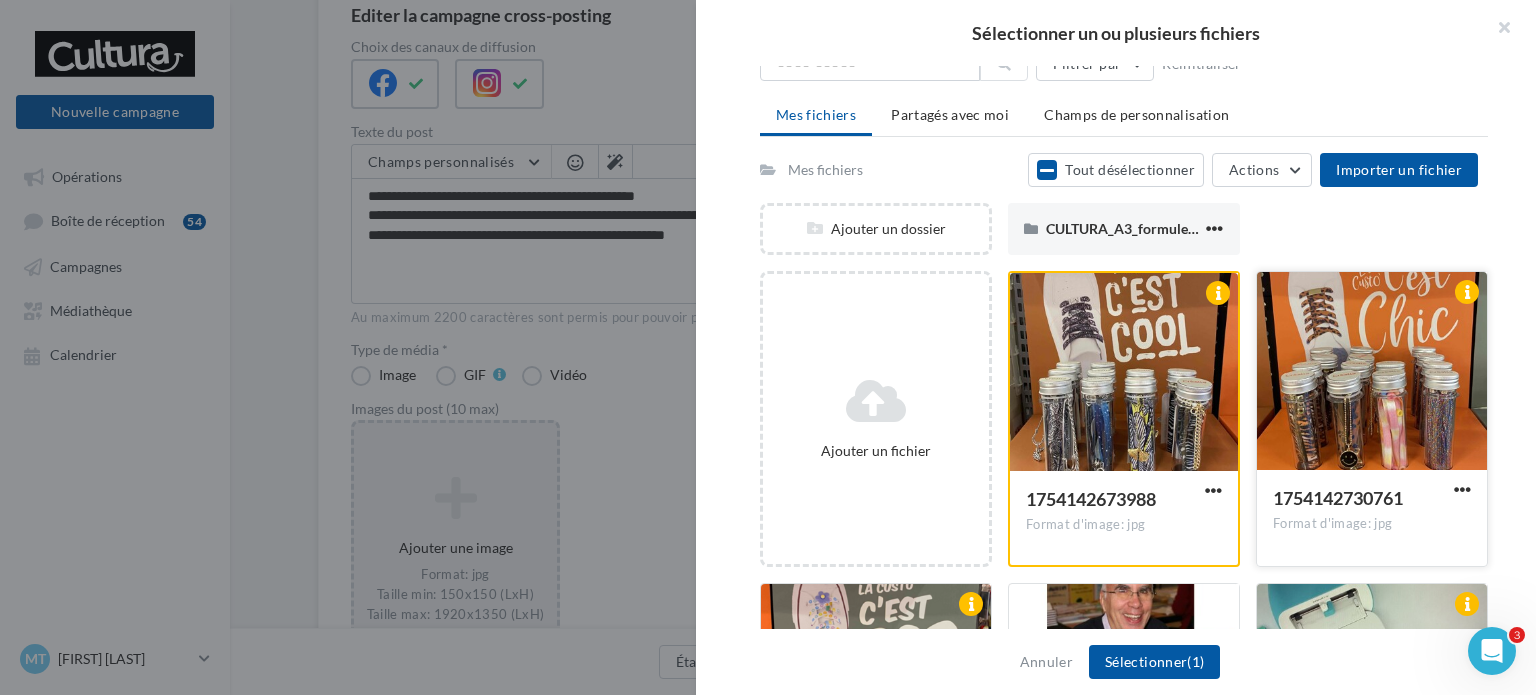 click at bounding box center (1372, 372) 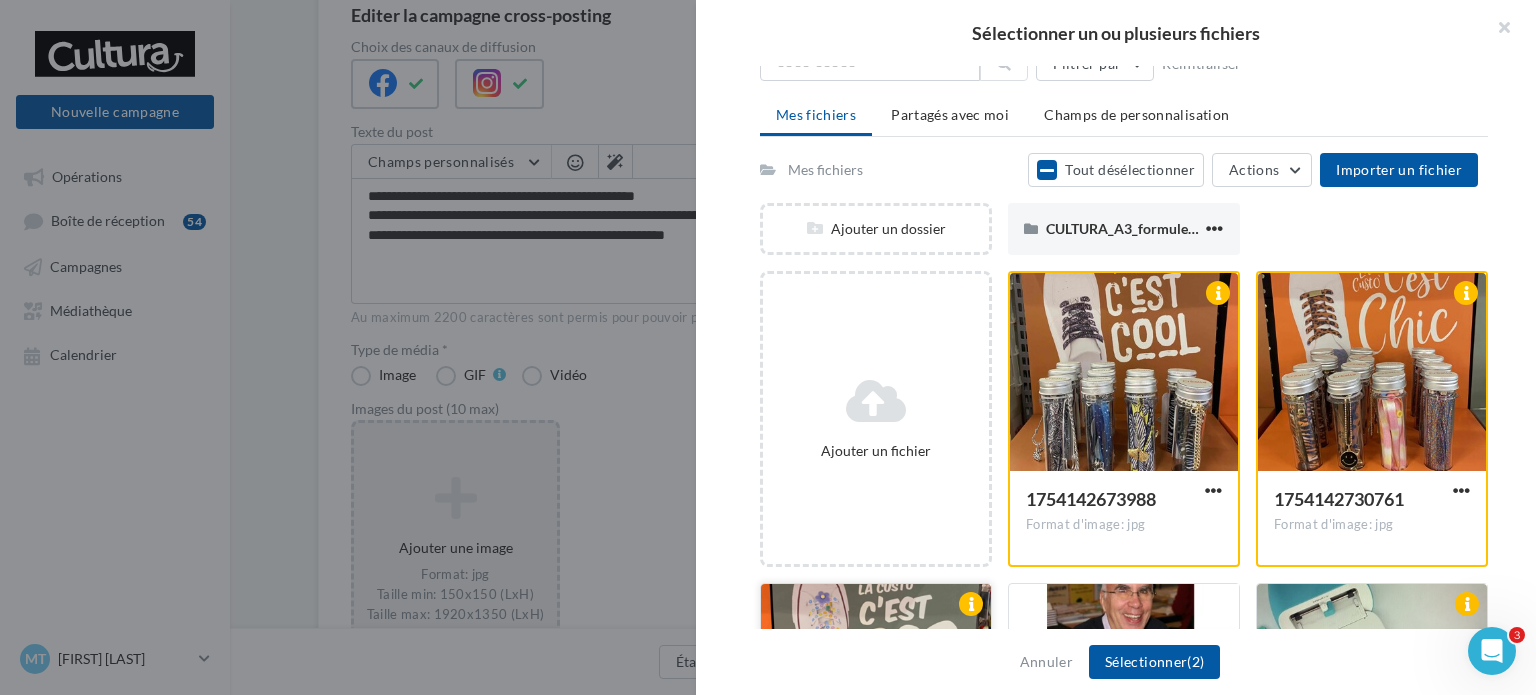 click at bounding box center (876, 684) 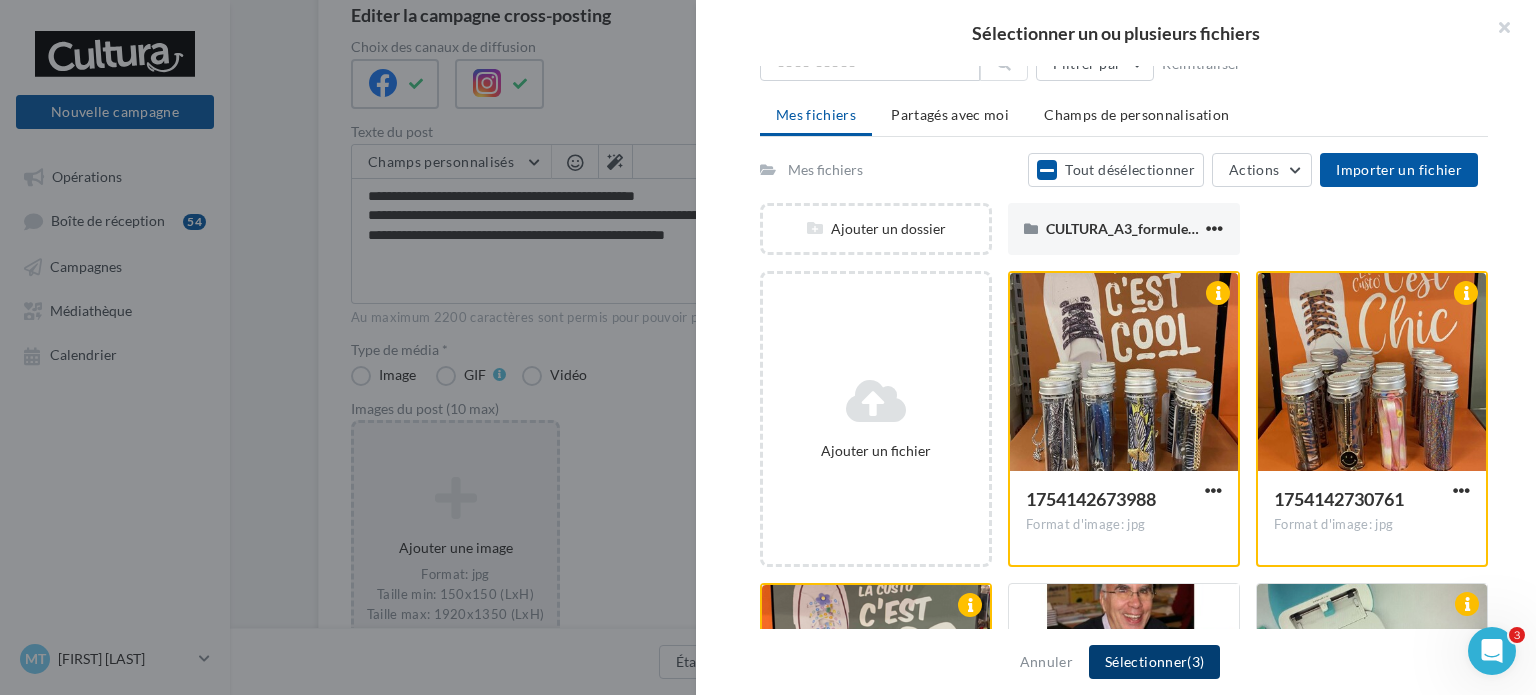 click on "Sélectionner   (3)" at bounding box center [1154, 662] 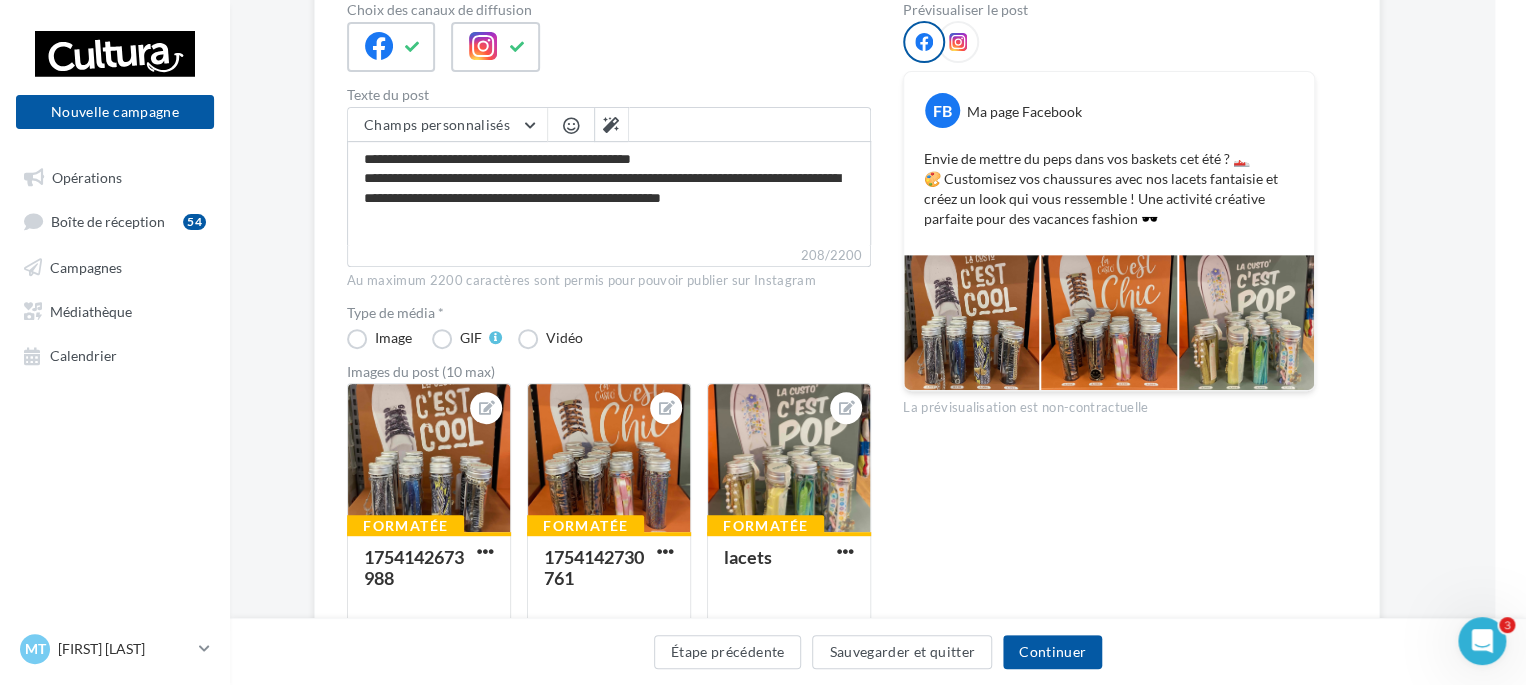 scroll, scrollTop: 240, scrollLeft: 31, axis: both 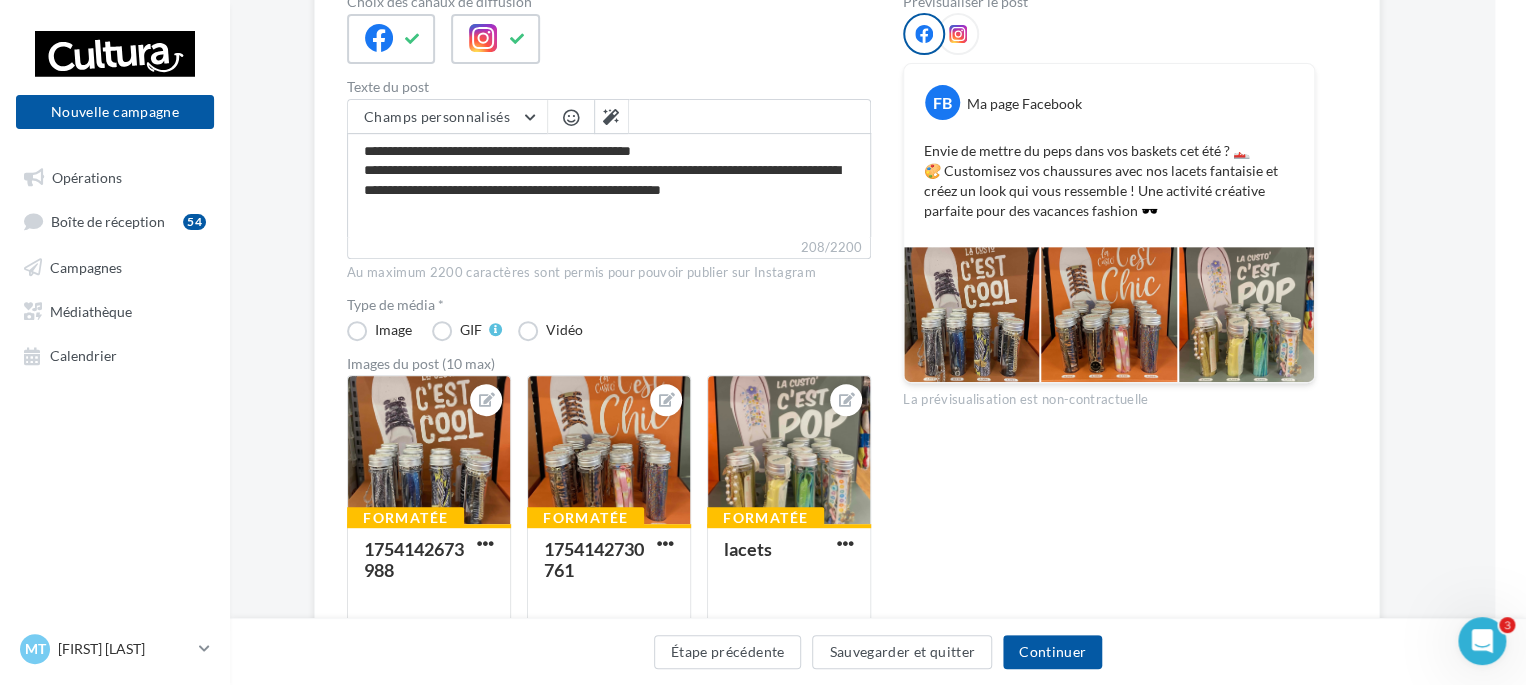 click at bounding box center [958, 34] 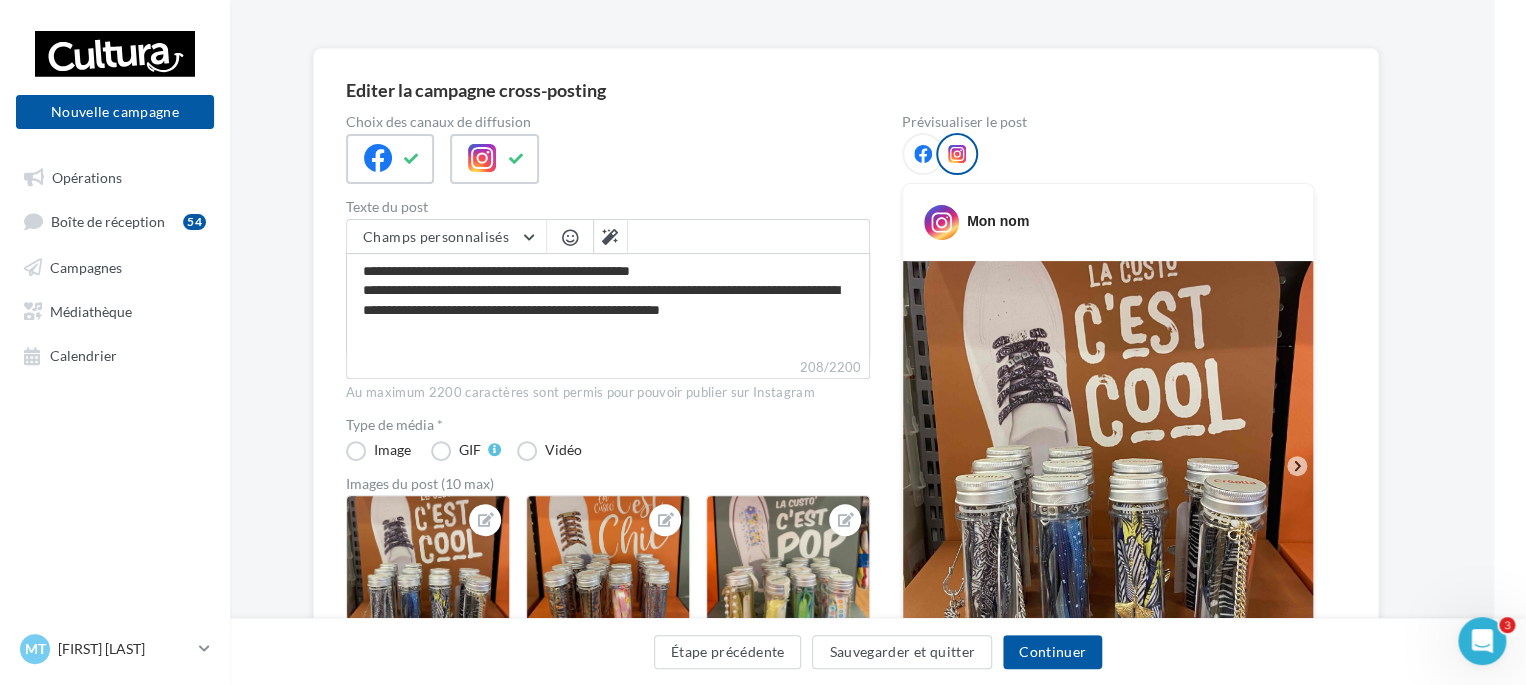 scroll, scrollTop: 0, scrollLeft: 32, axis: horizontal 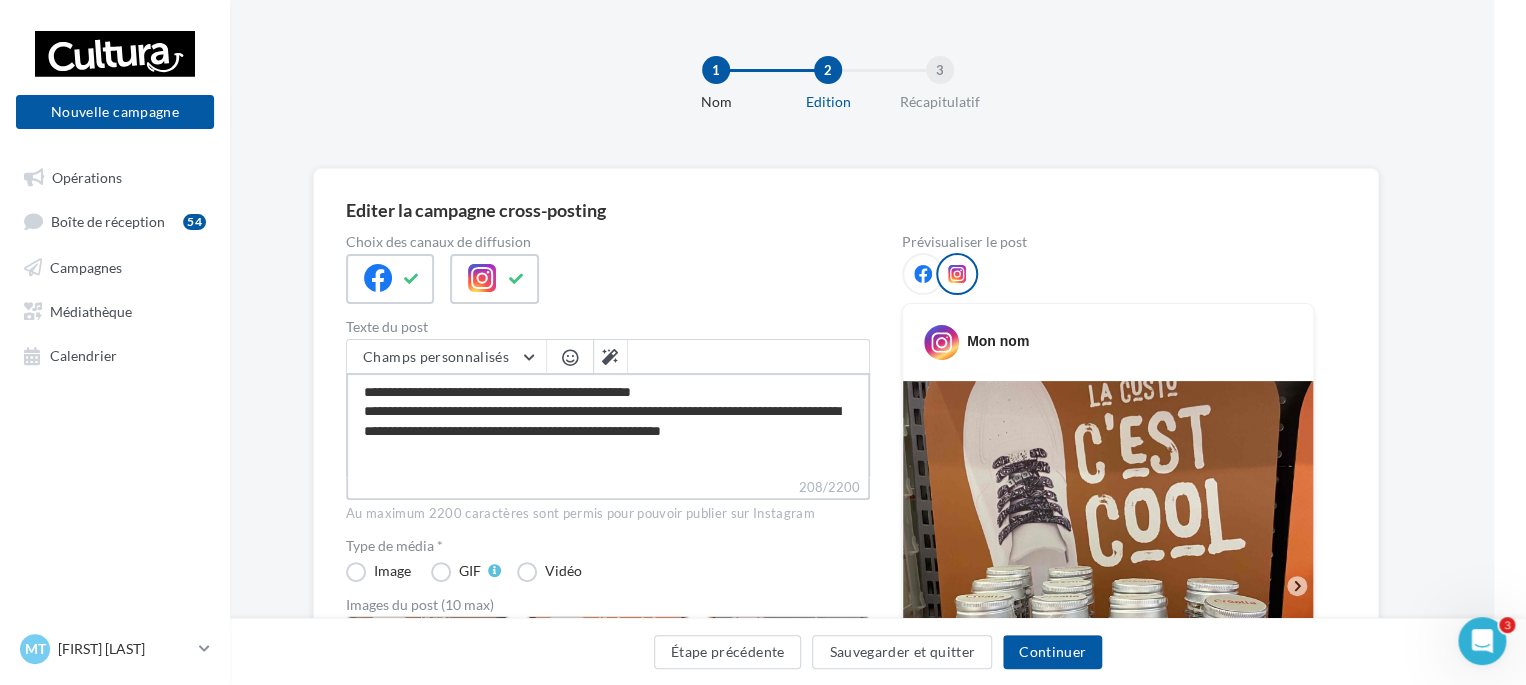 drag, startPoint x: 808, startPoint y: 432, endPoint x: 332, endPoint y: 388, distance: 478.0293 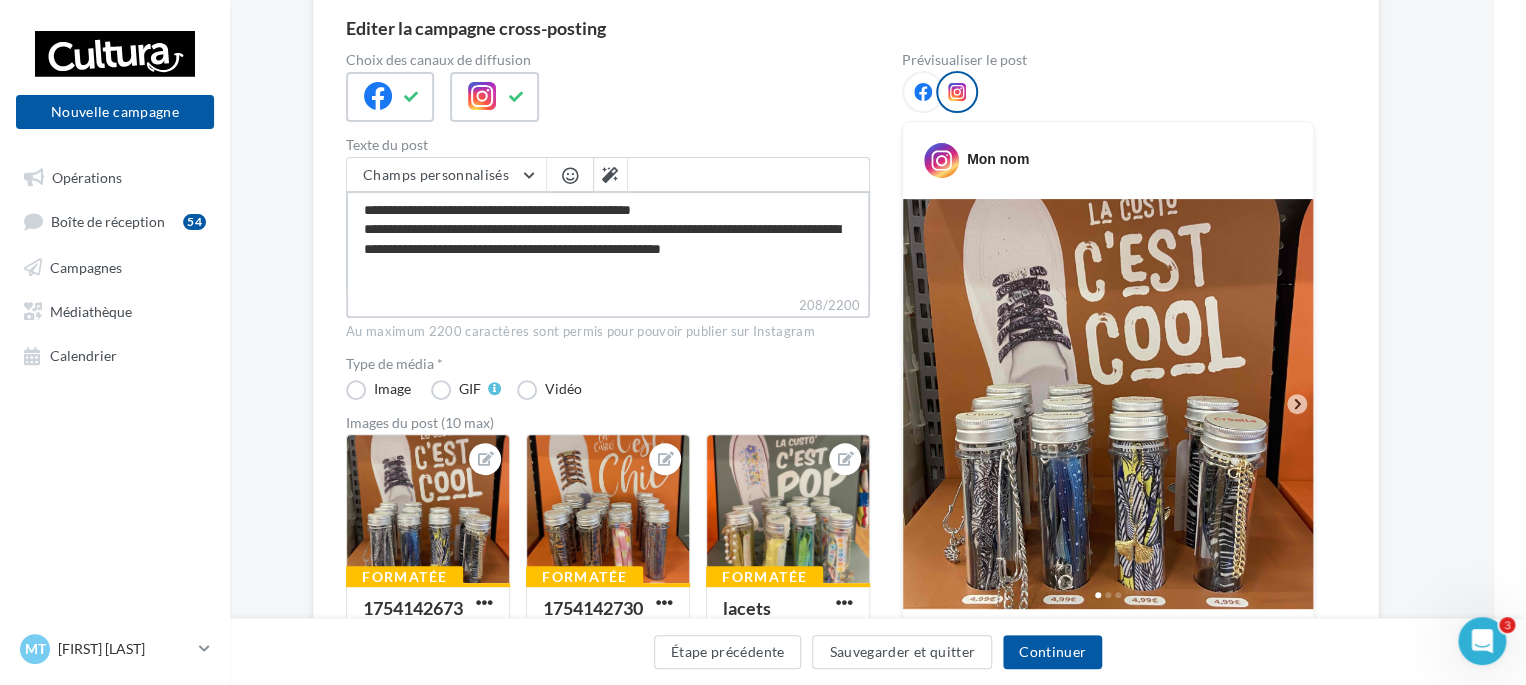 scroll, scrollTop: 183, scrollLeft: 32, axis: both 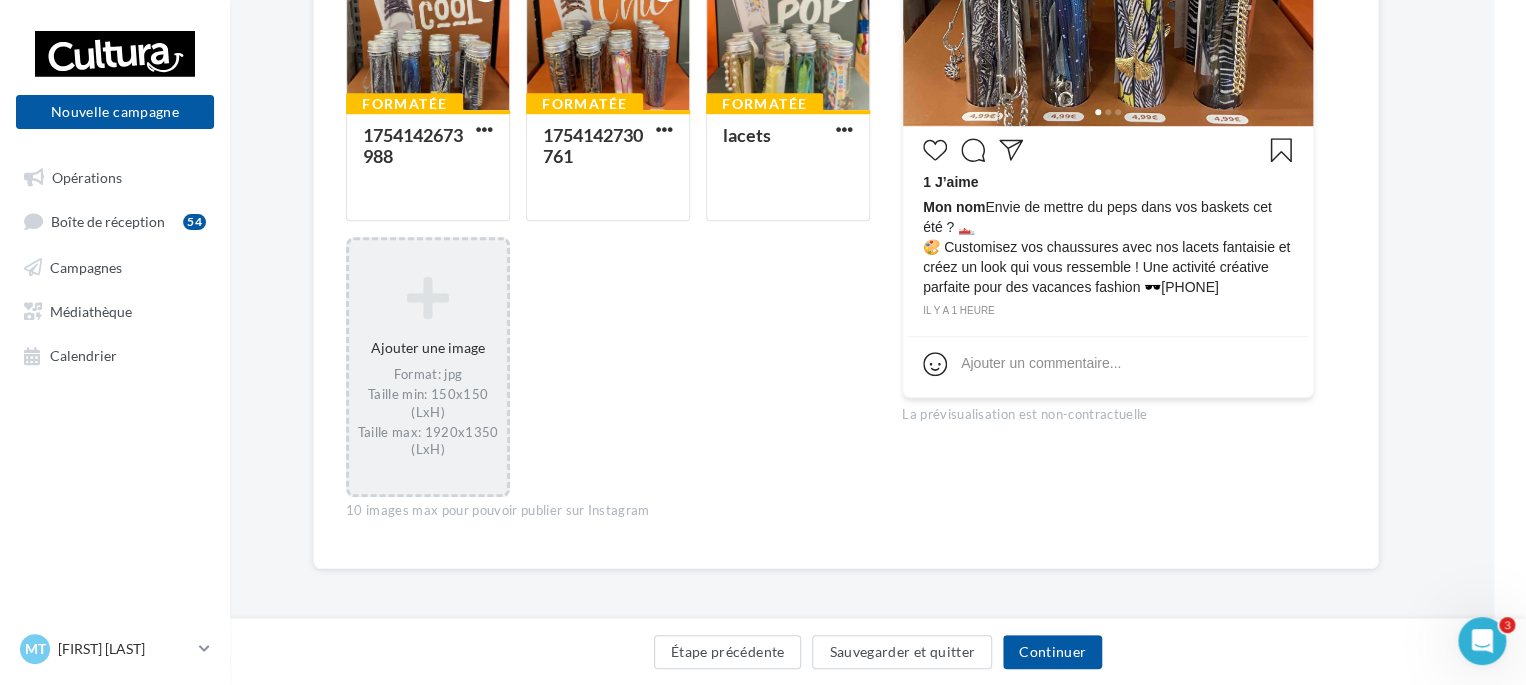 click on "Ajouter une image     Format: jpg   Taille min: 150x150 (LxH)   Taille max: 1920x1350 (LxH)" at bounding box center [428, 366] 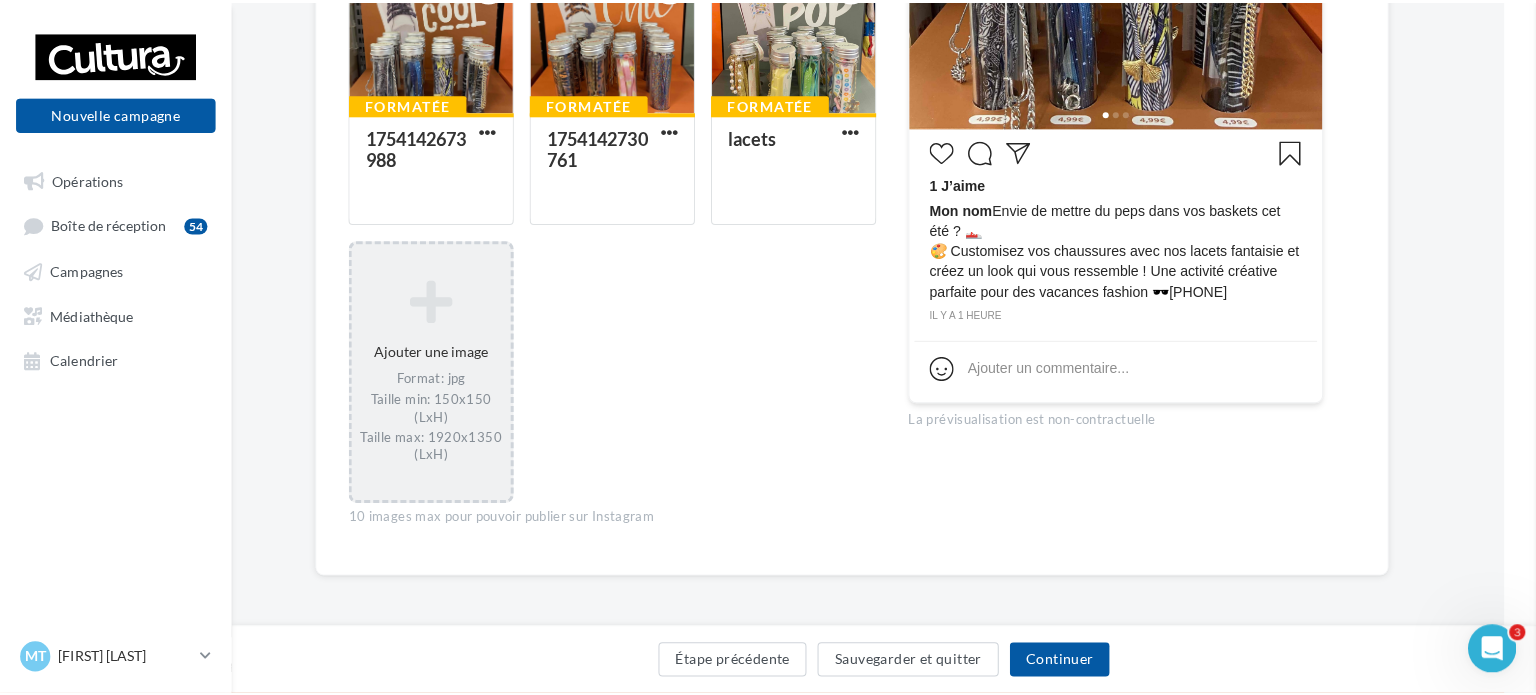 scroll, scrollTop: 655, scrollLeft: 32, axis: both 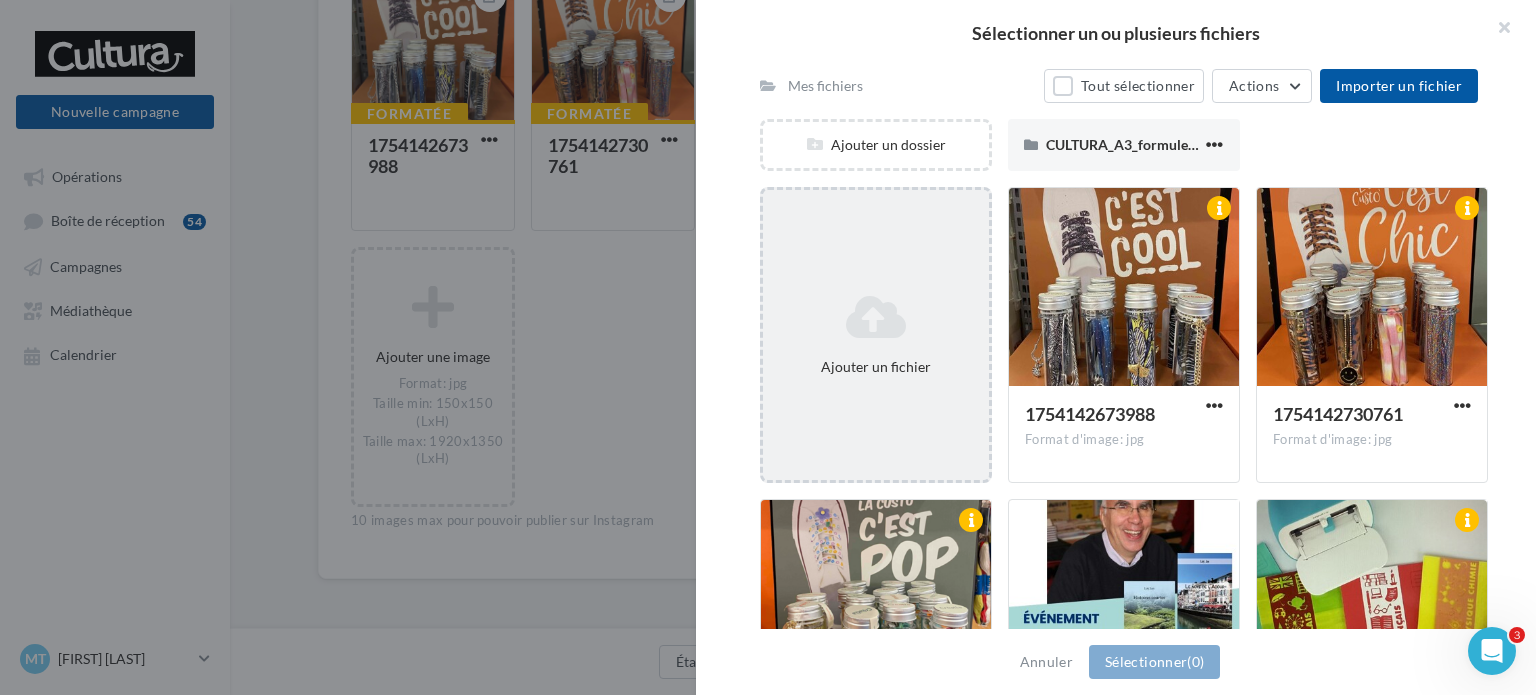 click on "Ajouter un fichier" at bounding box center (876, 335) 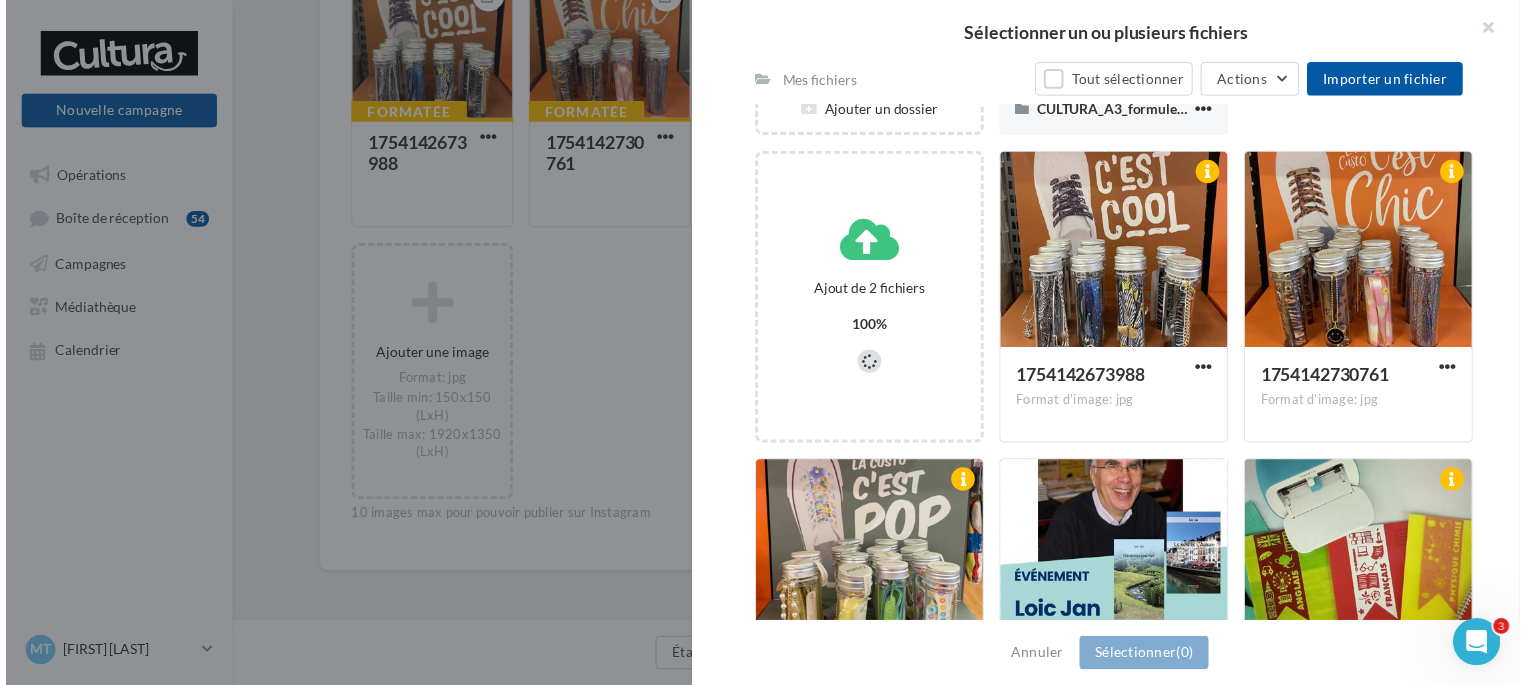 scroll, scrollTop: 203, scrollLeft: 0, axis: vertical 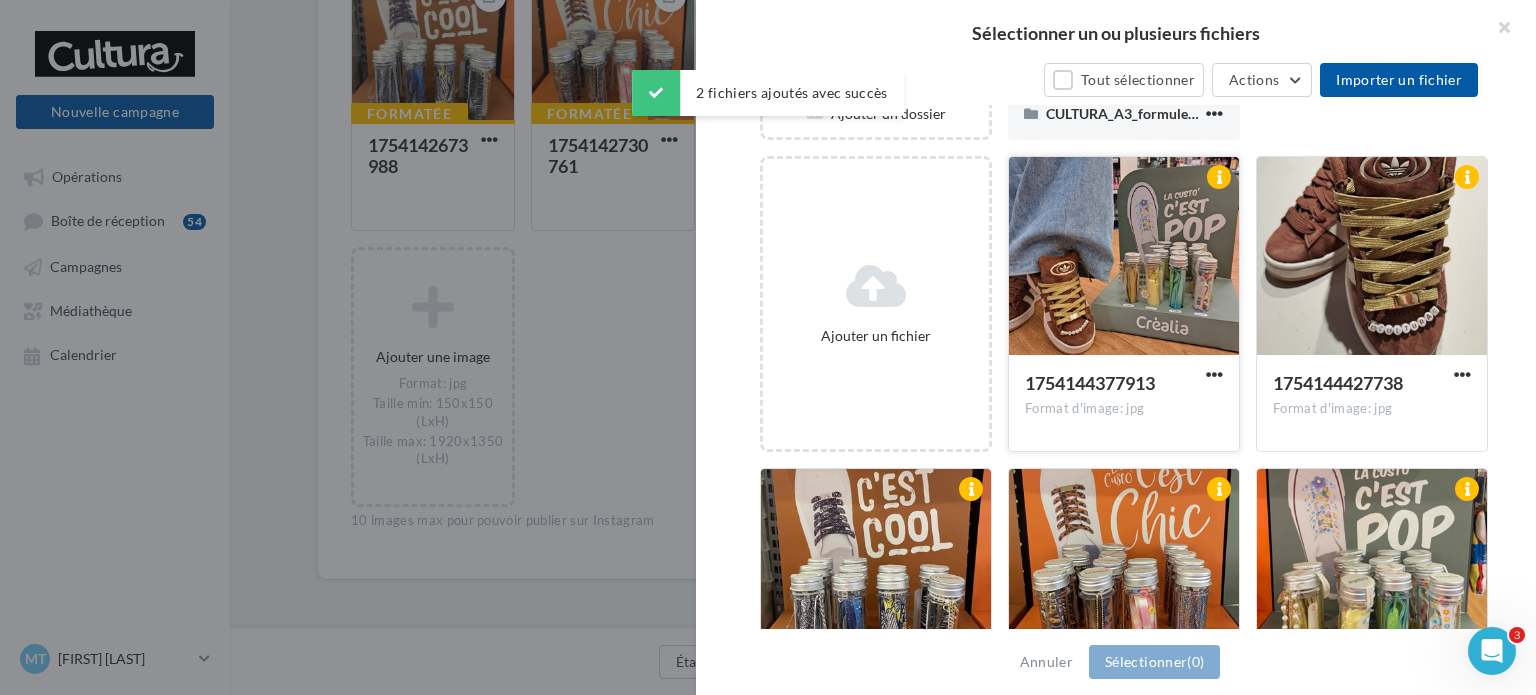click at bounding box center [1124, 257] 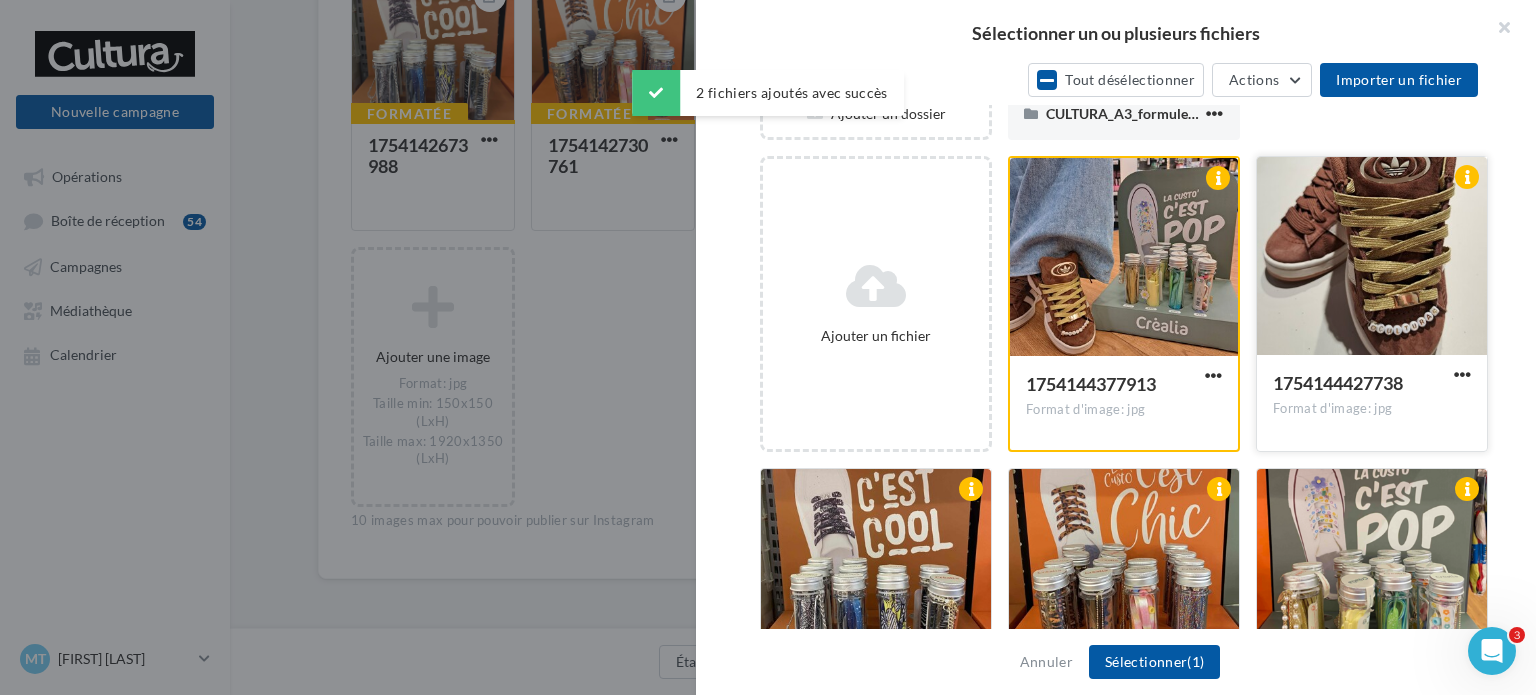 click at bounding box center (1372, 257) 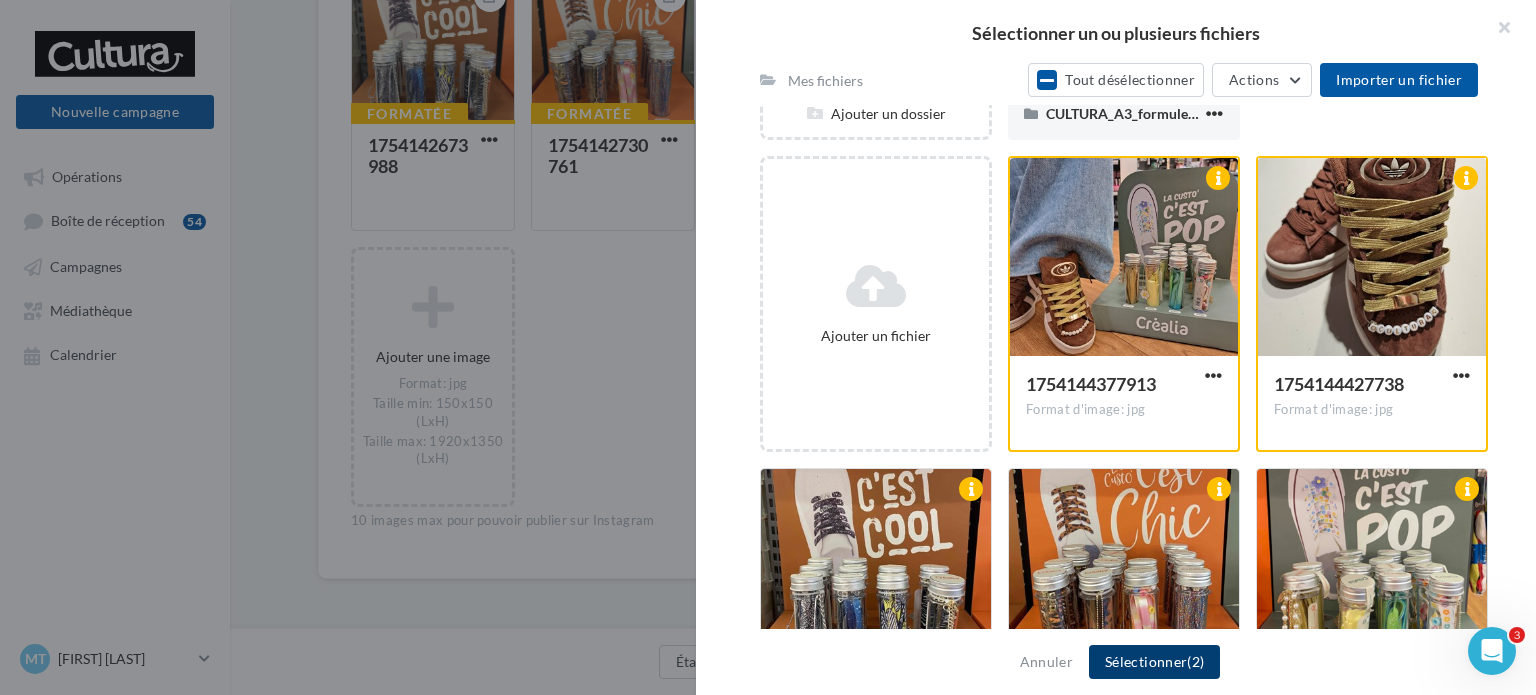 click on "Sélectionner   (2)" at bounding box center (1154, 662) 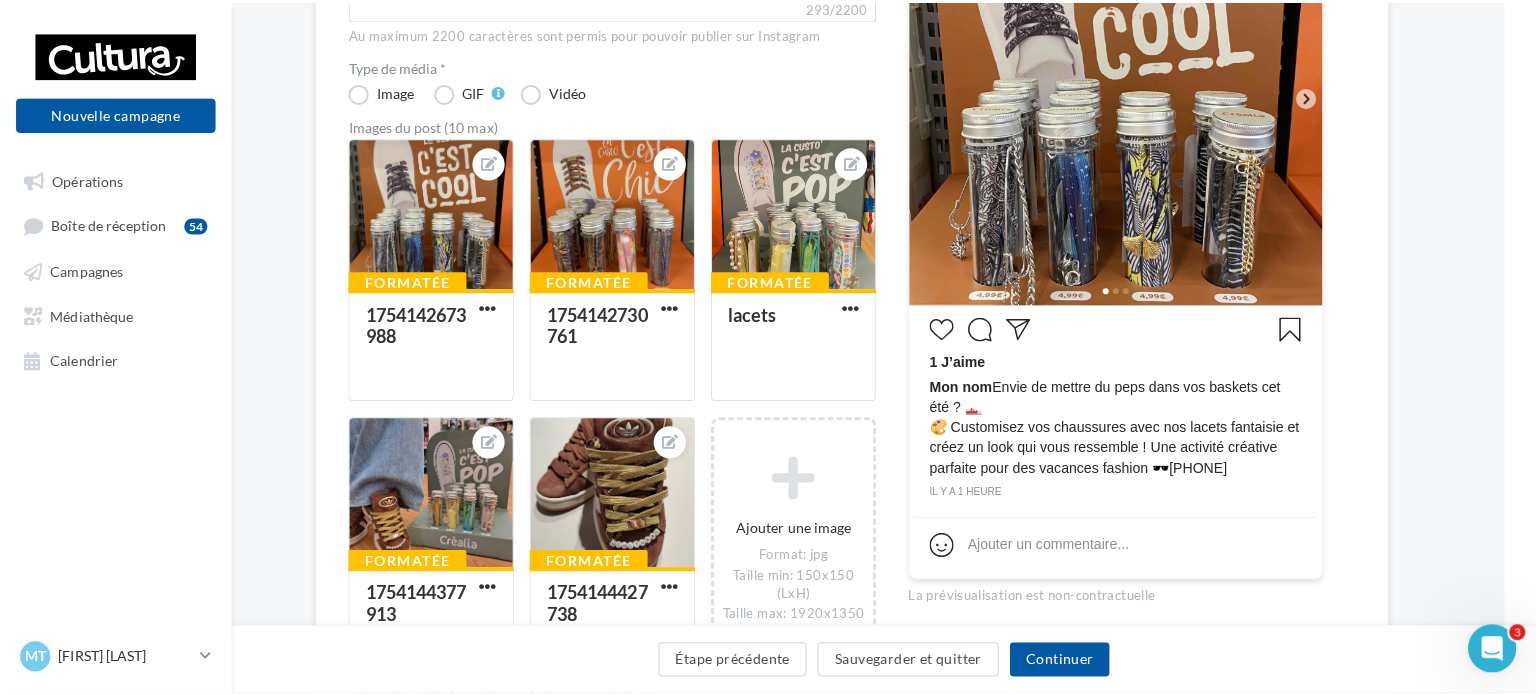 scroll, scrollTop: 477, scrollLeft: 32, axis: both 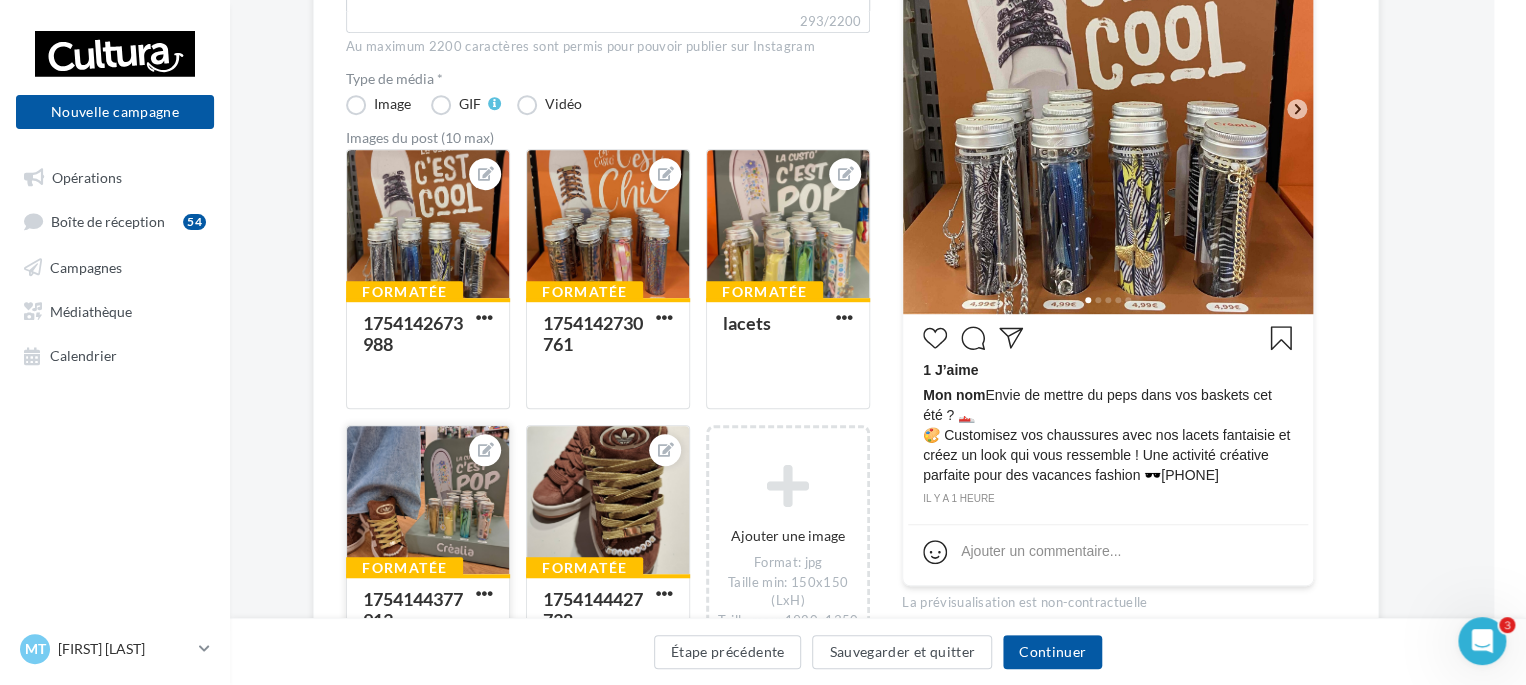 drag, startPoint x: 403, startPoint y: 509, endPoint x: 396, endPoint y: 537, distance: 28.86174 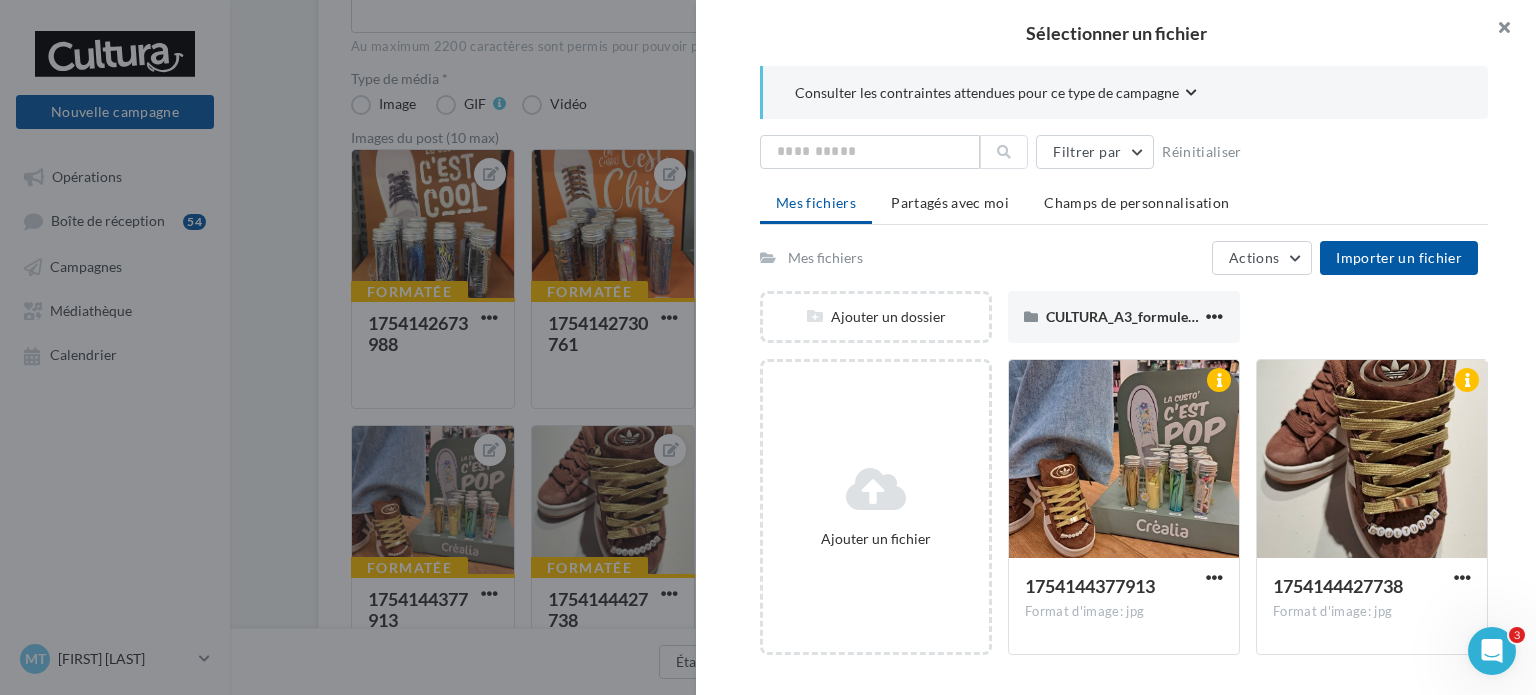 click at bounding box center [1496, 30] 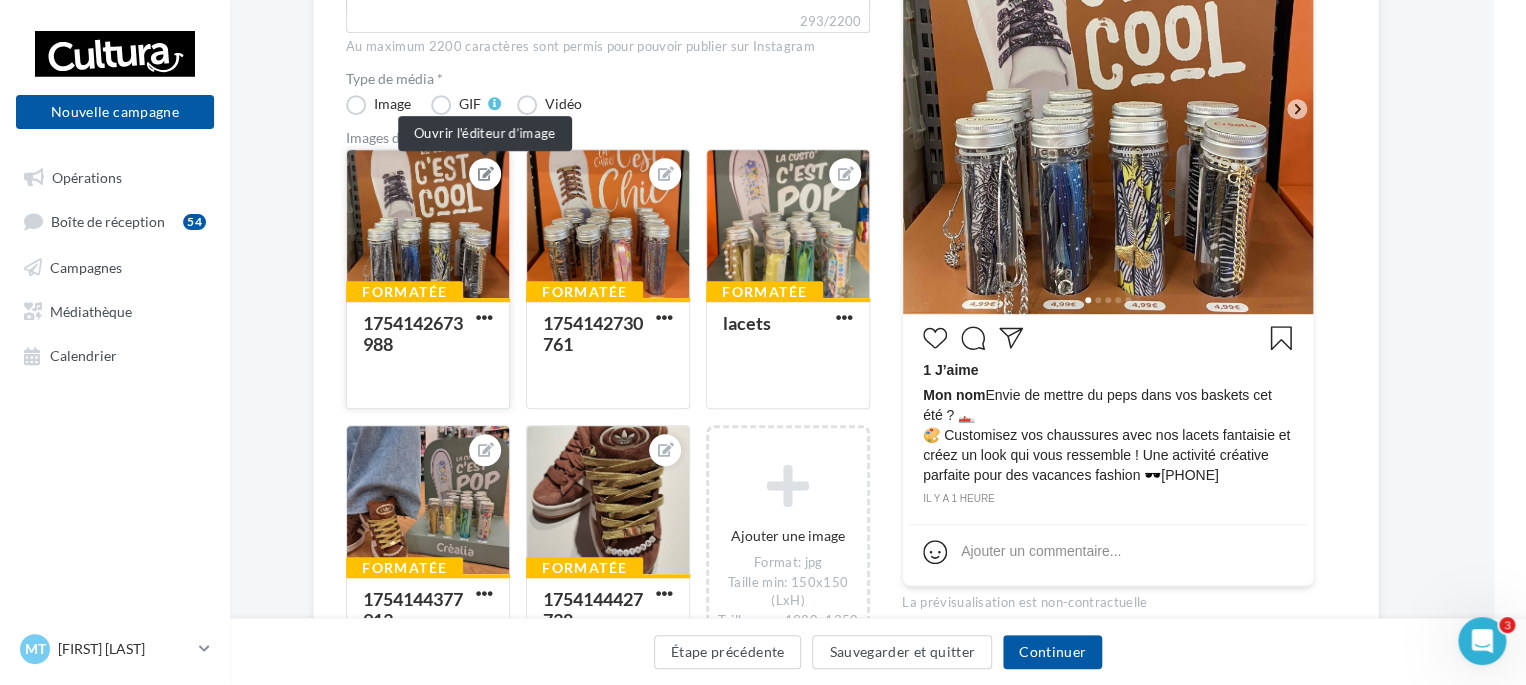 click at bounding box center (486, 174) 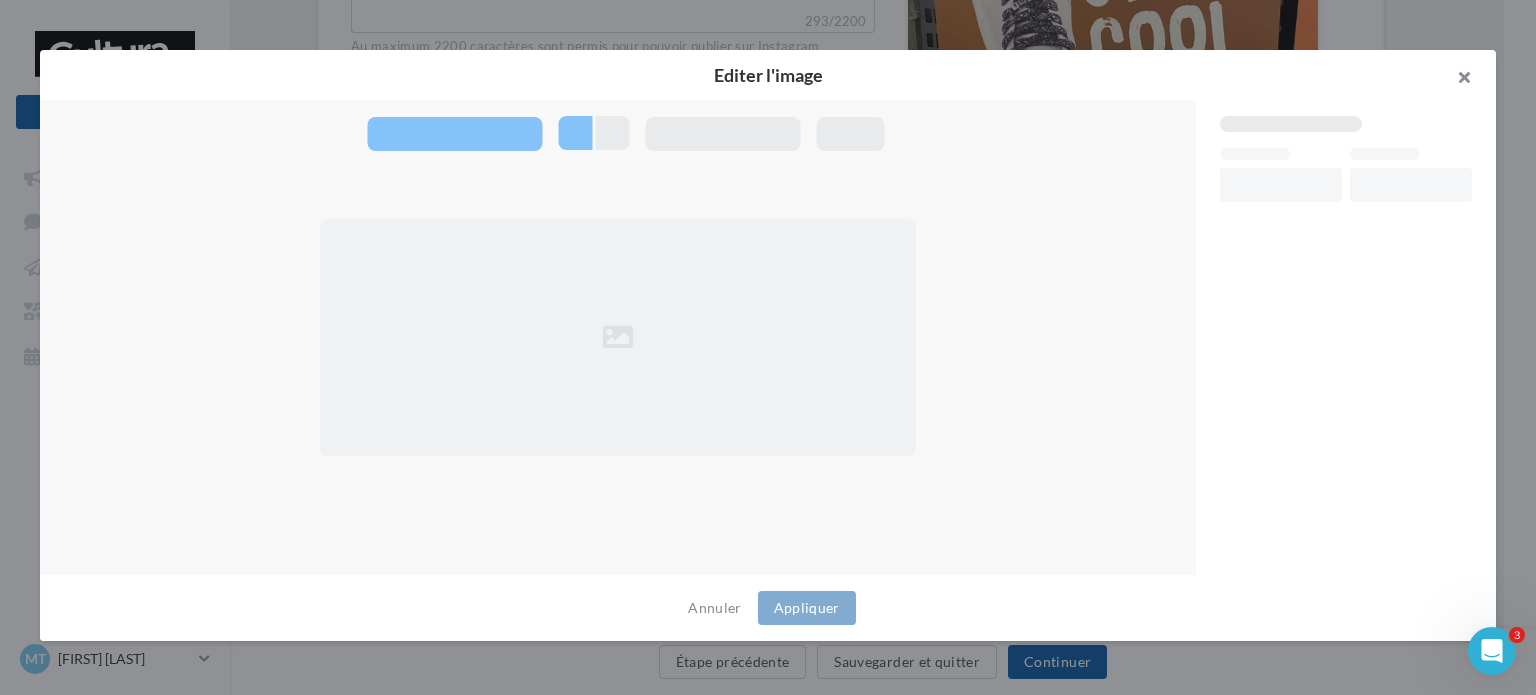 click at bounding box center [1456, 80] 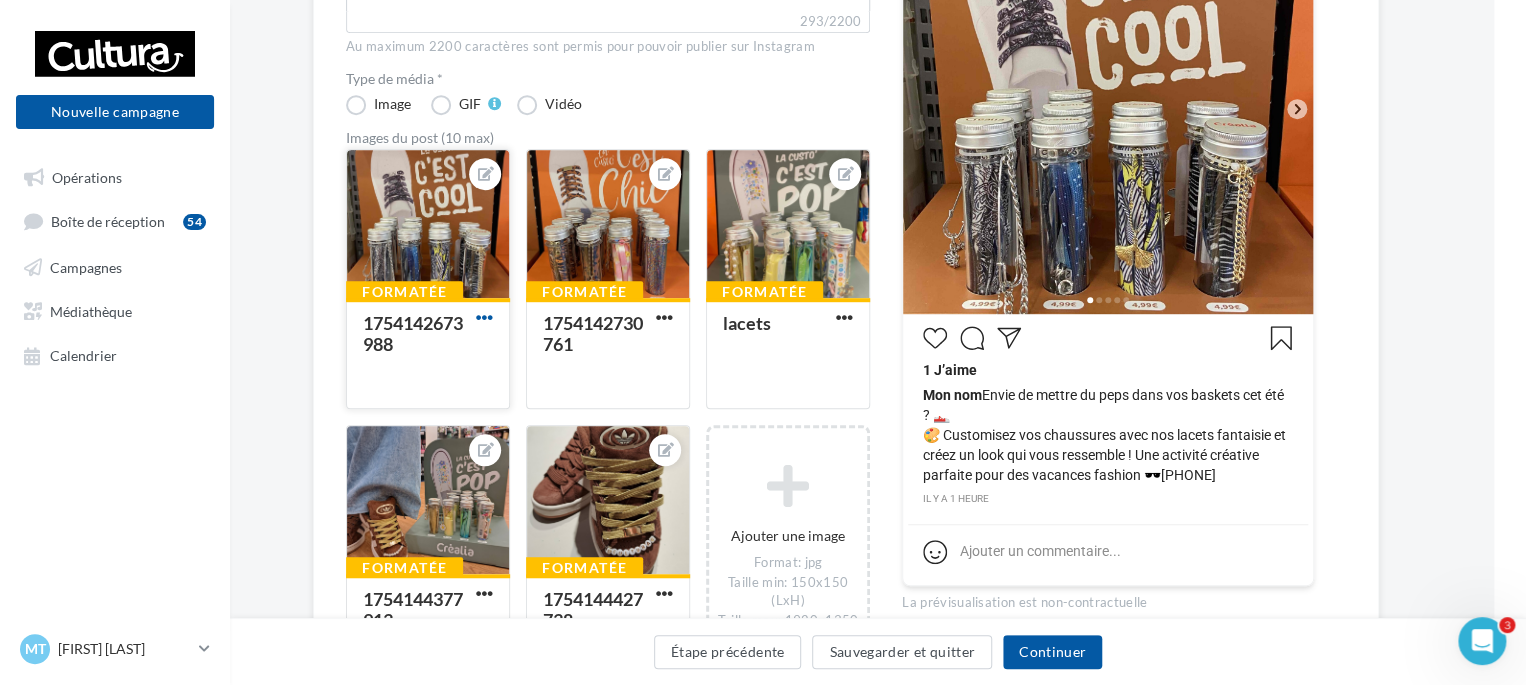 click at bounding box center [484, 317] 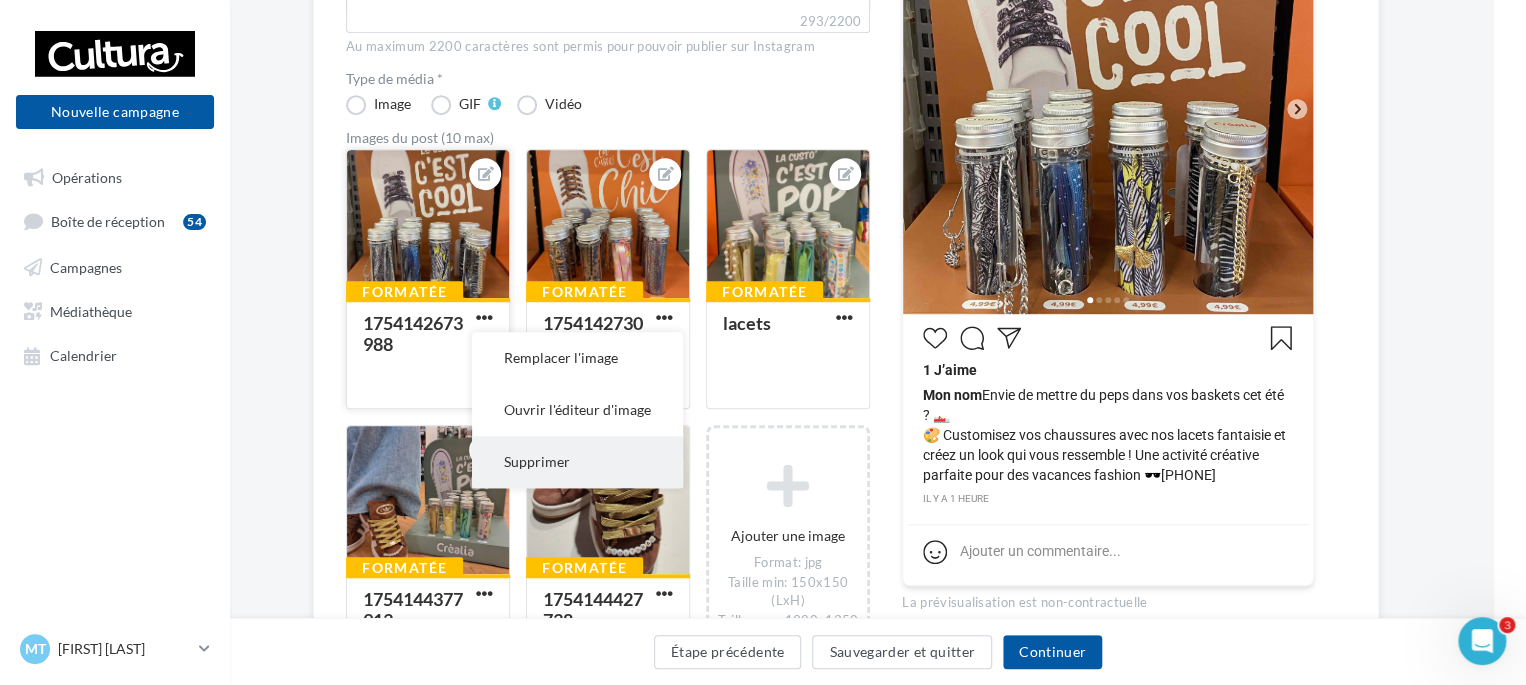 click on "Supprimer" at bounding box center (577, 462) 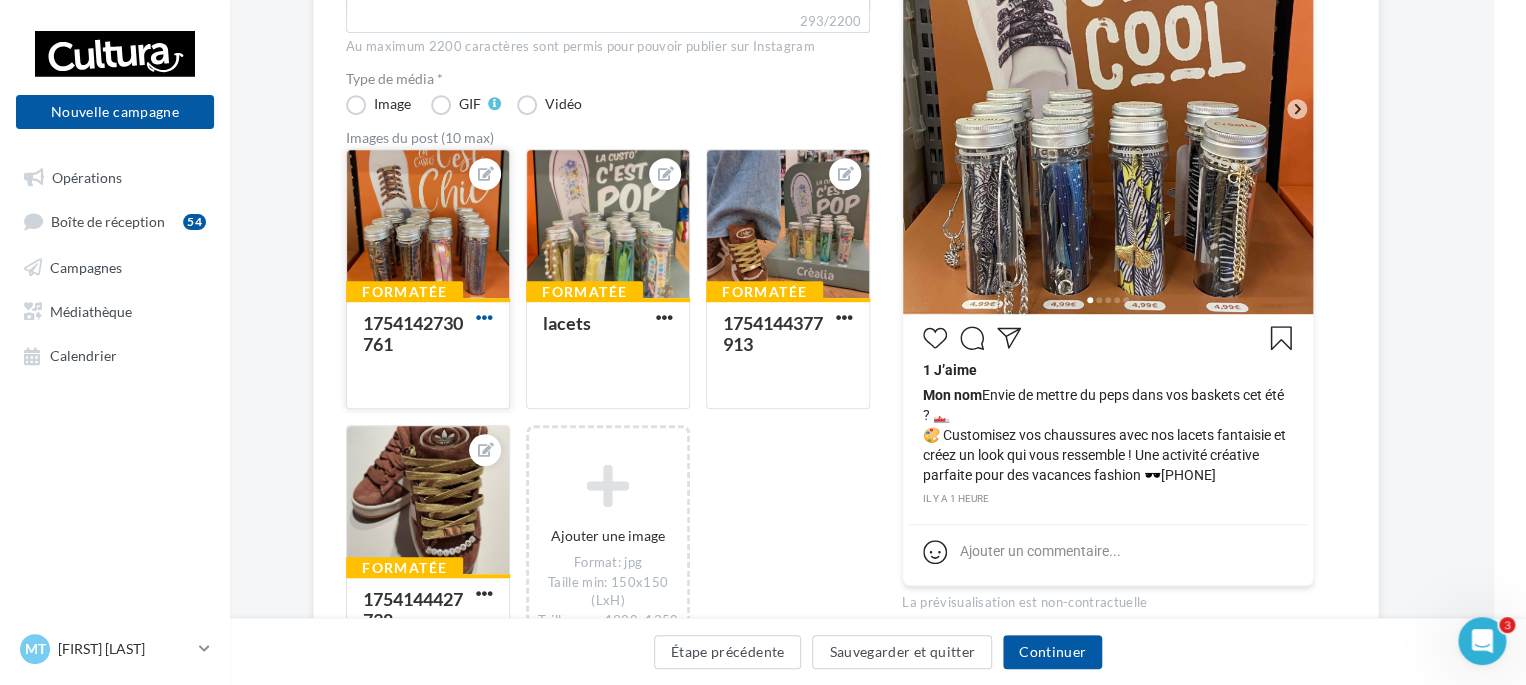 click at bounding box center [484, 317] 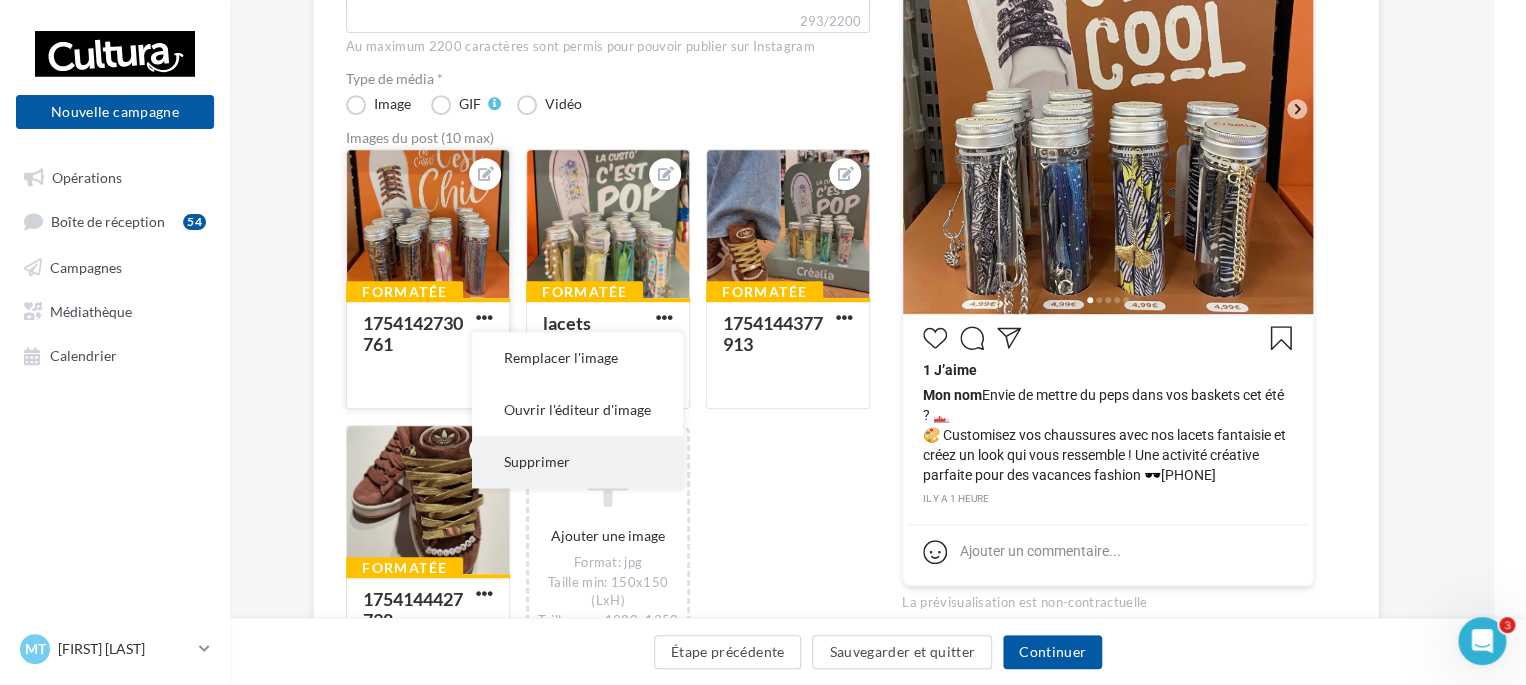click on "Supprimer" at bounding box center [577, 462] 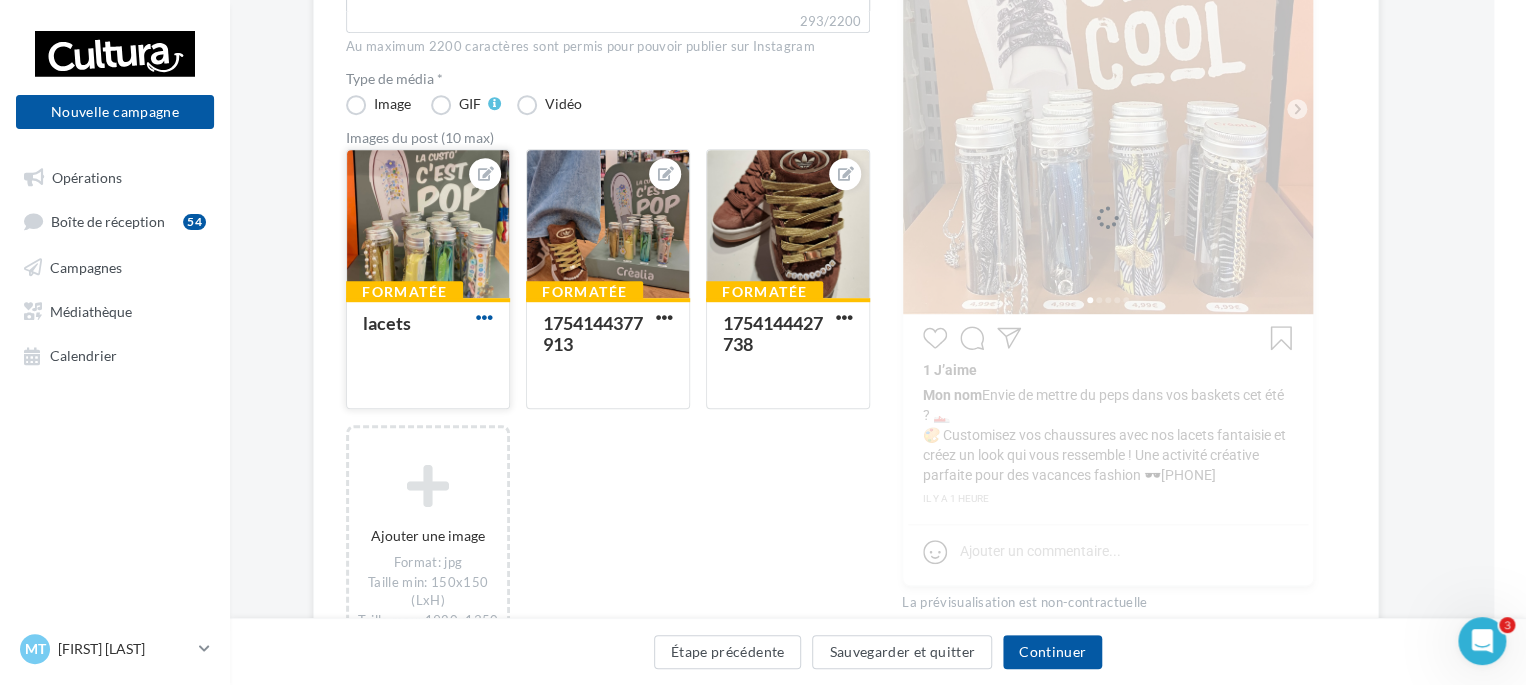 click at bounding box center [484, 317] 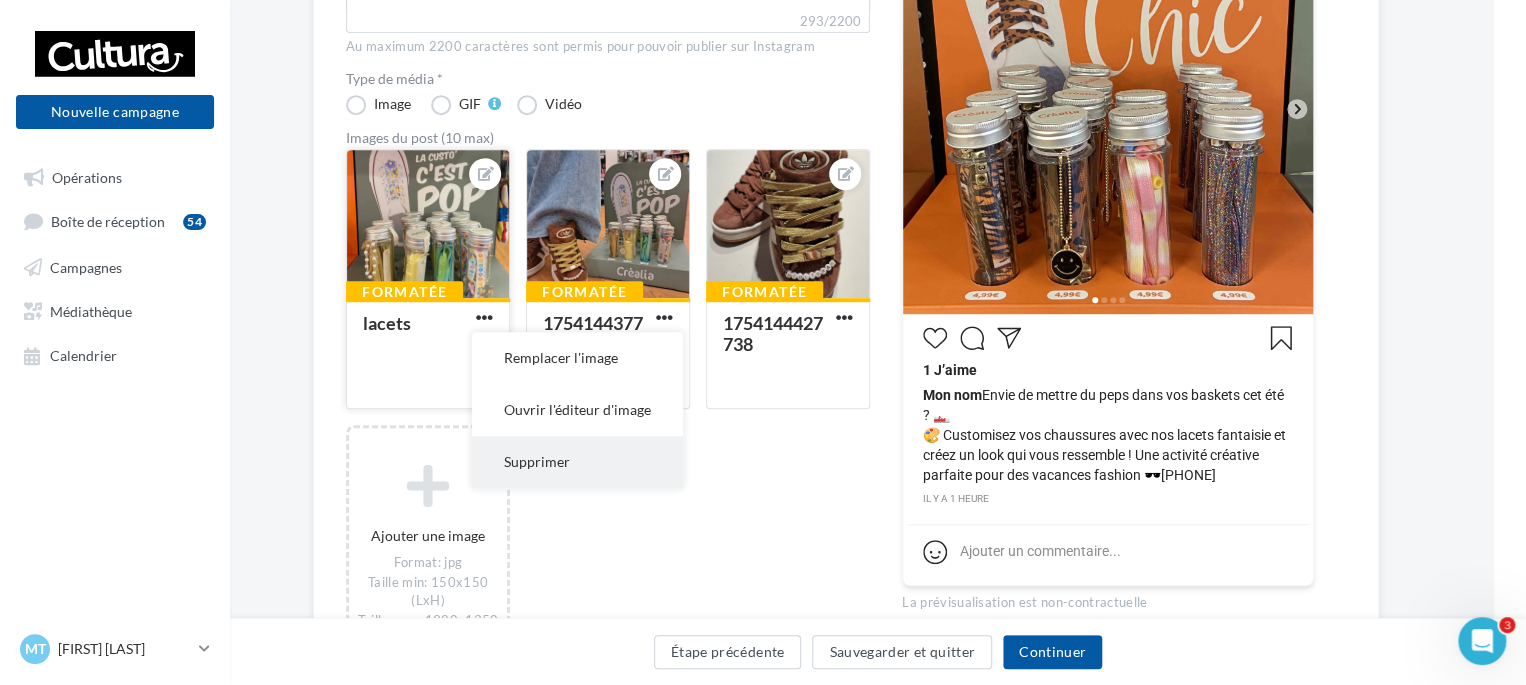 click on "Supprimer" at bounding box center (577, 462) 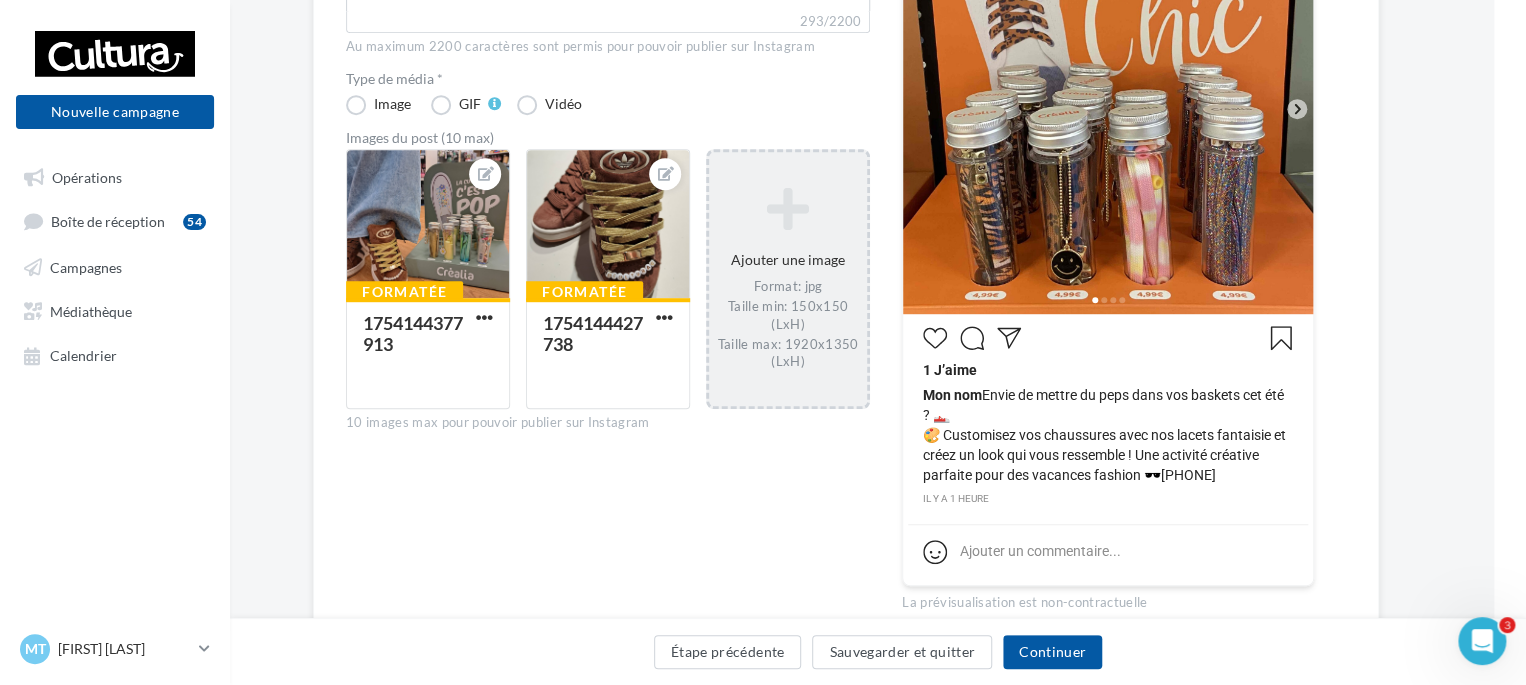 click at bounding box center [788, 209] 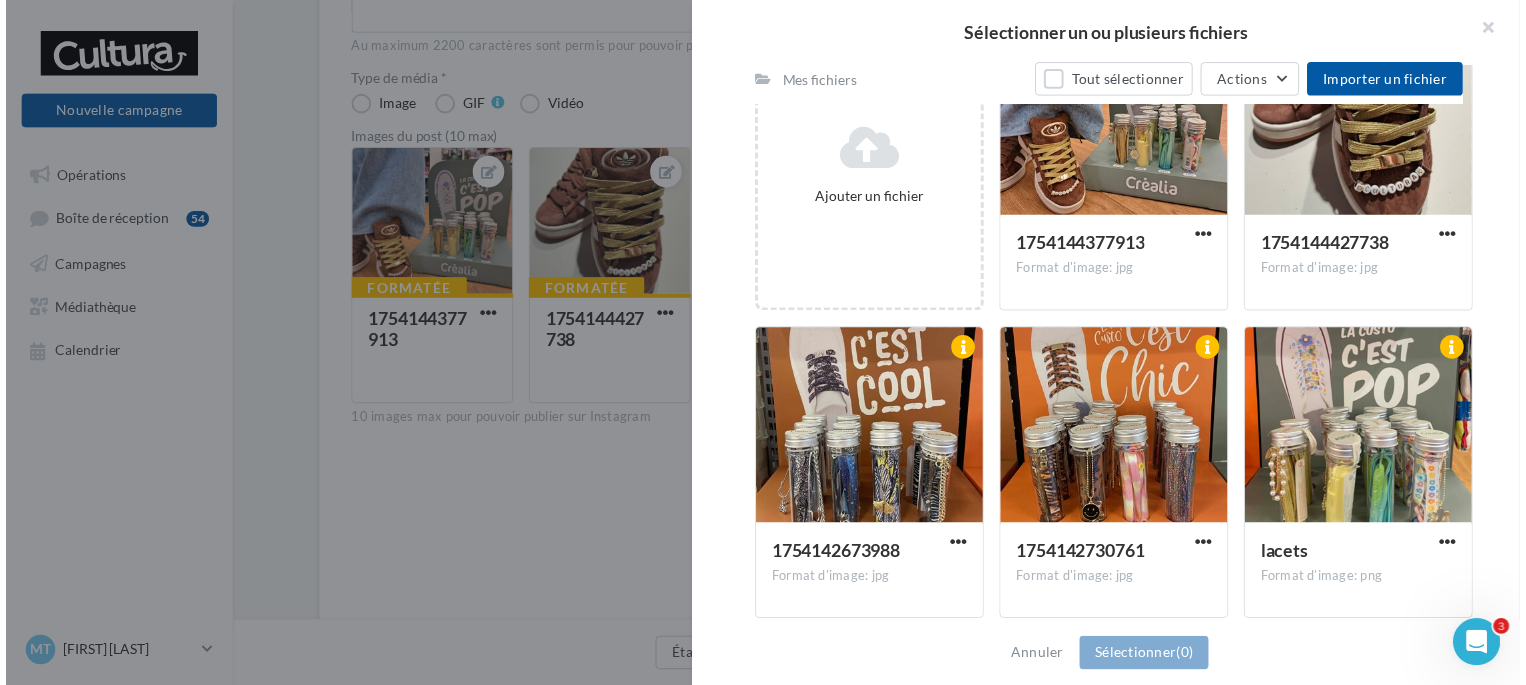 scroll, scrollTop: 342, scrollLeft: 0, axis: vertical 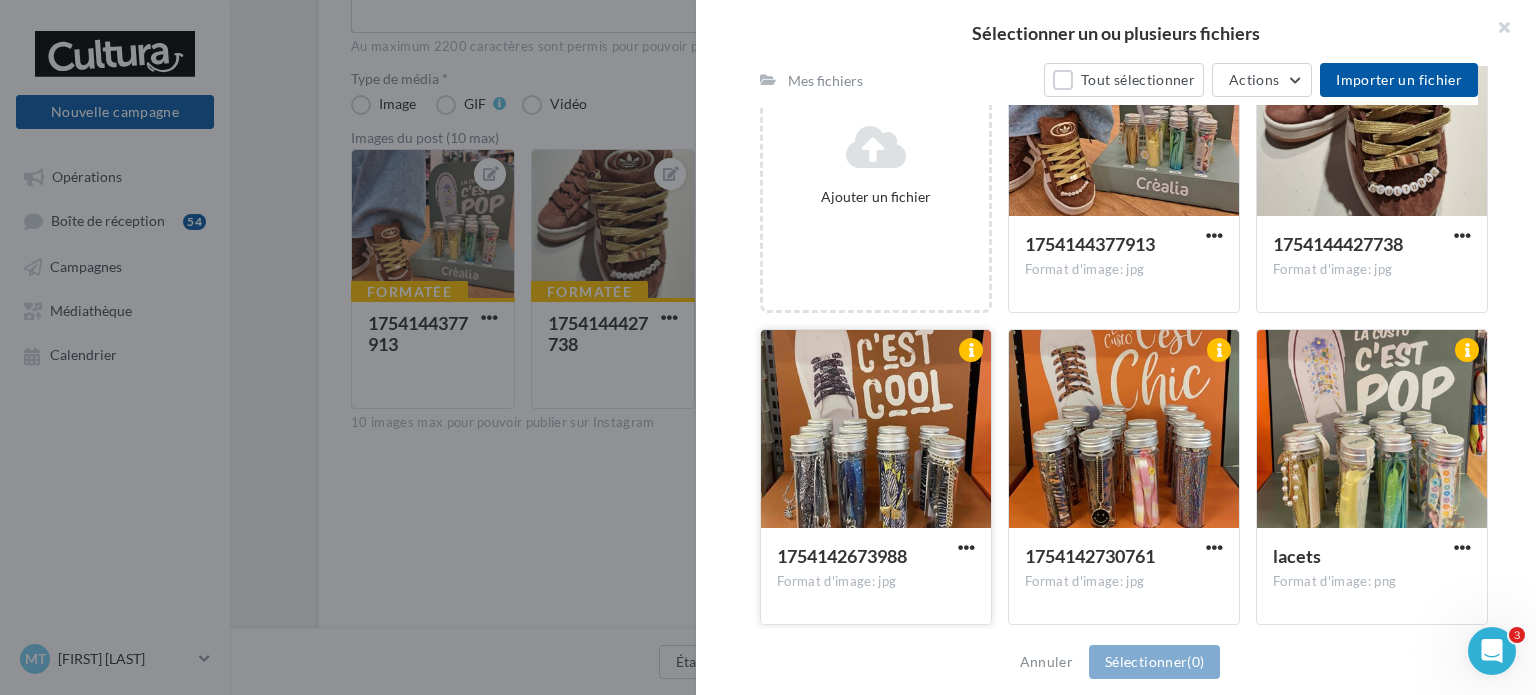 click at bounding box center (876, 430) 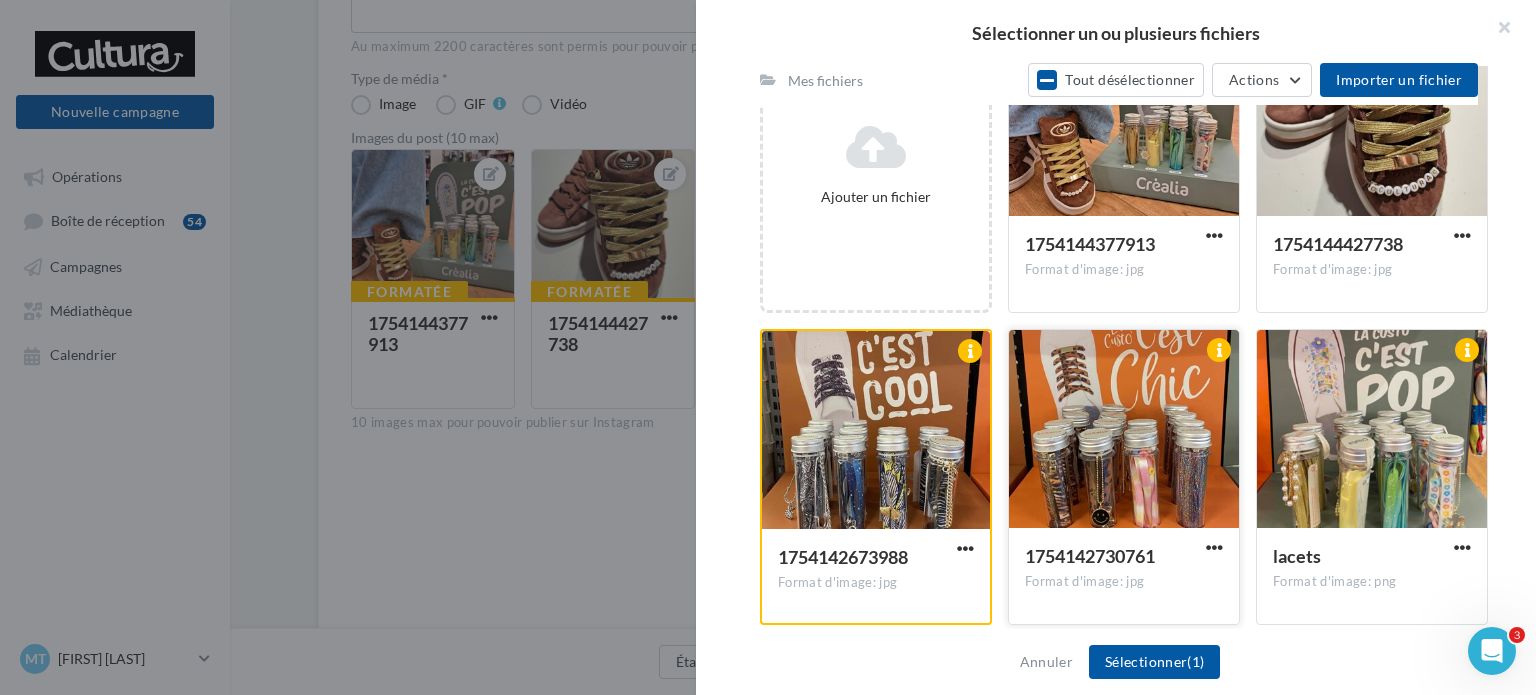 click at bounding box center [1124, 430] 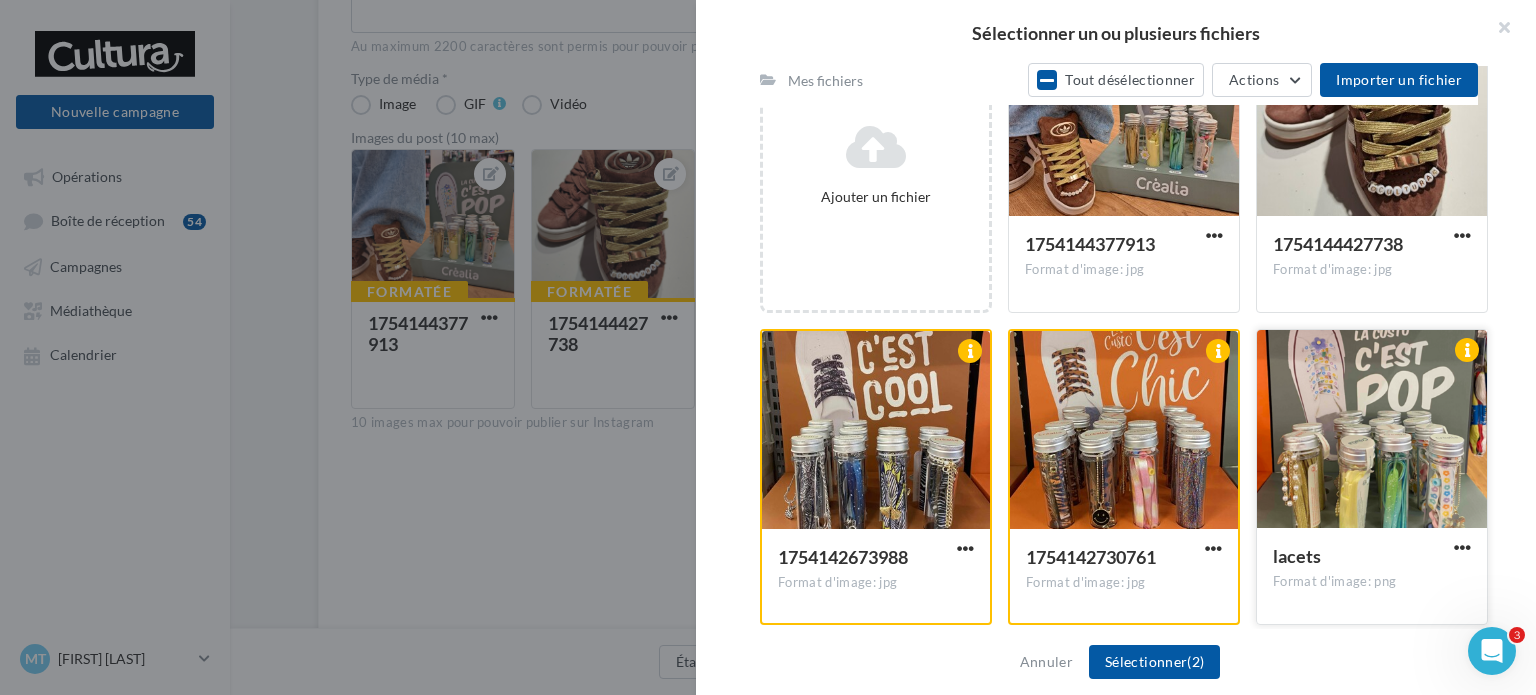 click at bounding box center [1372, 430] 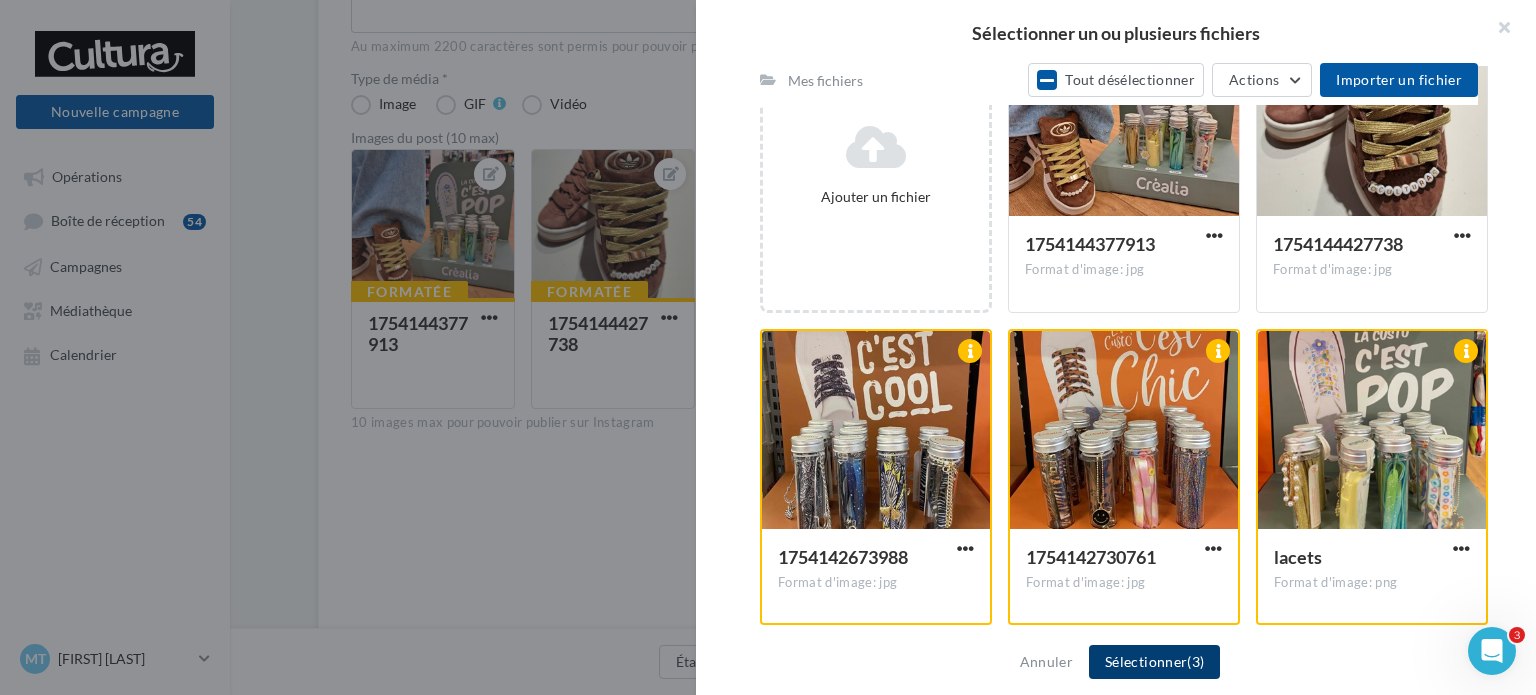 click on "Sélectionner   (3)" at bounding box center (1154, 662) 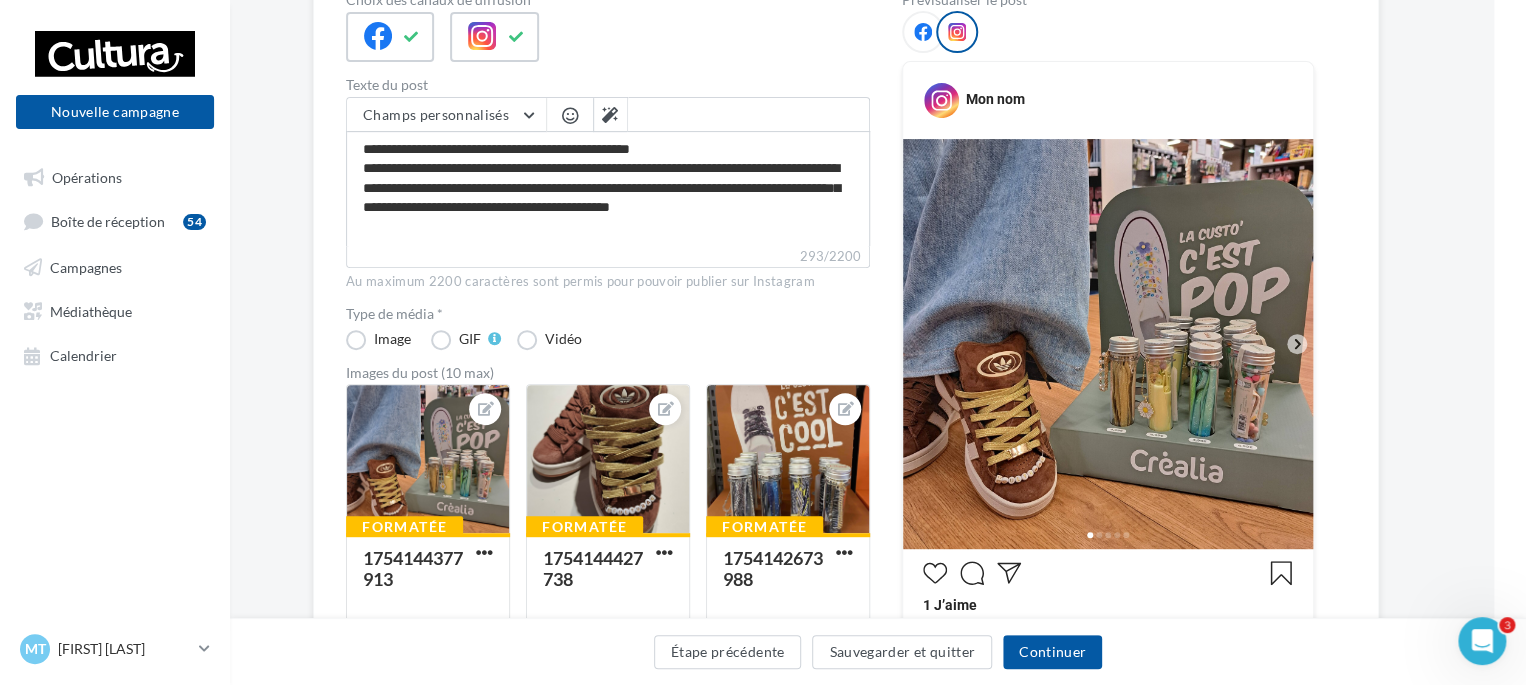 scroll, scrollTop: 208, scrollLeft: 32, axis: both 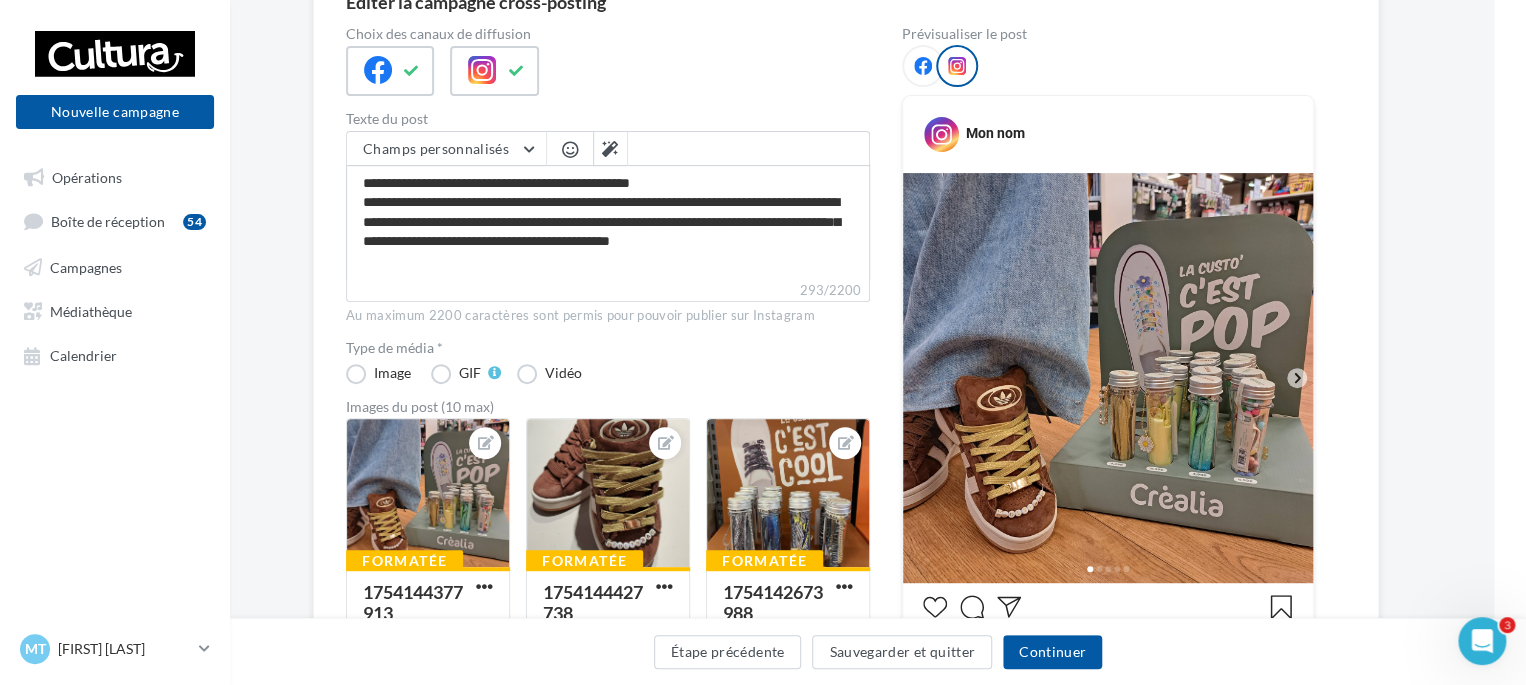 click 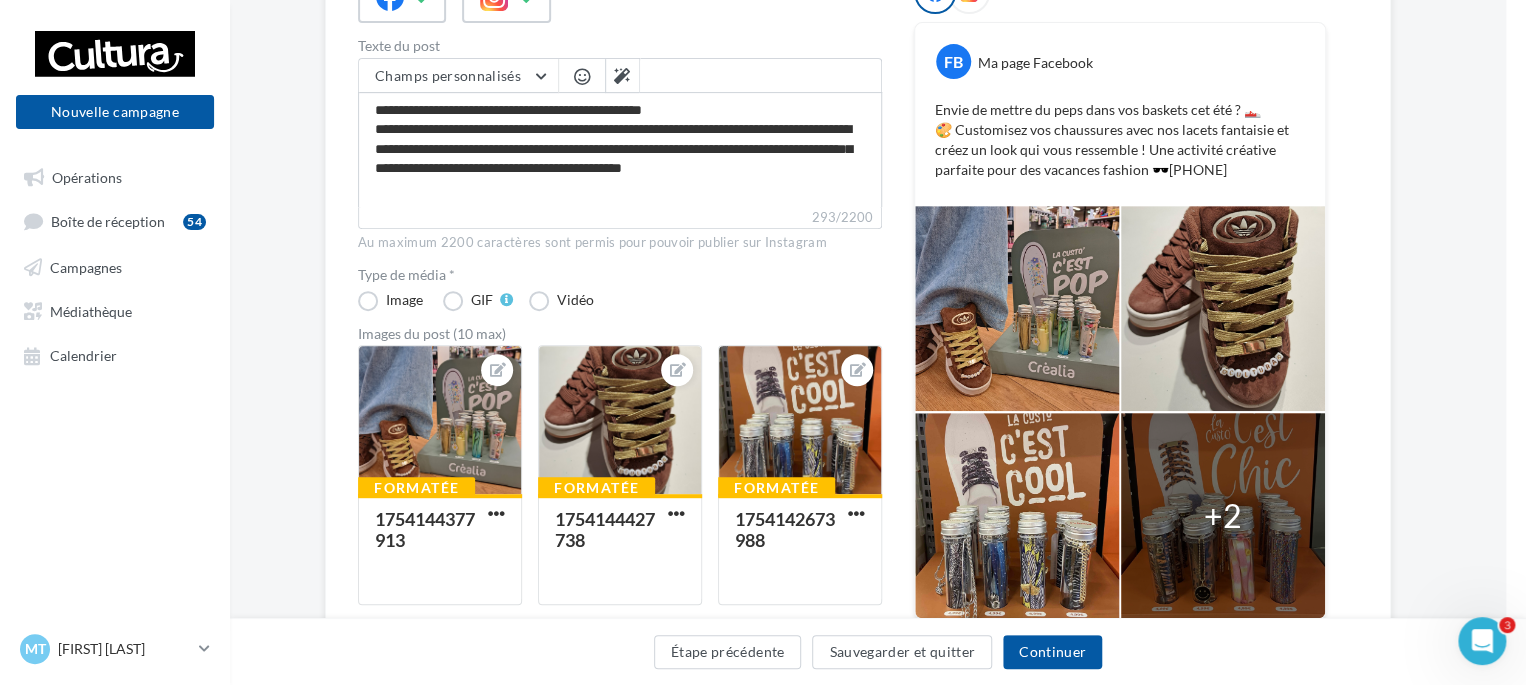 scroll, scrollTop: 283, scrollLeft: 20, axis: both 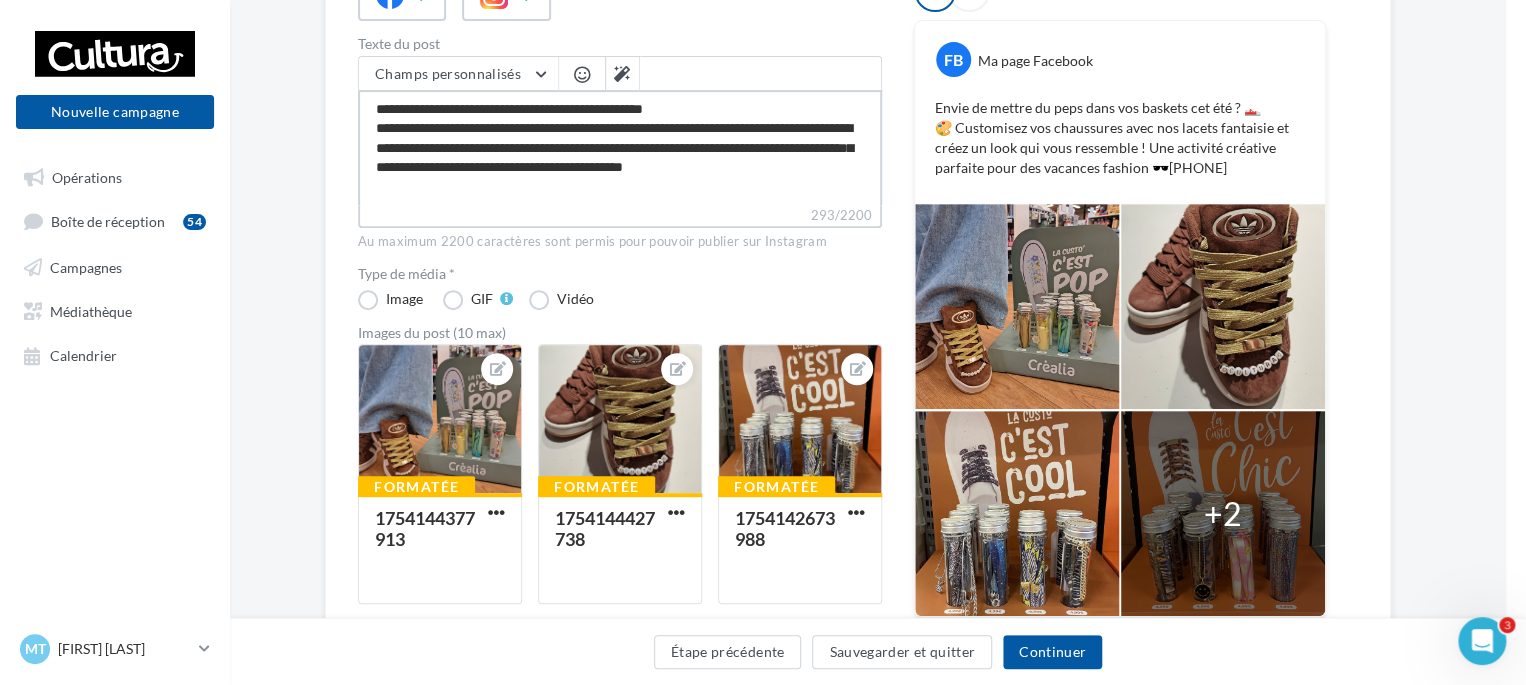 drag, startPoint x: 607, startPoint y: 189, endPoint x: 288, endPoint y: 161, distance: 320.22647 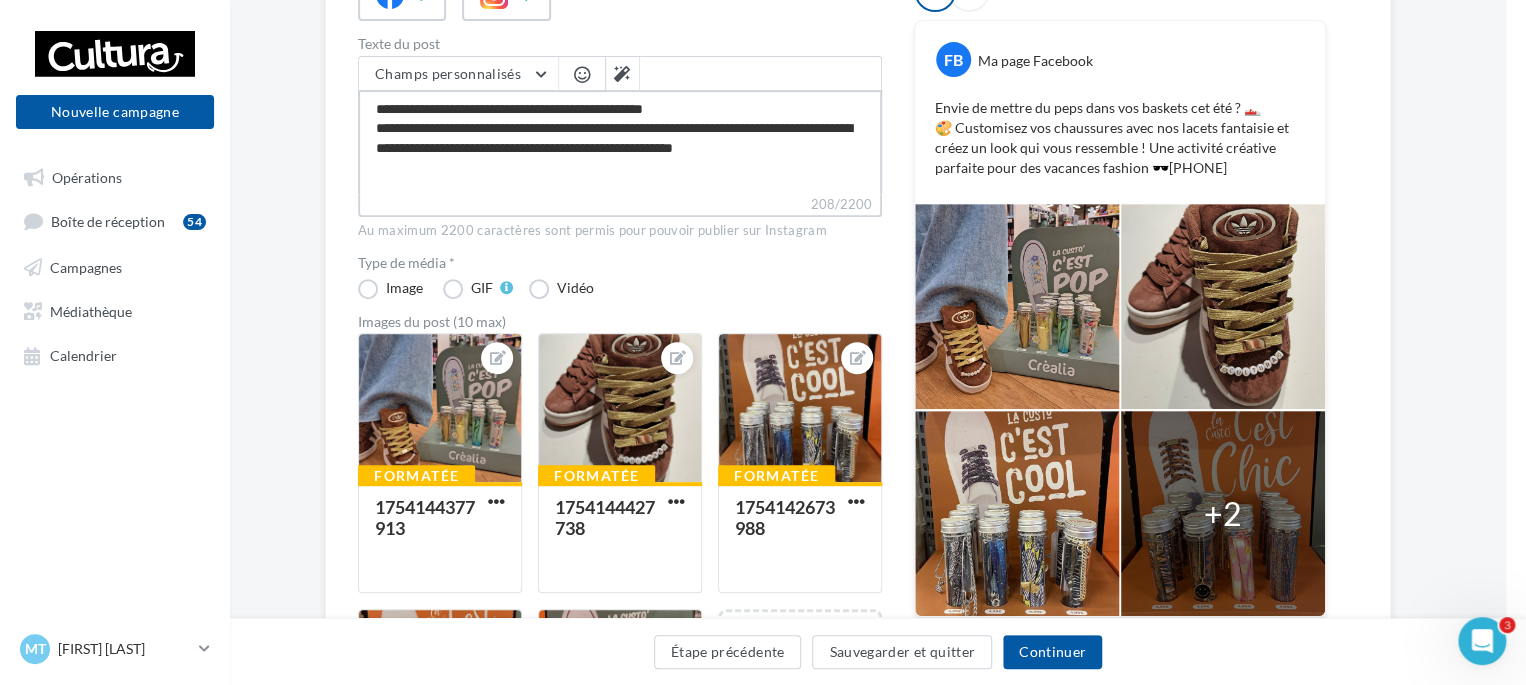 scroll, scrollTop: 0, scrollLeft: 0, axis: both 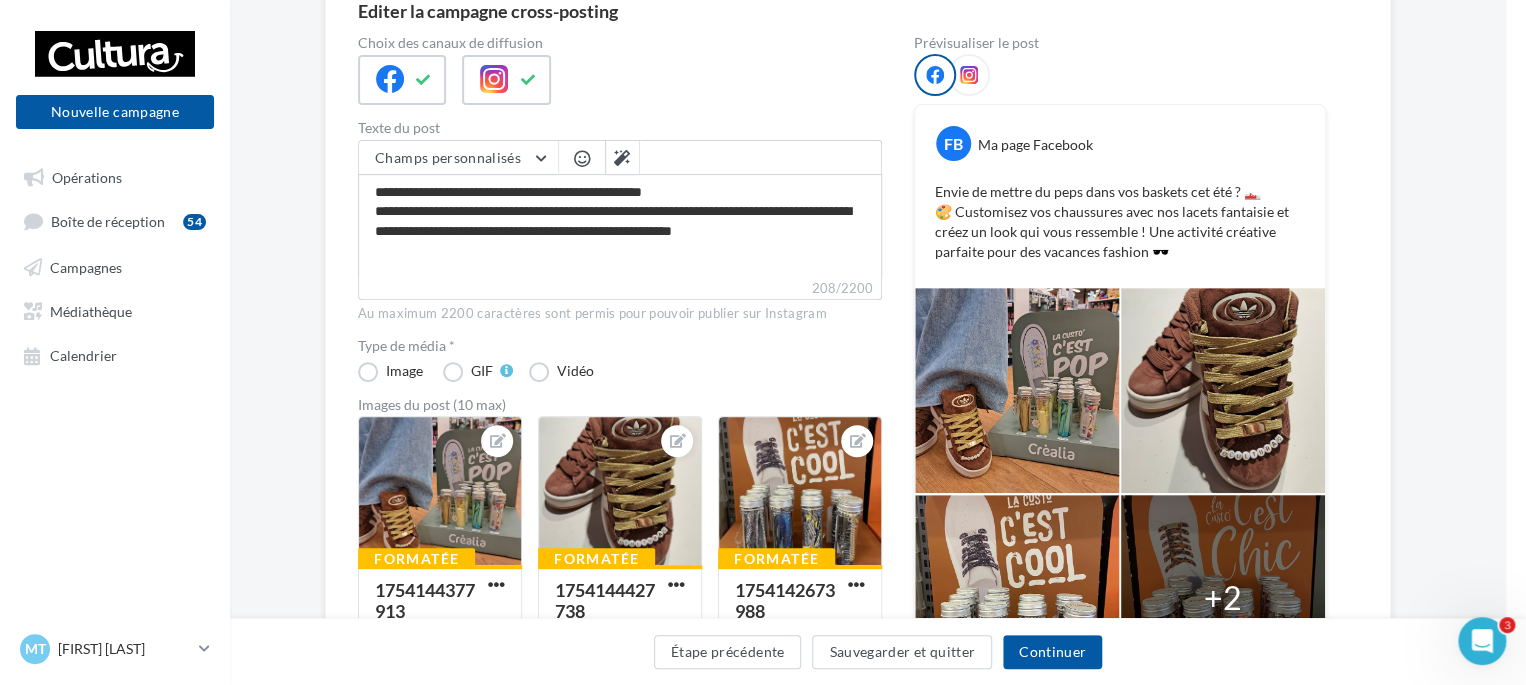click at bounding box center (969, 75) 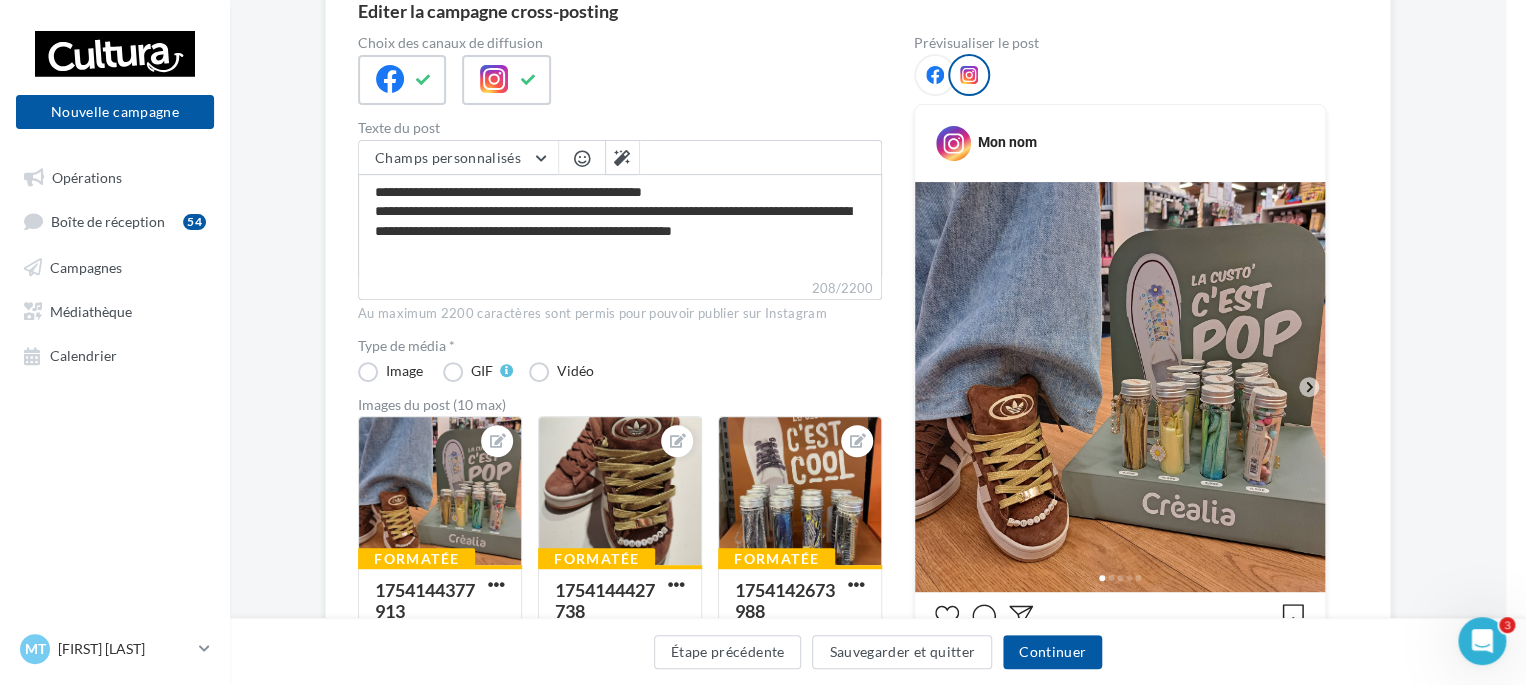 click at bounding box center (935, 75) 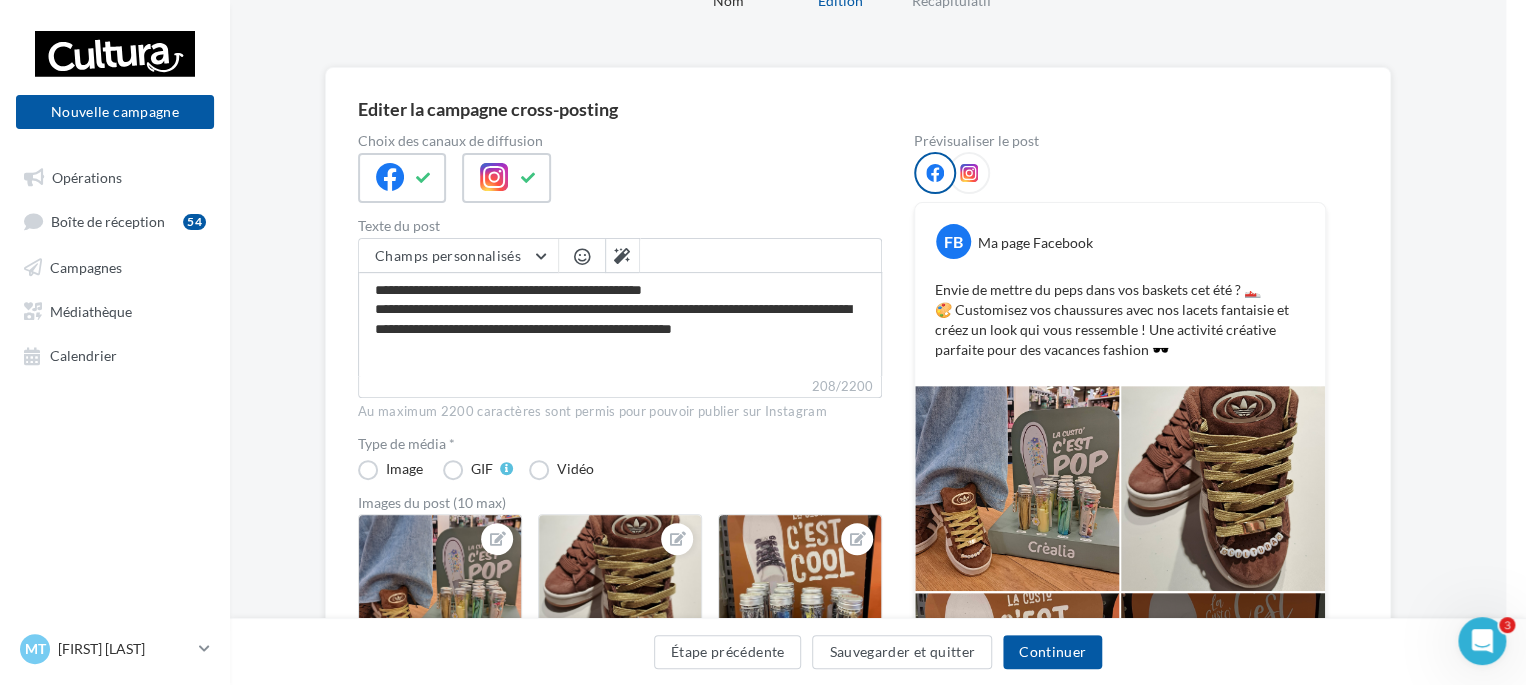 scroll, scrollTop: 100, scrollLeft: 20, axis: both 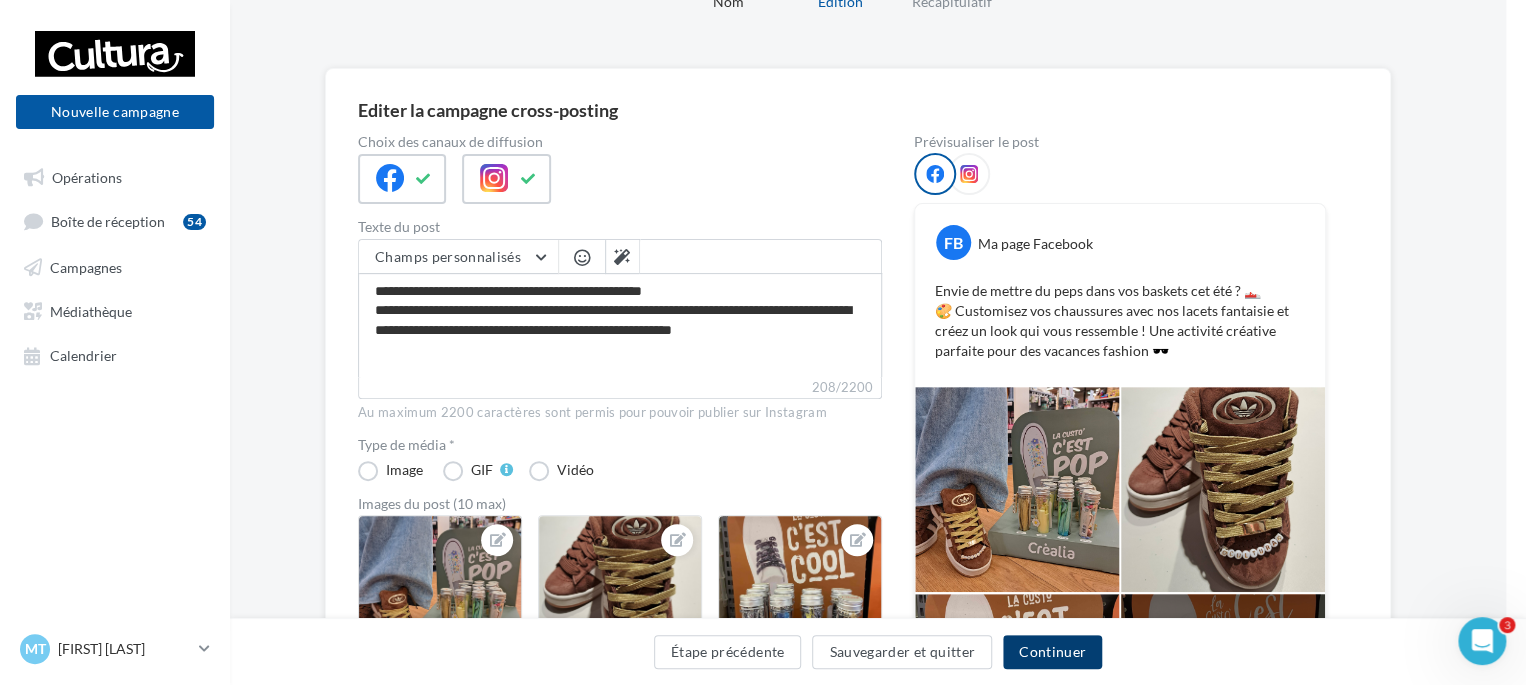 click on "Continuer" at bounding box center (1052, 652) 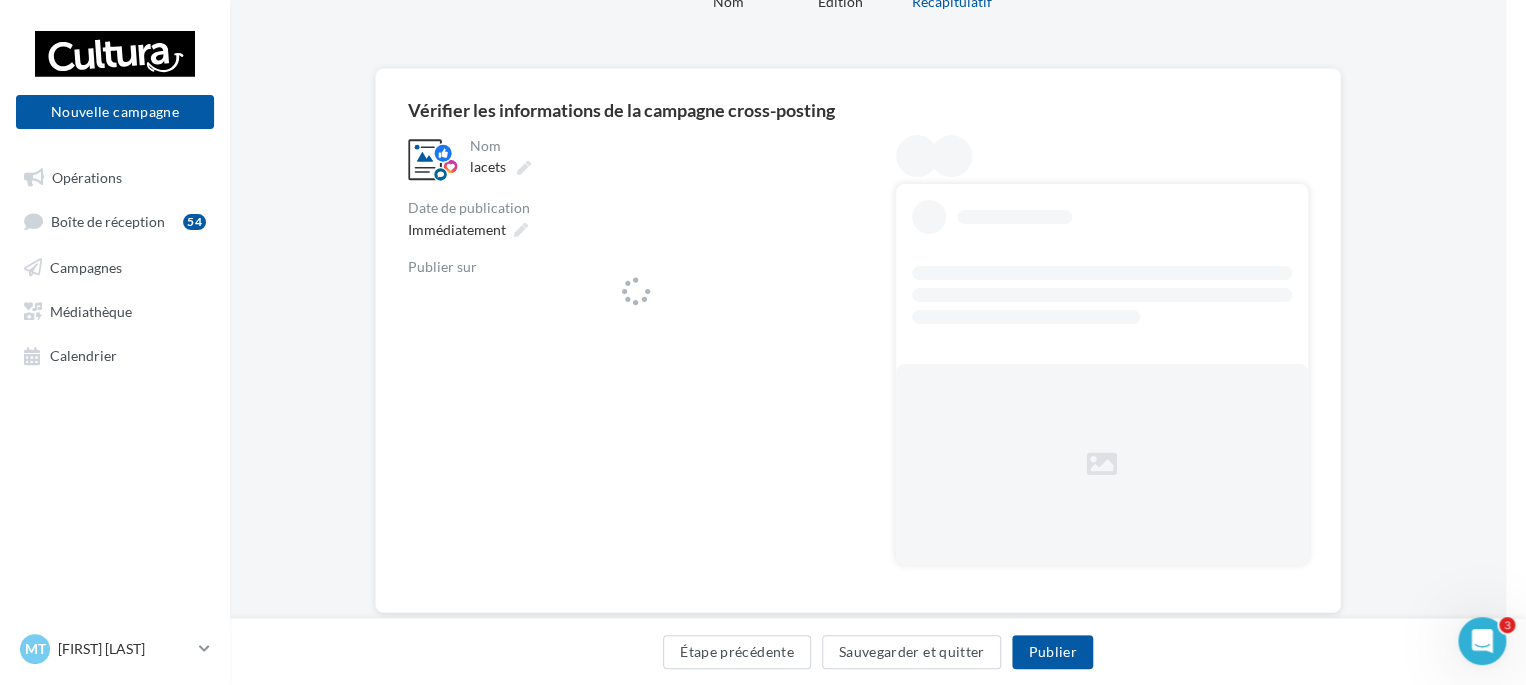 scroll, scrollTop: 0, scrollLeft: 20, axis: horizontal 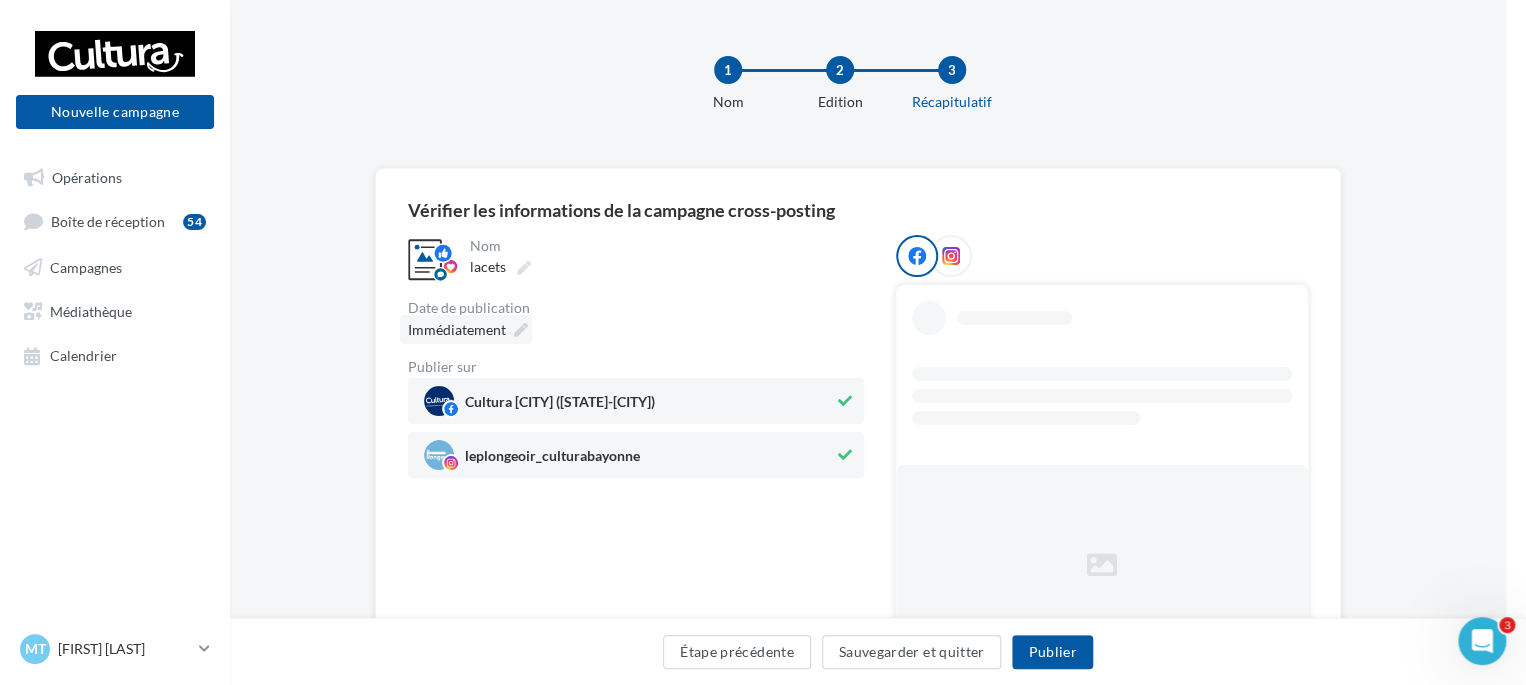 click at bounding box center (521, 330) 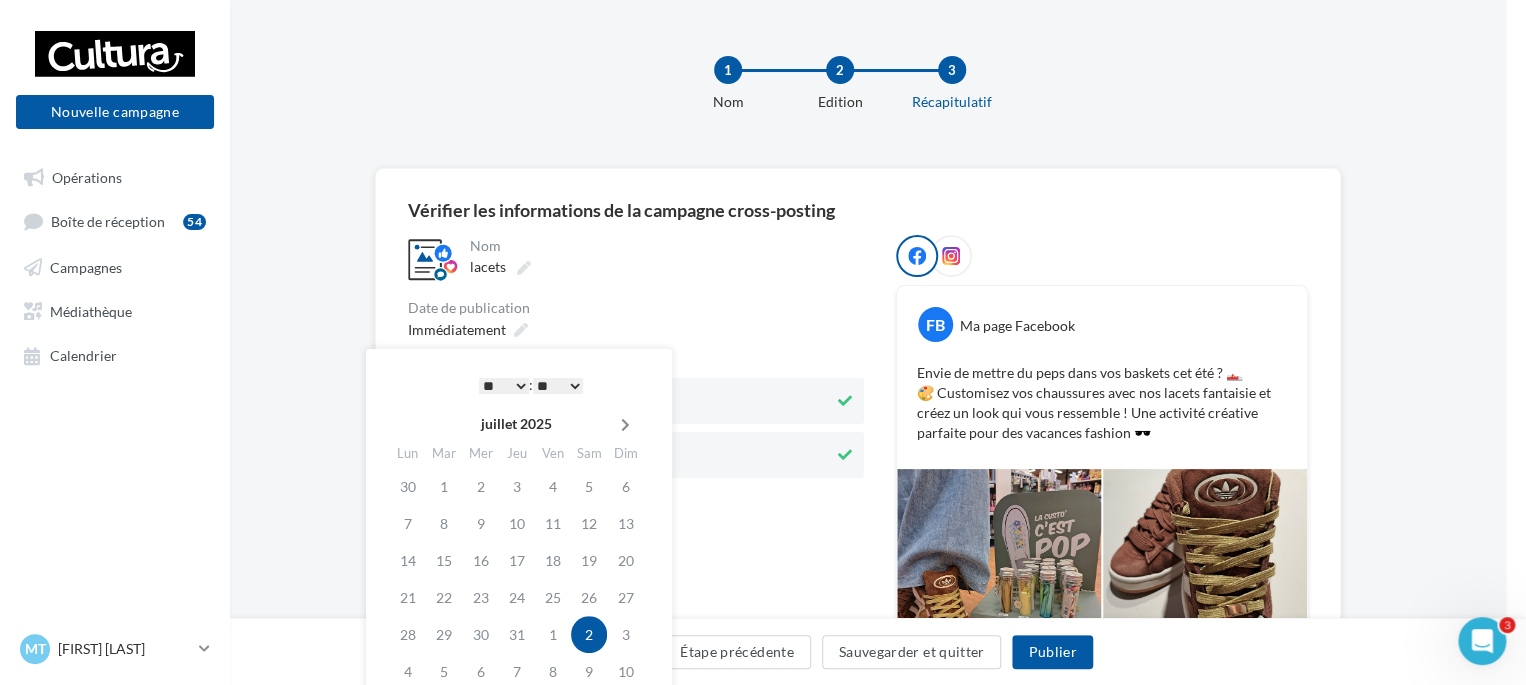 click at bounding box center [625, 425] 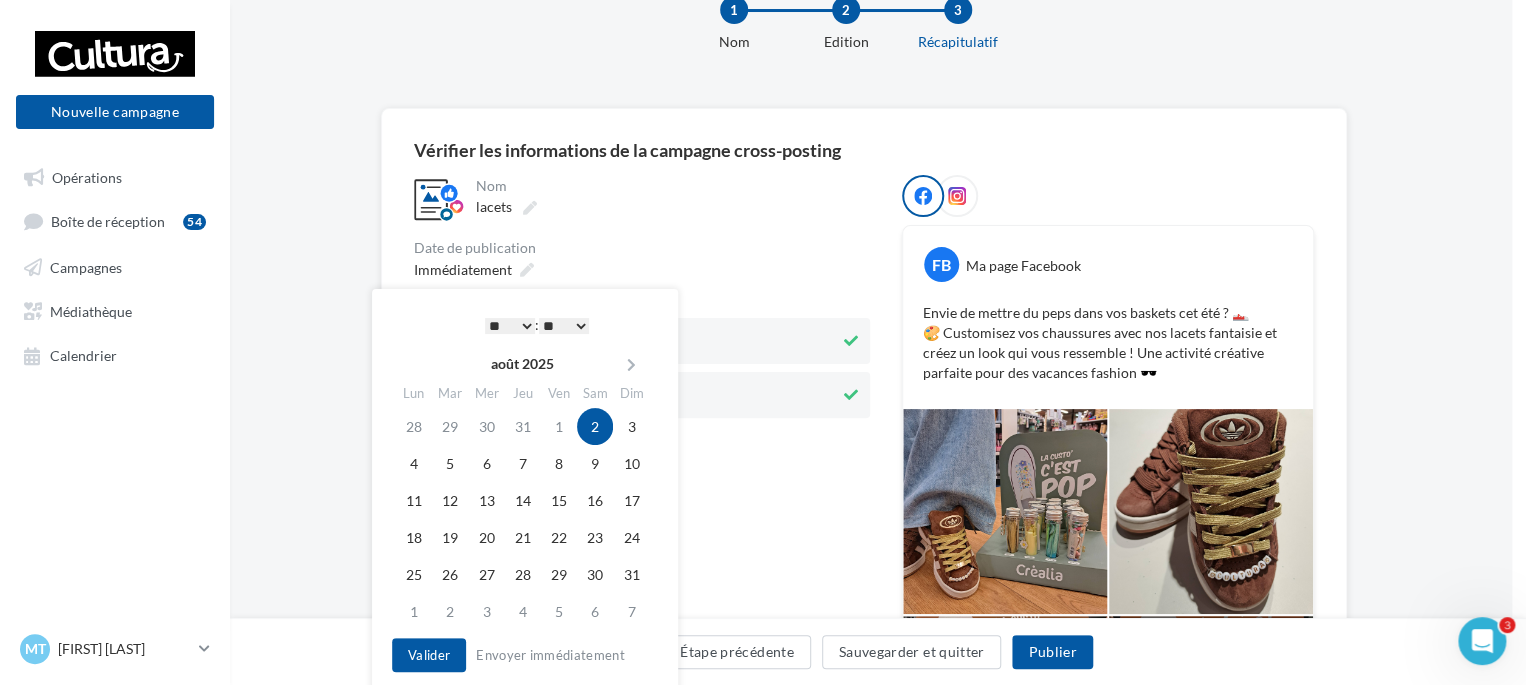 scroll, scrollTop: 66, scrollLeft: 12, axis: both 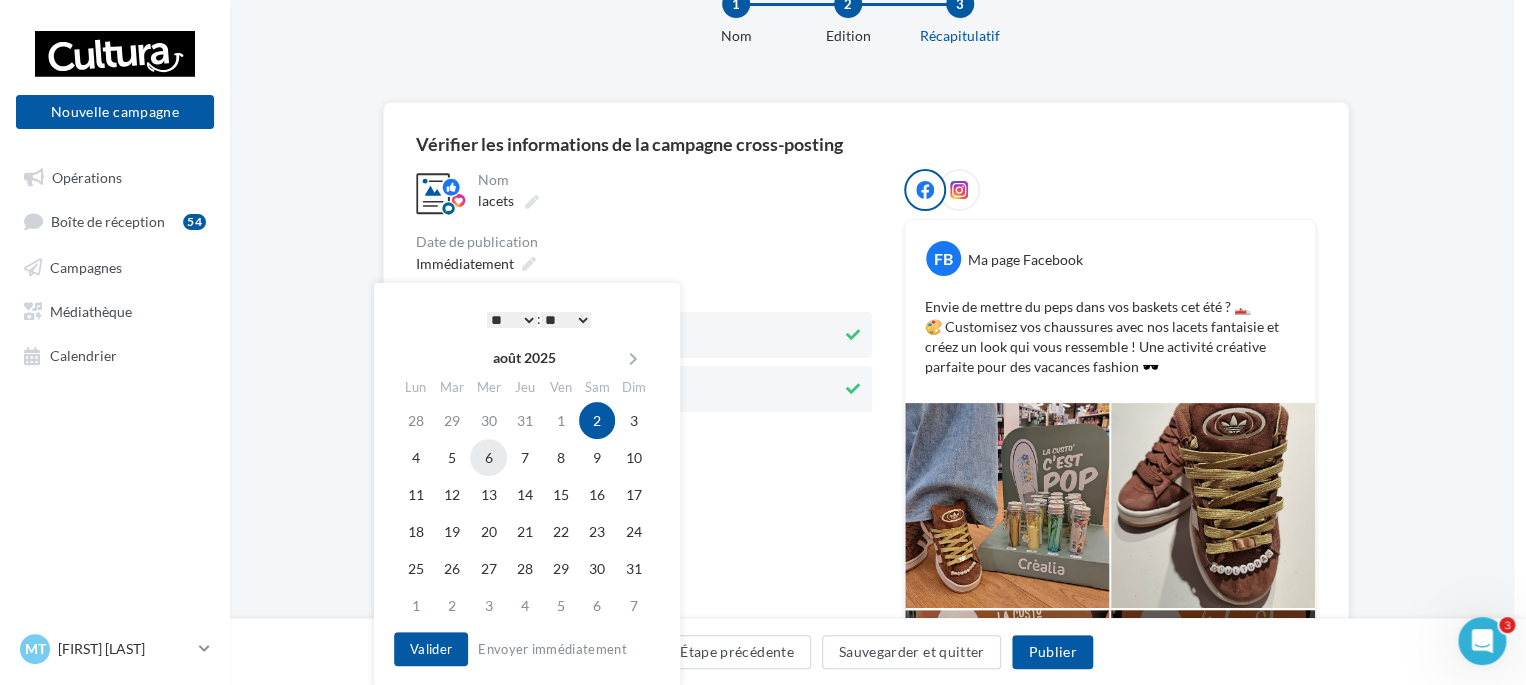 click on "6" at bounding box center [488, 457] 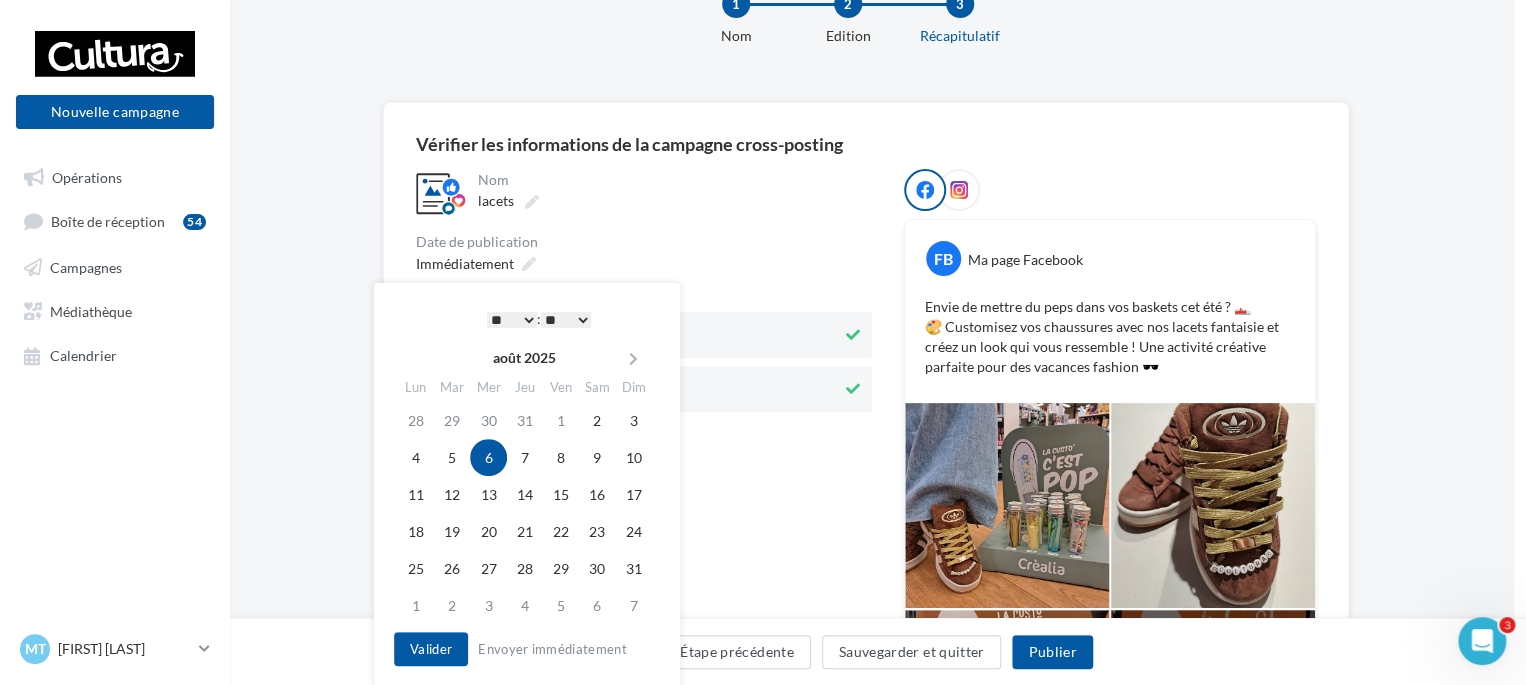 click on "* * * * * * * * * * ** ** ** ** ** ** ** ** ** ** ** ** ** **" at bounding box center (512, 320) 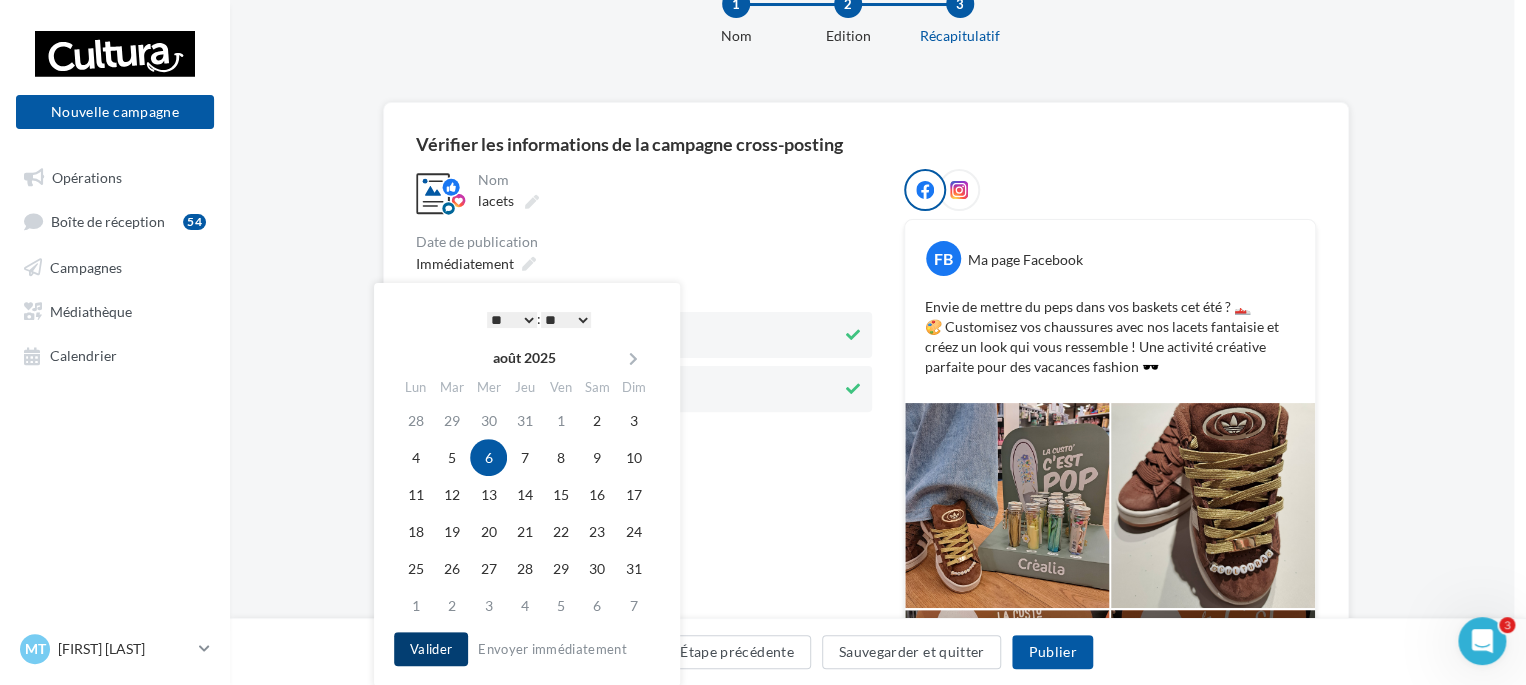 click on "Valider" at bounding box center [431, 649] 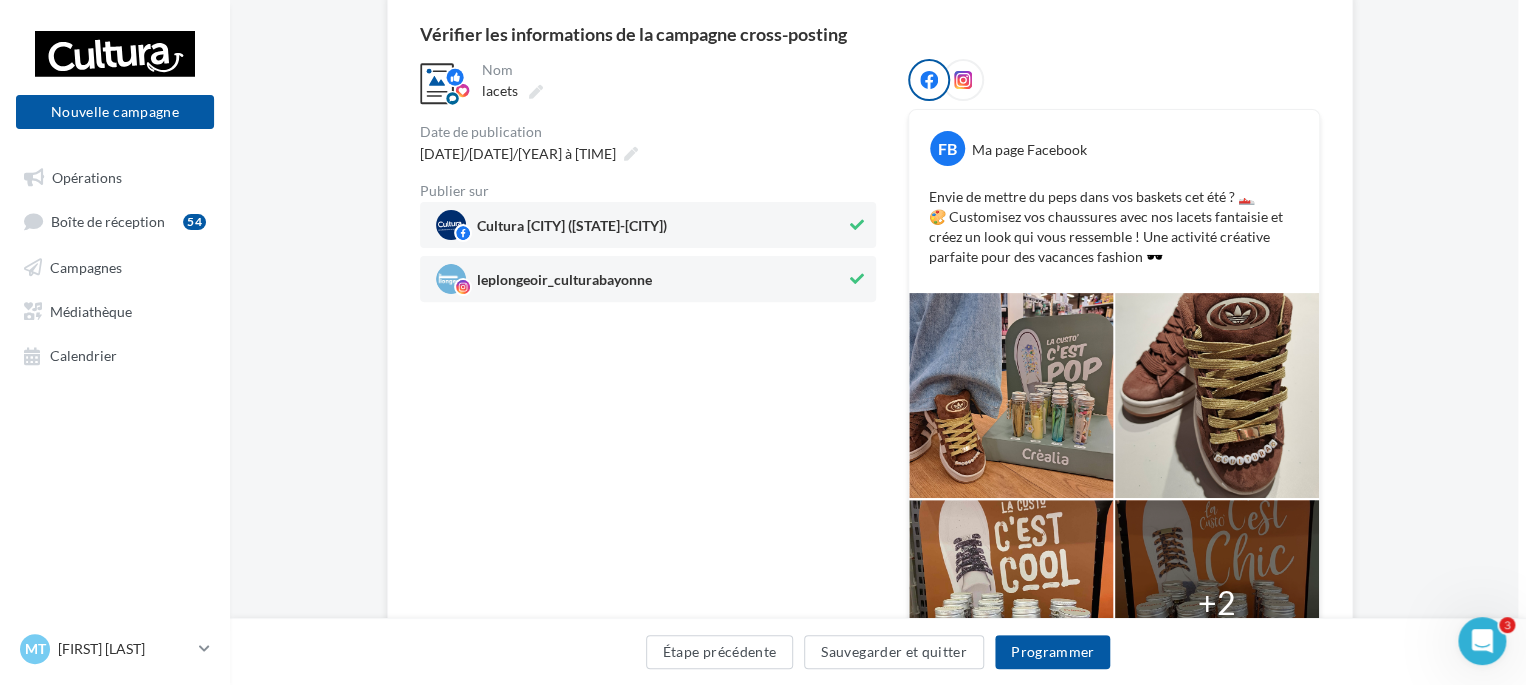 scroll, scrollTop: 168, scrollLeft: 8, axis: both 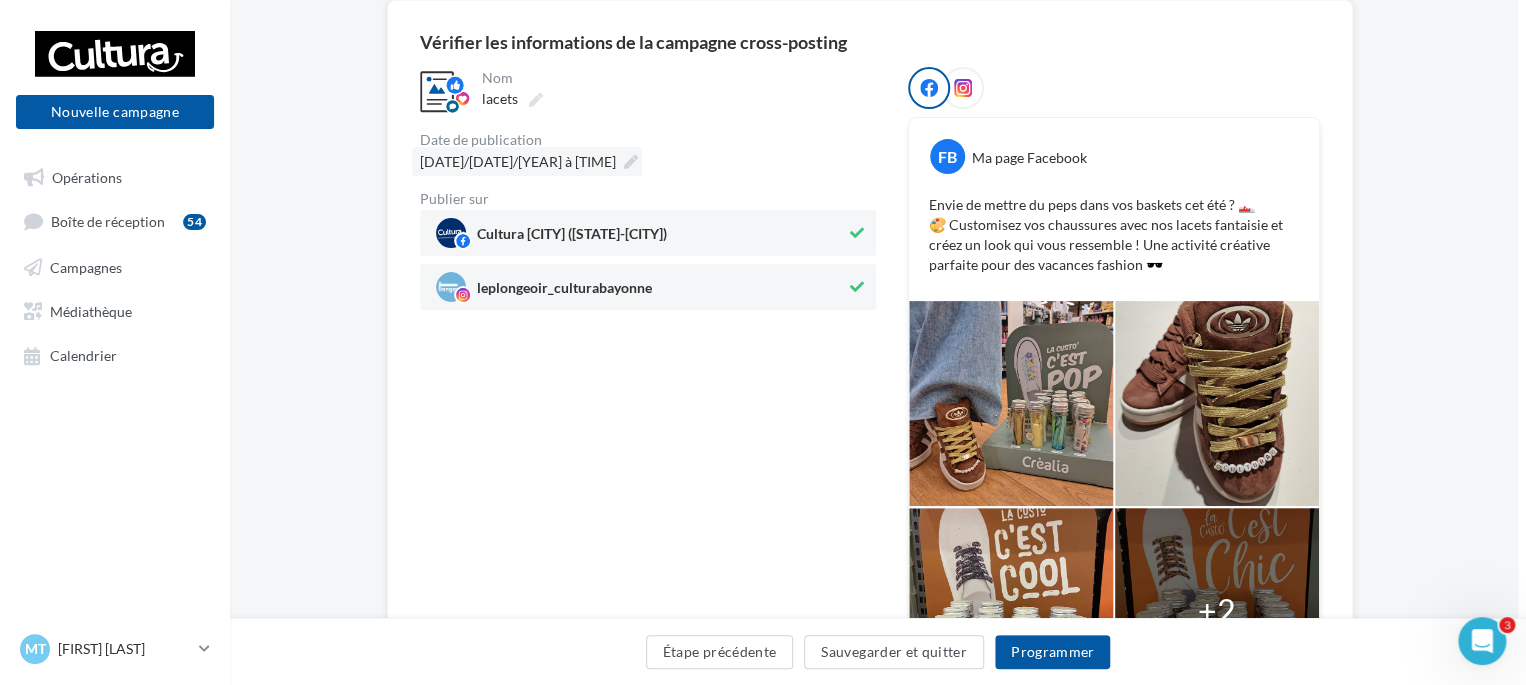 click at bounding box center [631, 162] 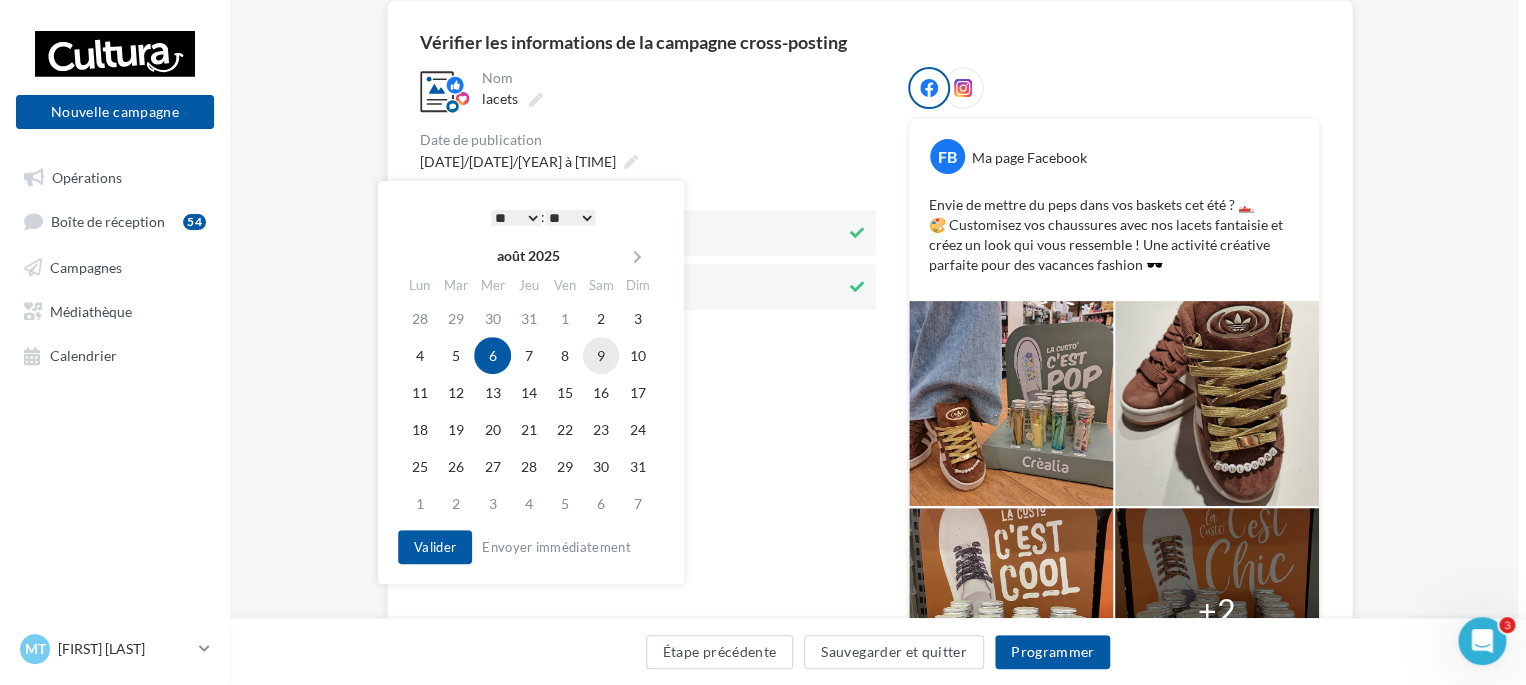 click on "9" at bounding box center (601, 355) 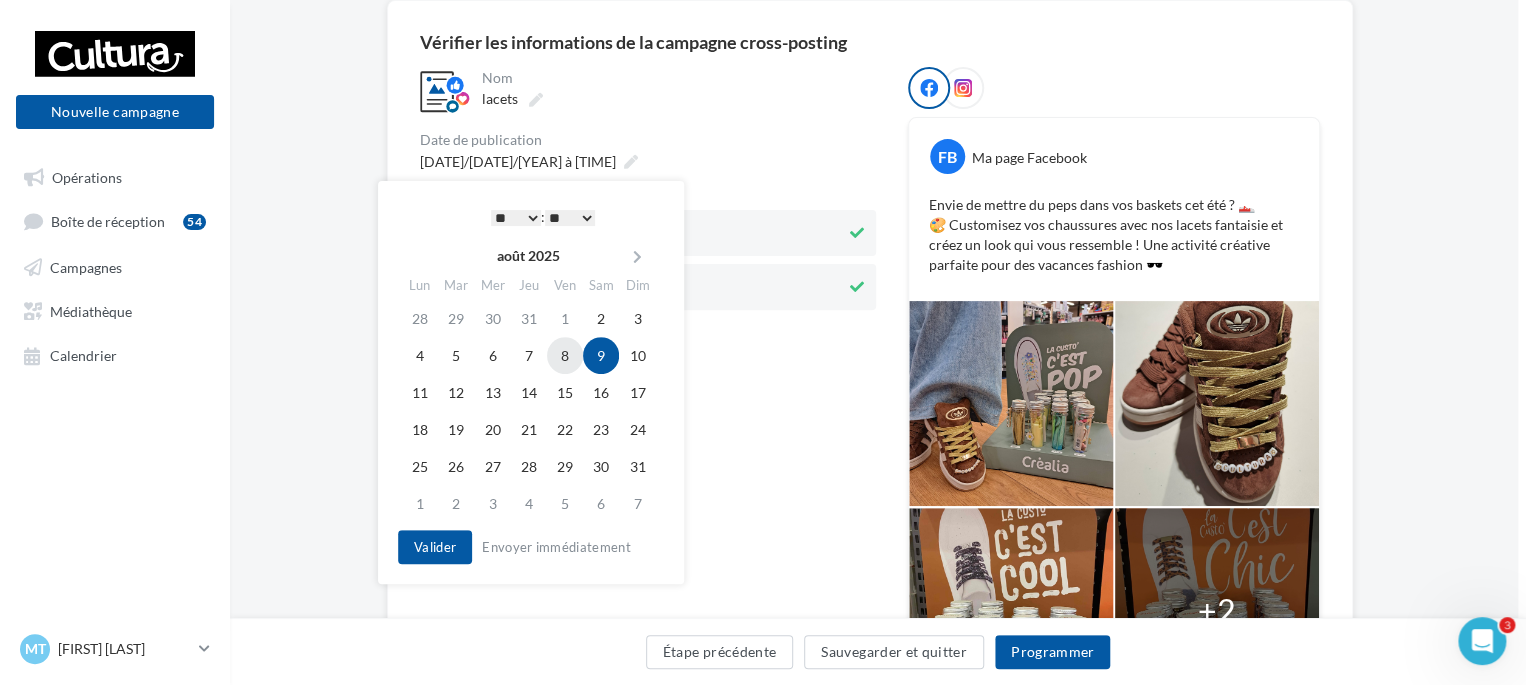 click on "8" at bounding box center (565, 355) 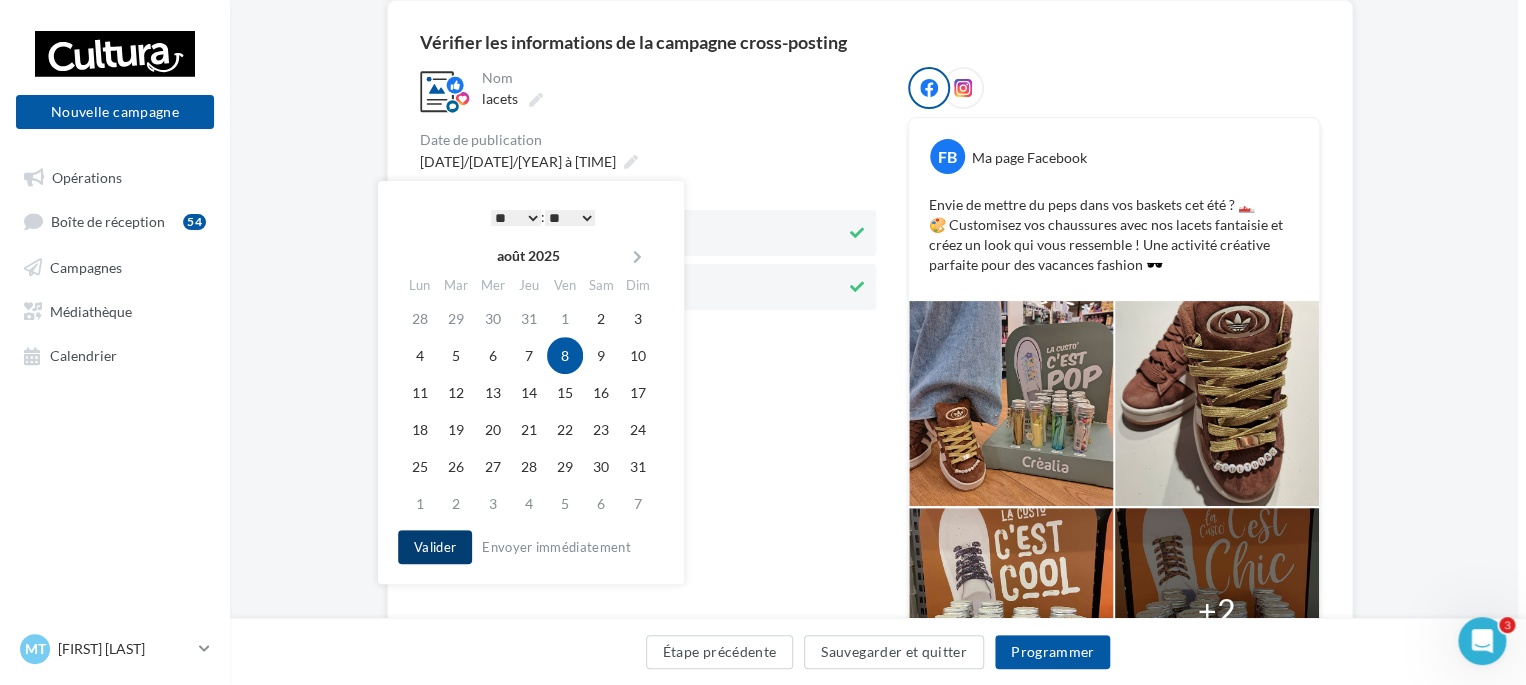 click on "Valider" at bounding box center [435, 547] 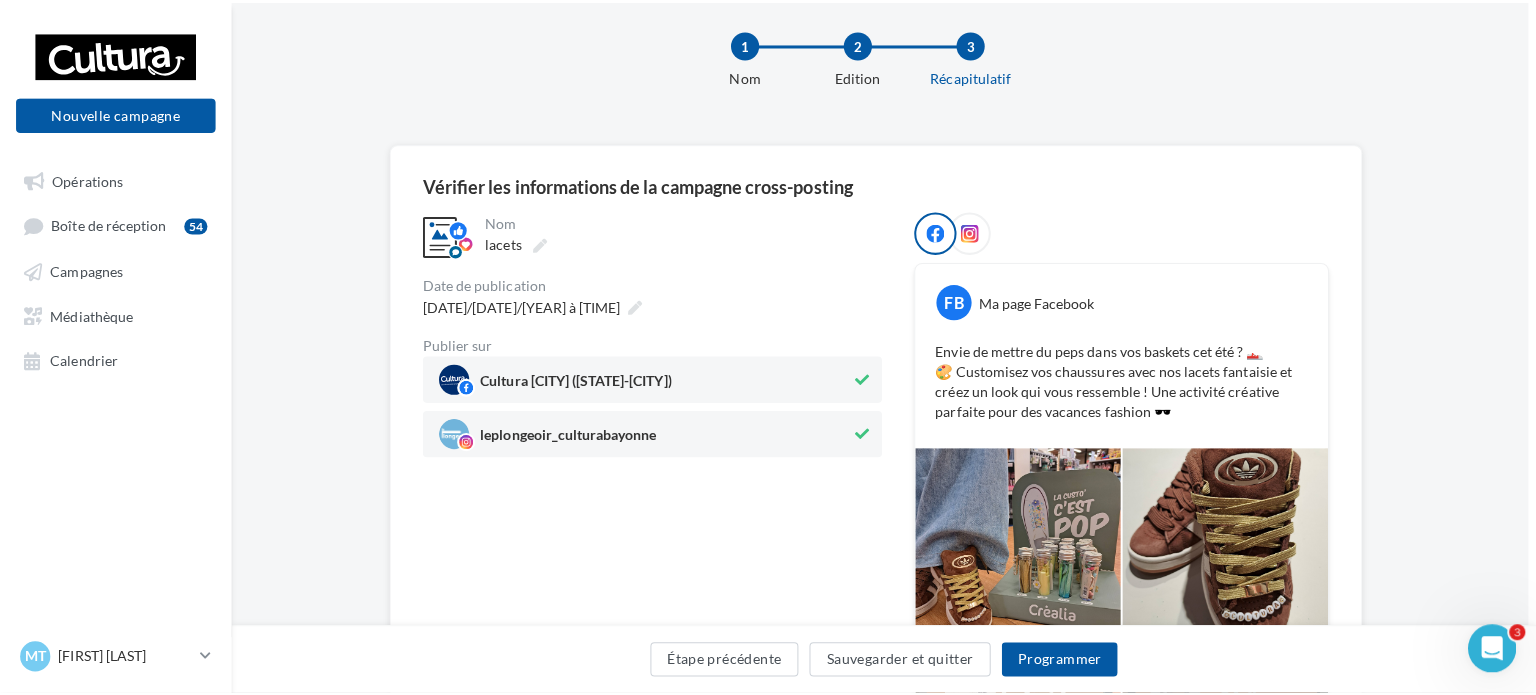 scroll, scrollTop: 21, scrollLeft: 8, axis: both 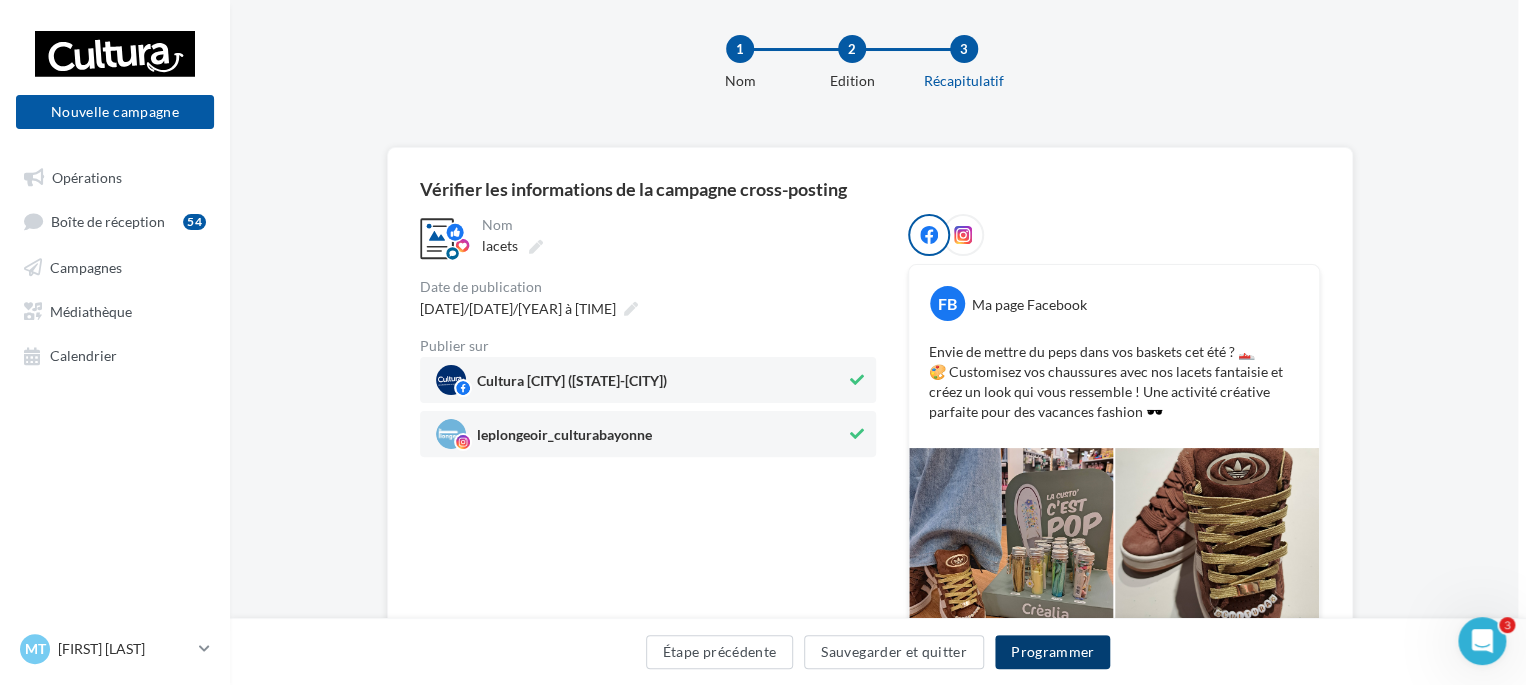 click on "Programmer" at bounding box center (1053, 652) 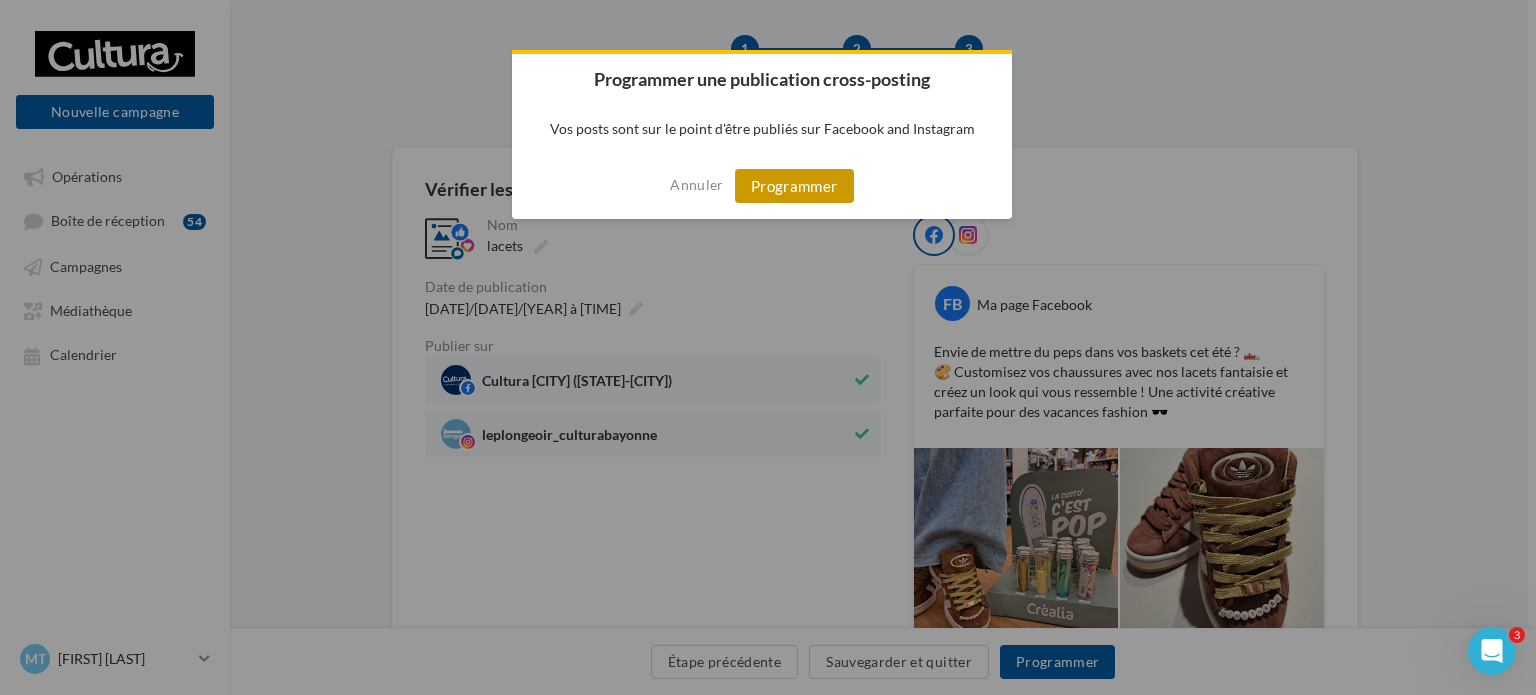 click on "Programmer" at bounding box center (794, 186) 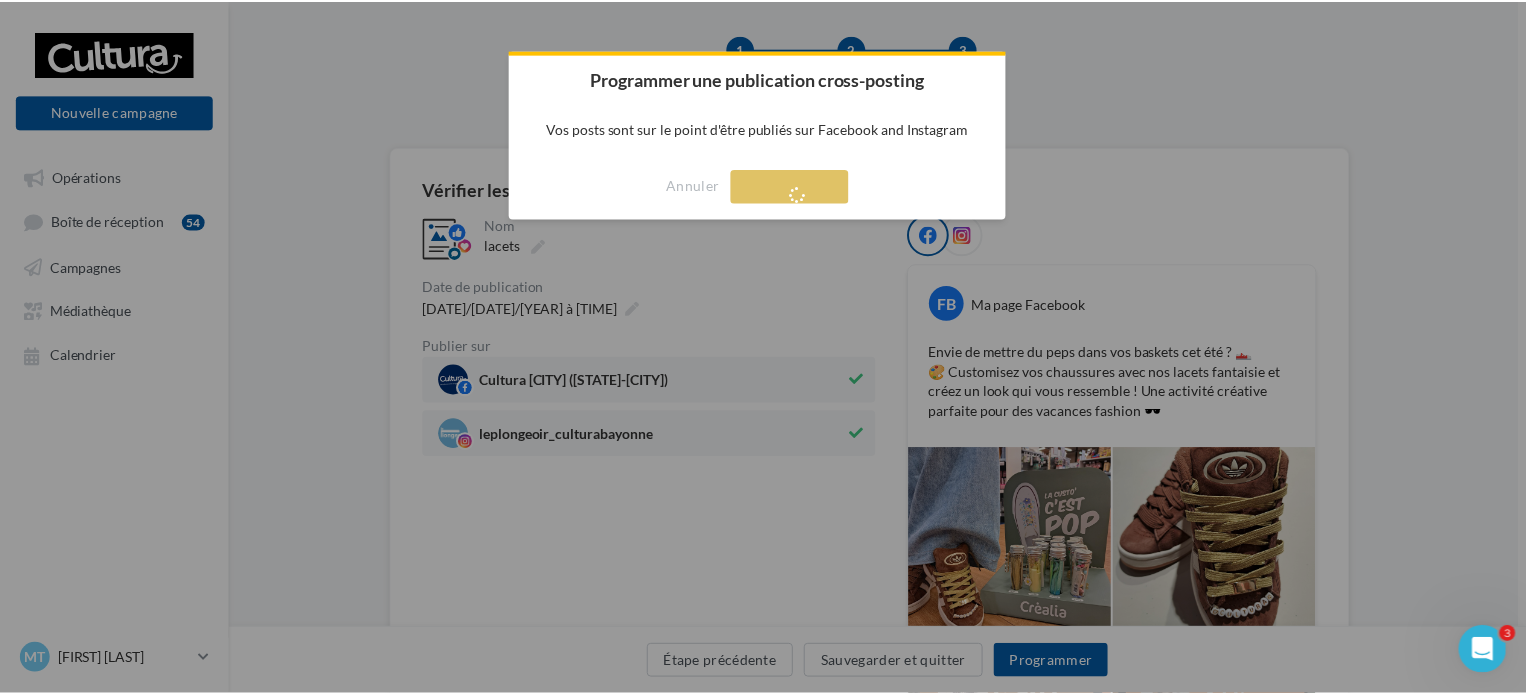 scroll, scrollTop: 32, scrollLeft: 0, axis: vertical 